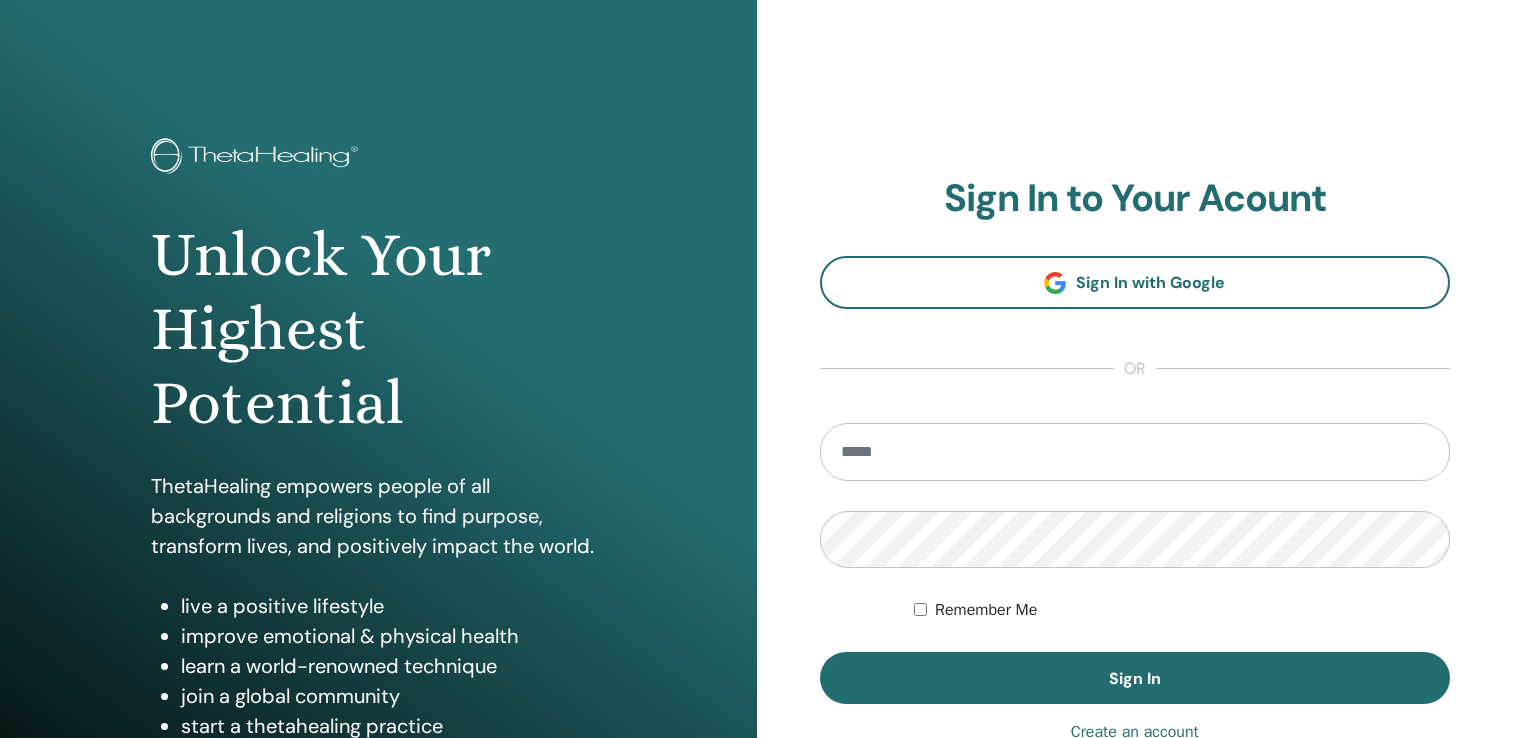 scroll, scrollTop: 0, scrollLeft: 0, axis: both 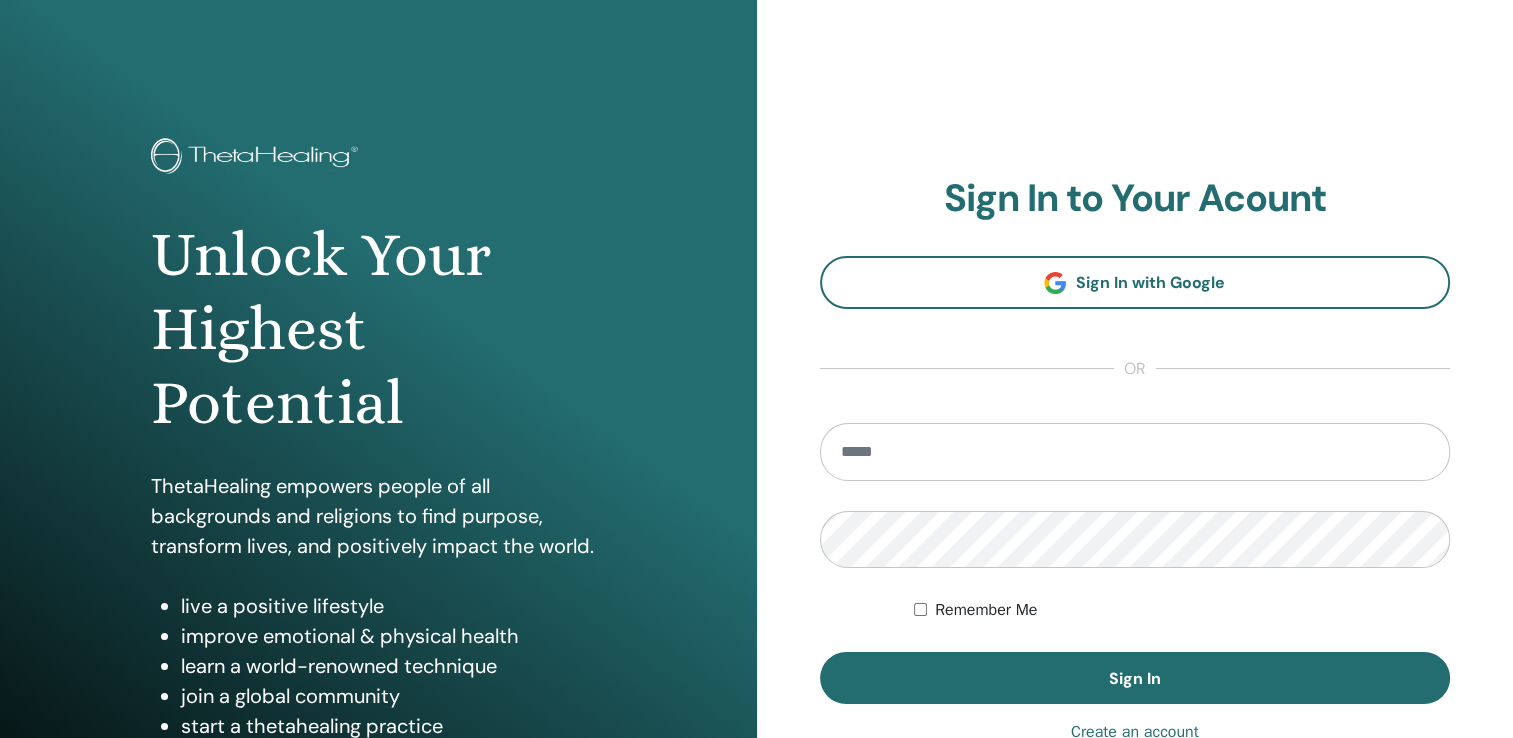 click at bounding box center (1135, 452) 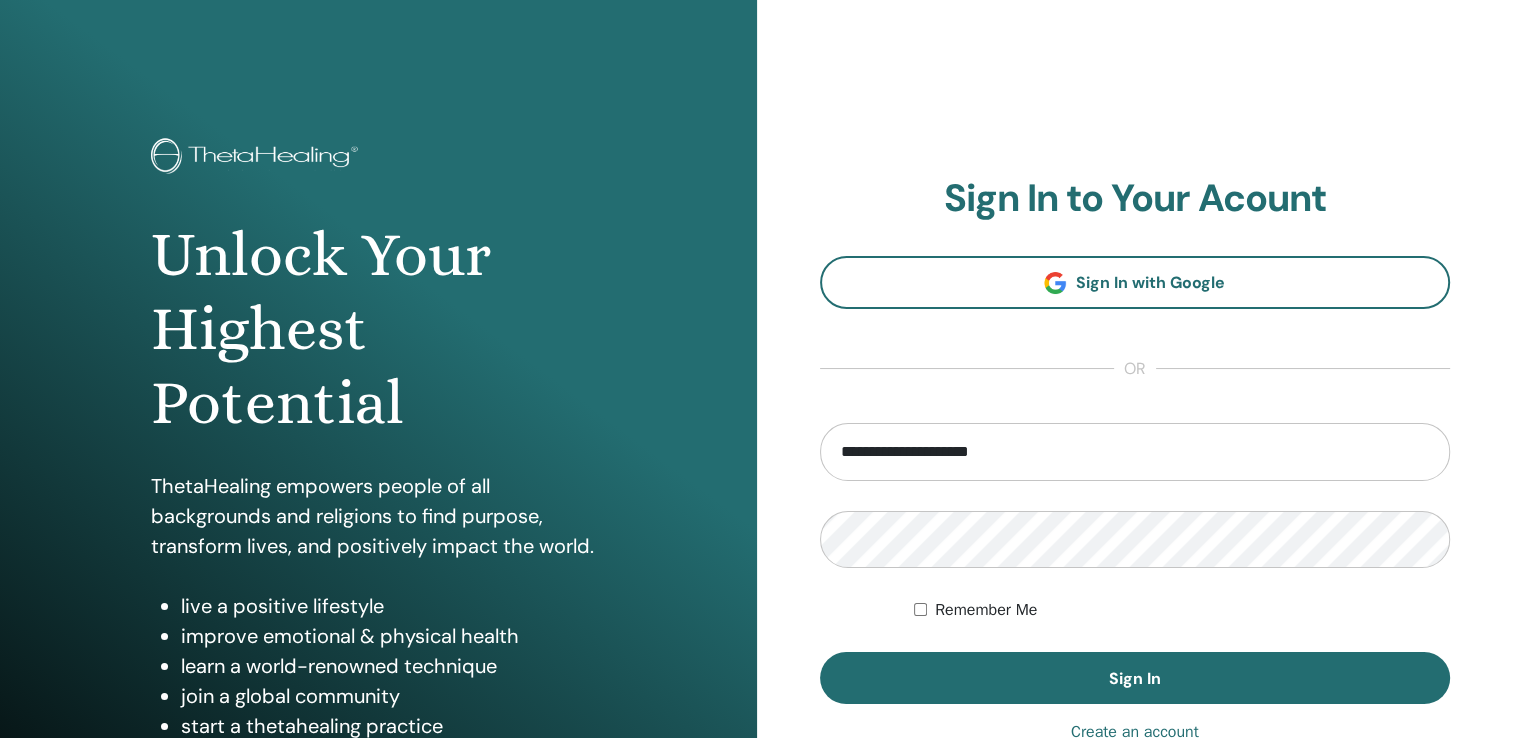 type on "**********" 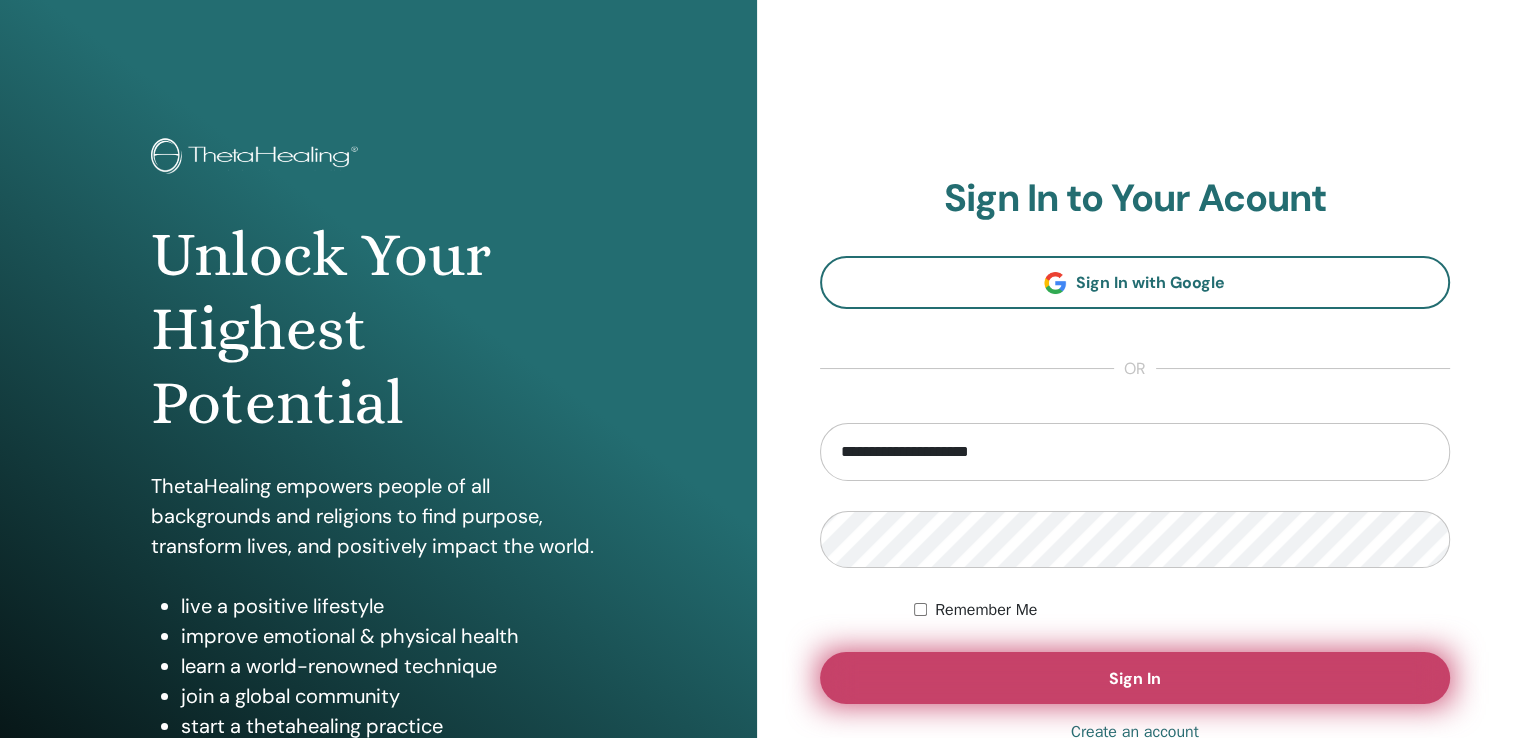 click on "Sign In" at bounding box center [1135, 678] 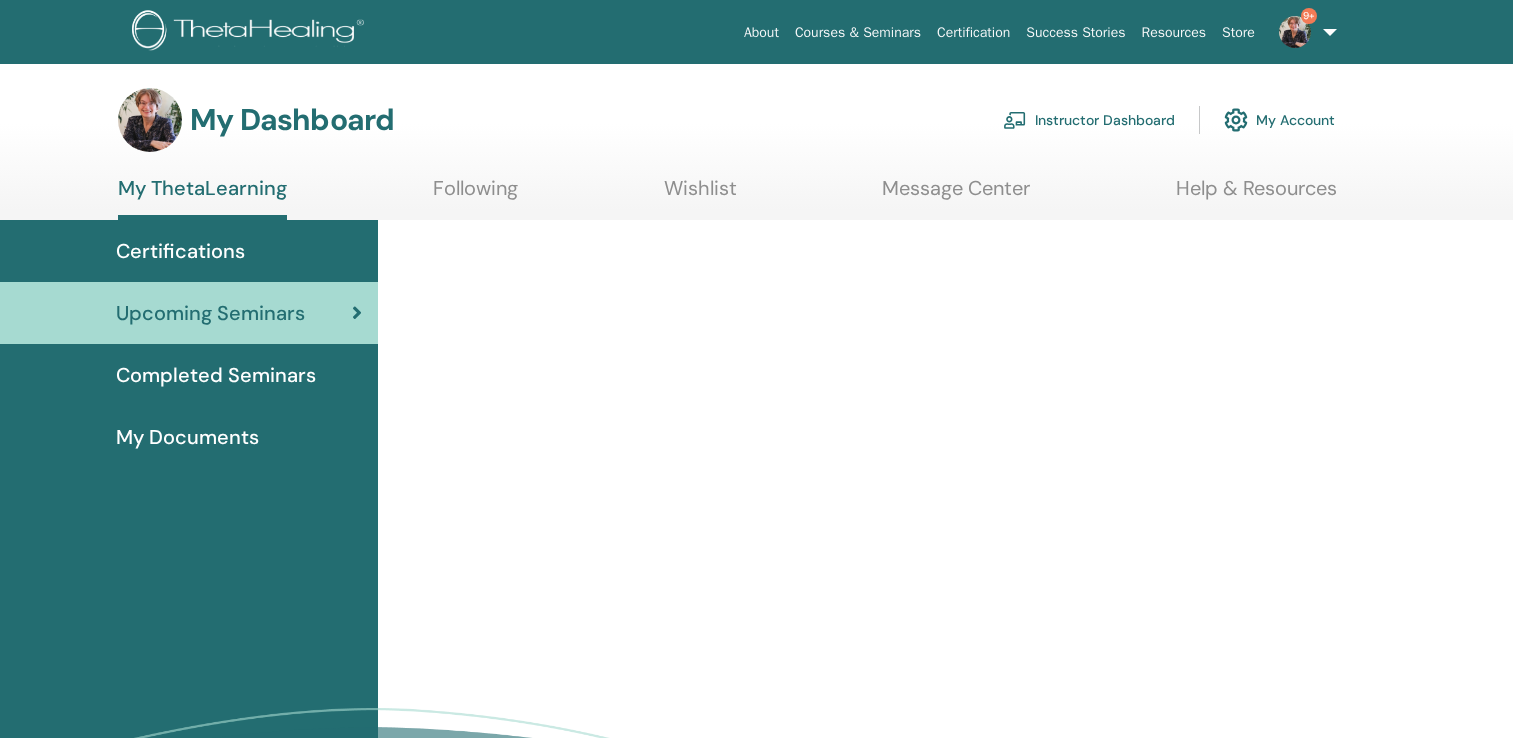 scroll, scrollTop: 0, scrollLeft: 0, axis: both 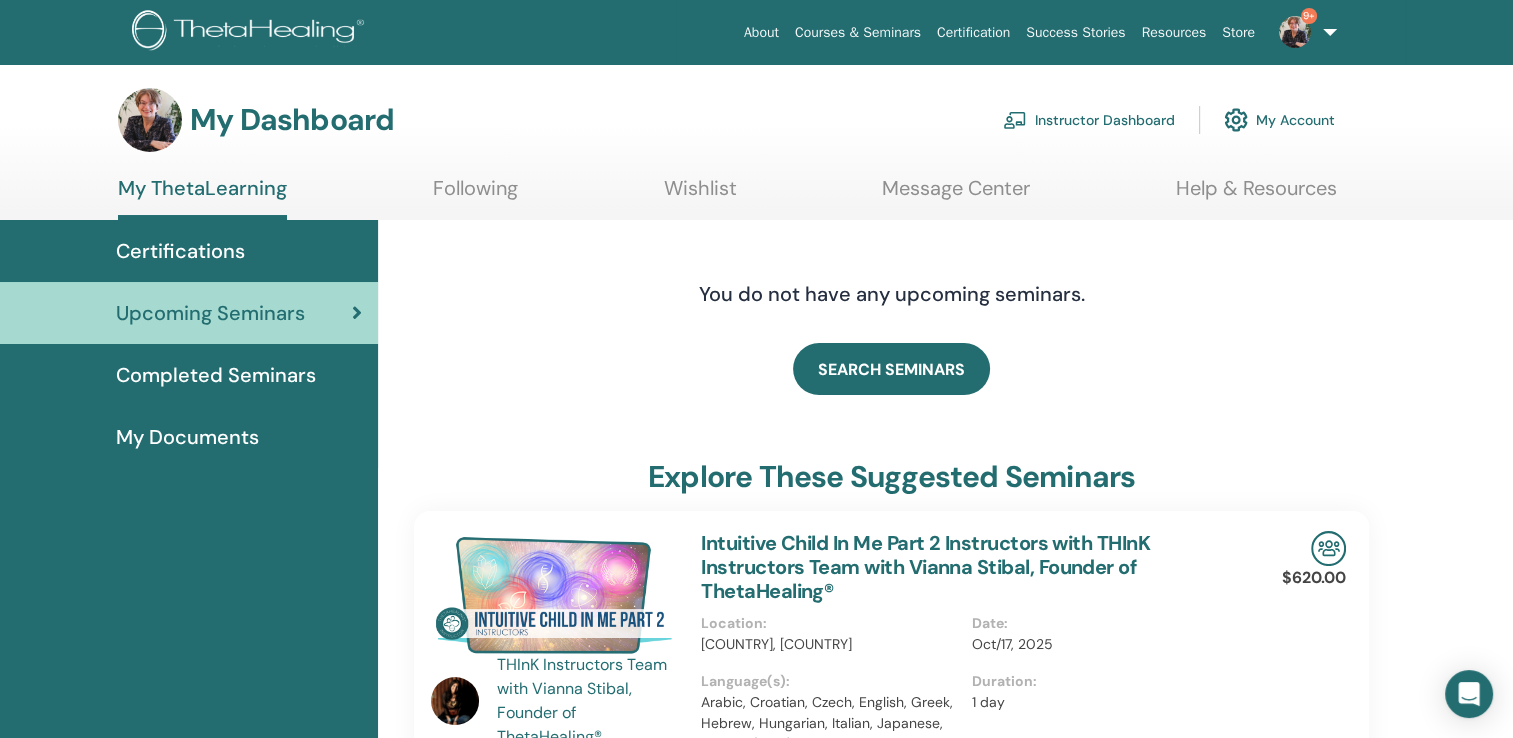 click on "Instructor Dashboard" at bounding box center [1089, 120] 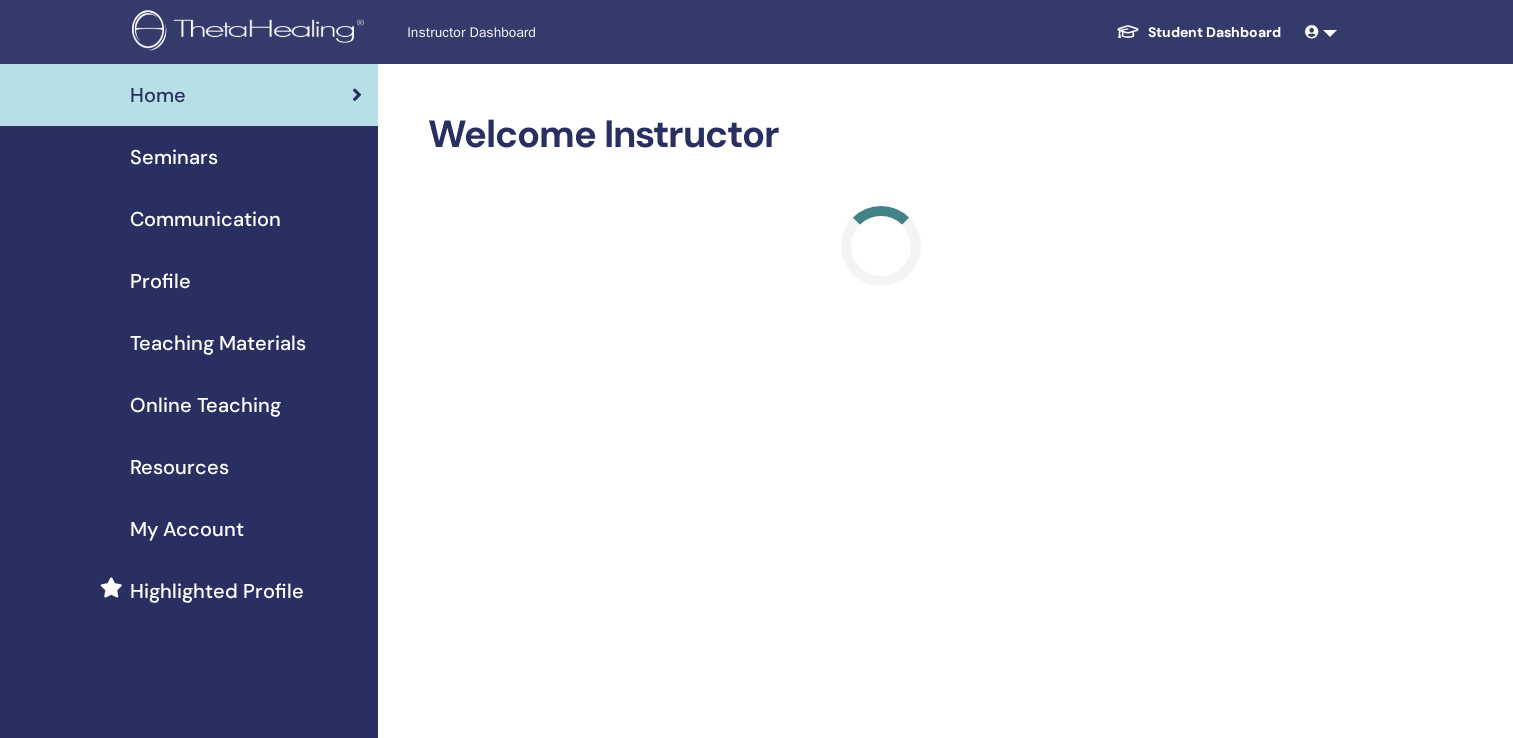 scroll, scrollTop: 0, scrollLeft: 0, axis: both 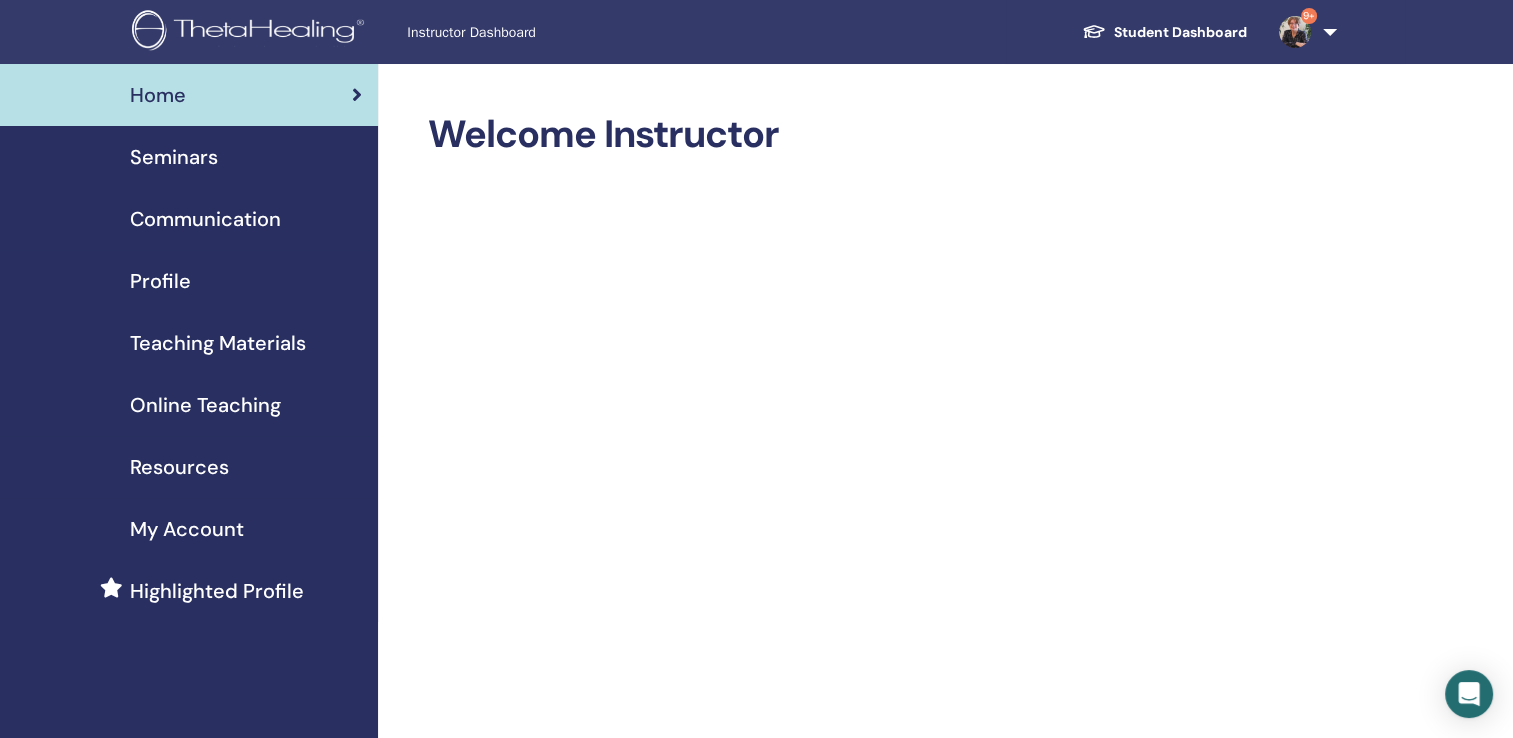 click on "Seminars" at bounding box center (174, 157) 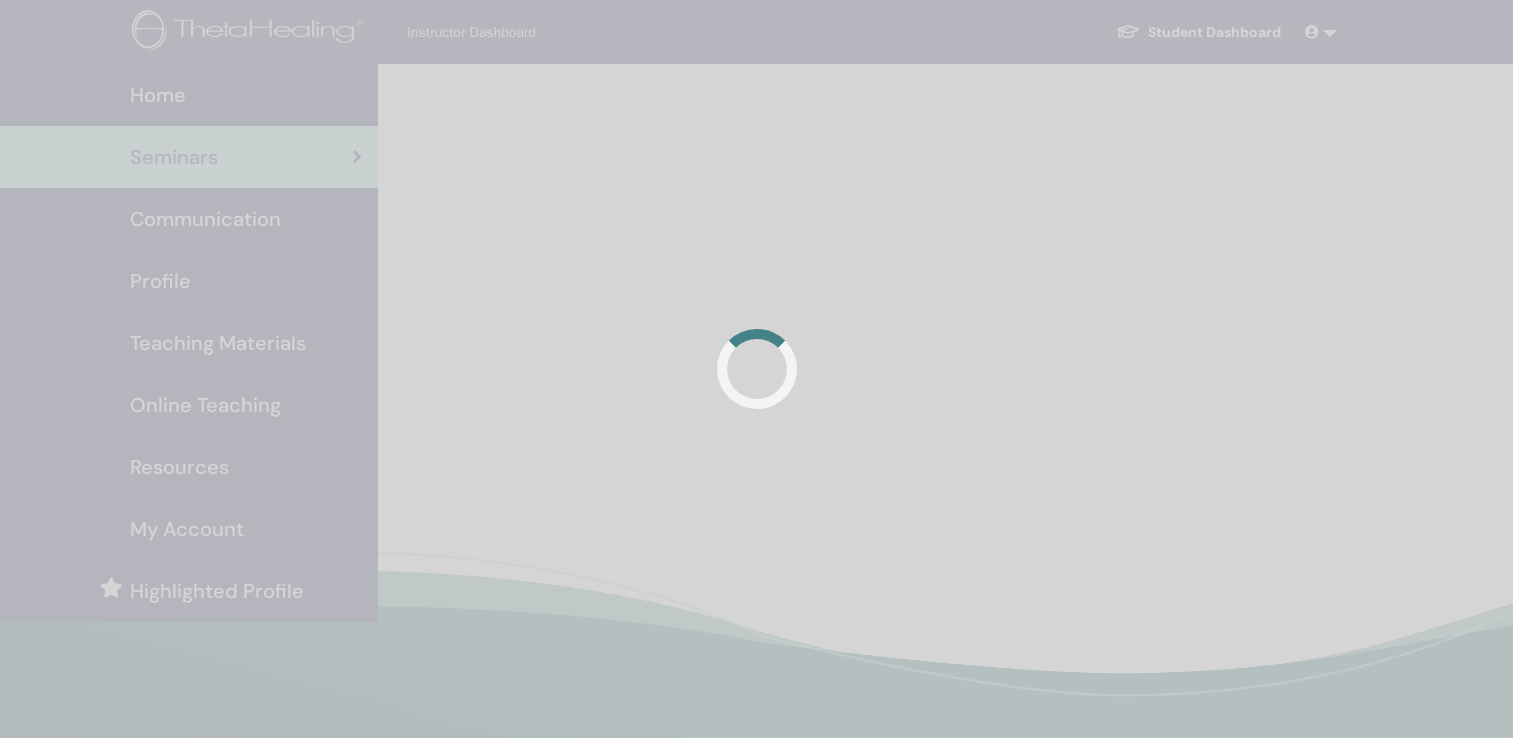 scroll, scrollTop: 0, scrollLeft: 0, axis: both 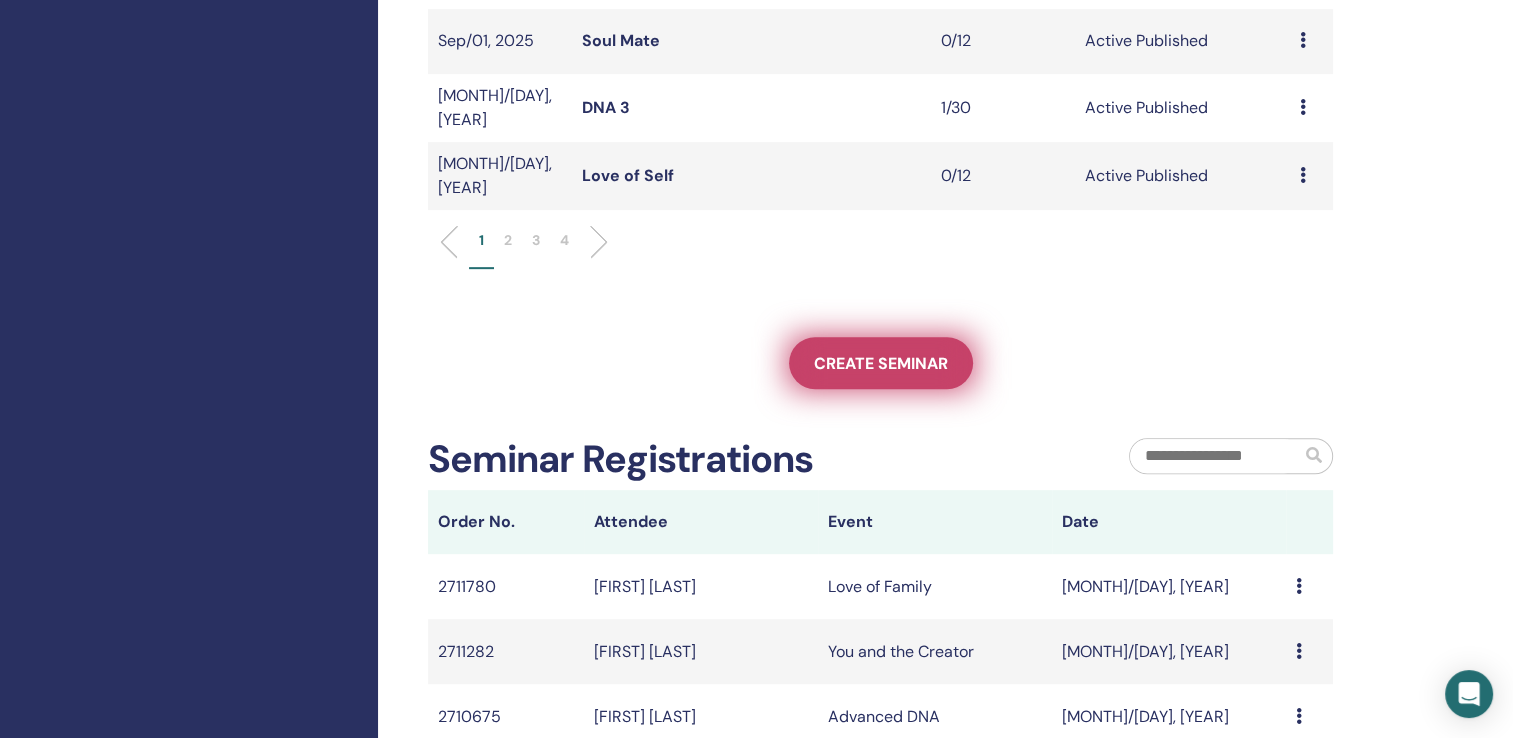 click on "Create seminar" at bounding box center (881, 363) 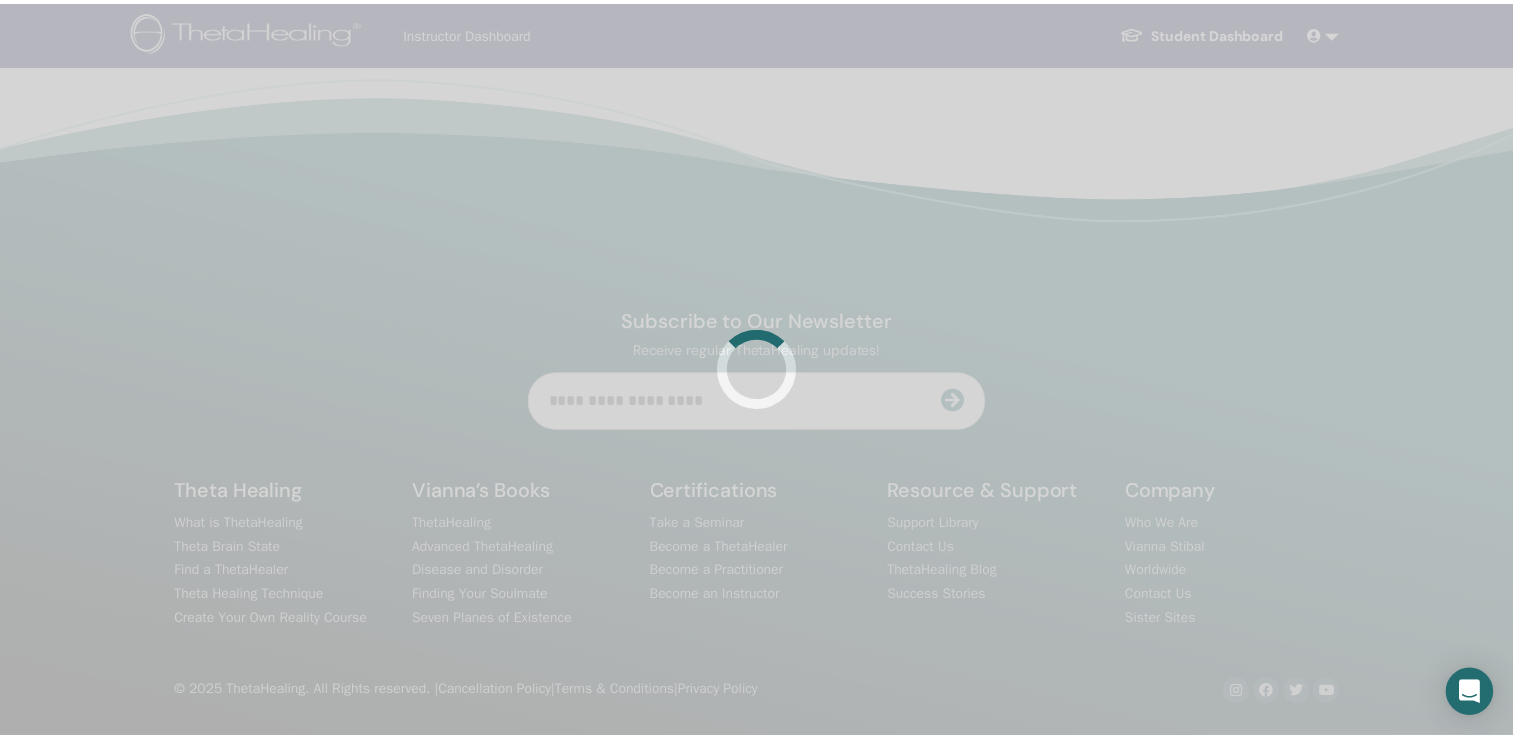 scroll, scrollTop: 0, scrollLeft: 0, axis: both 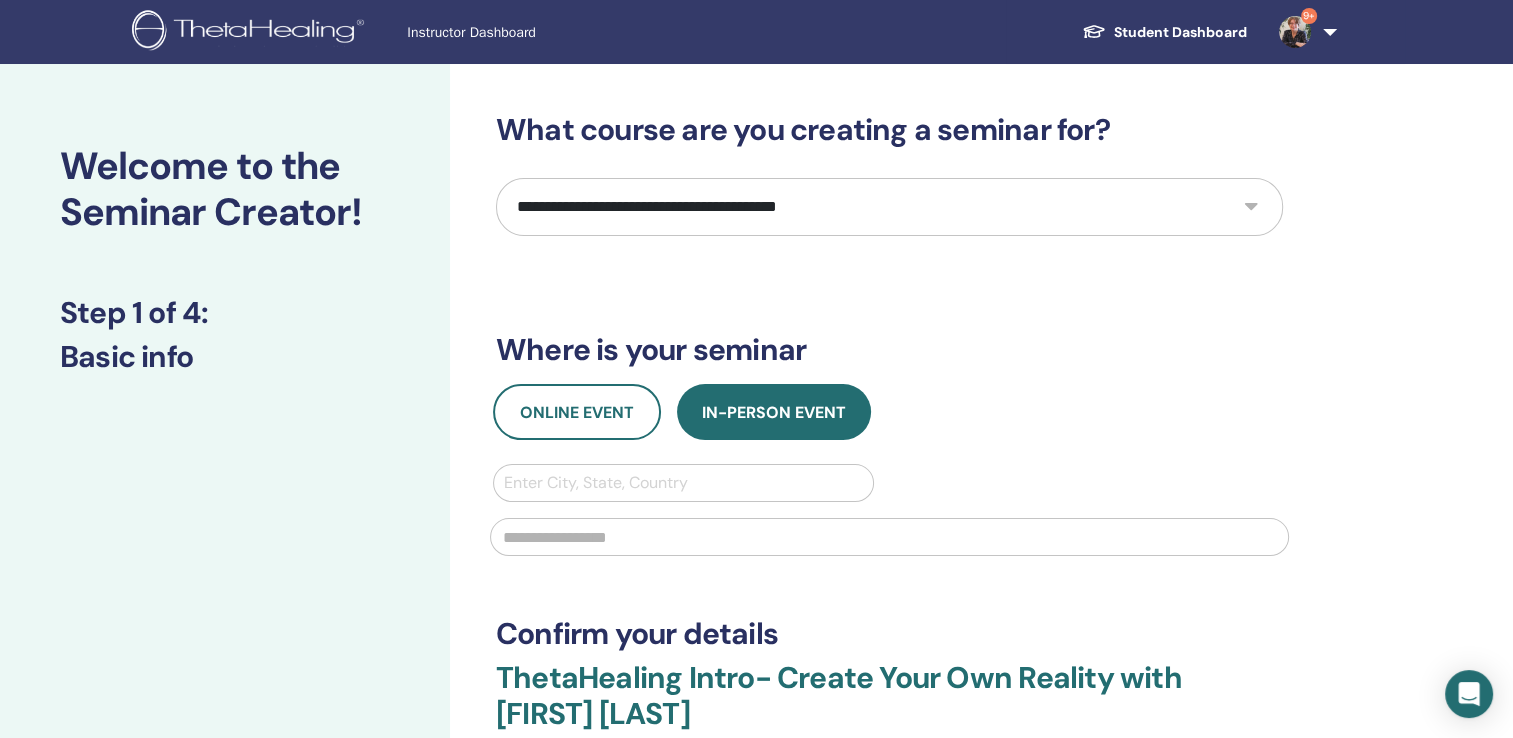 click on "**********" at bounding box center [889, 207] 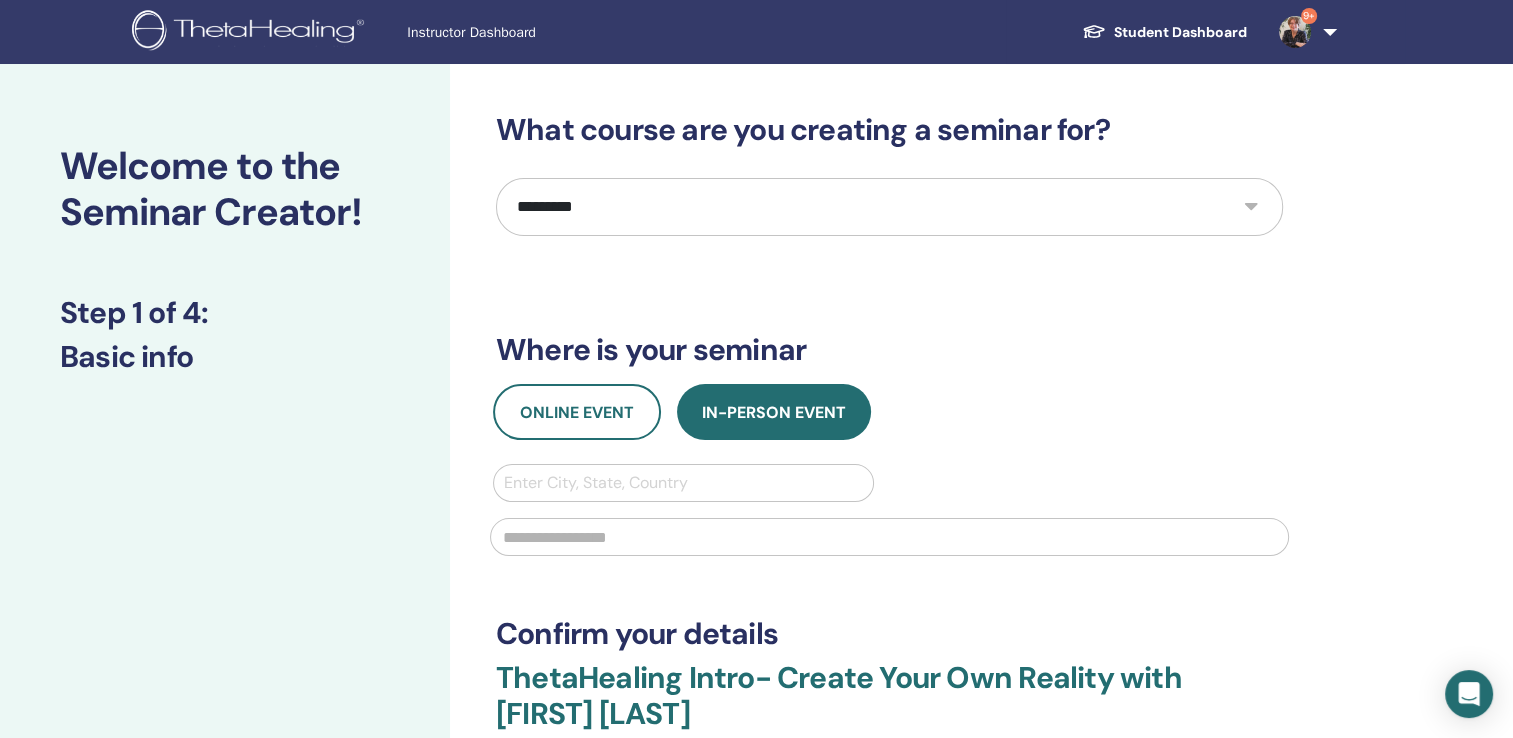 click on "**********" at bounding box center (889, 207) 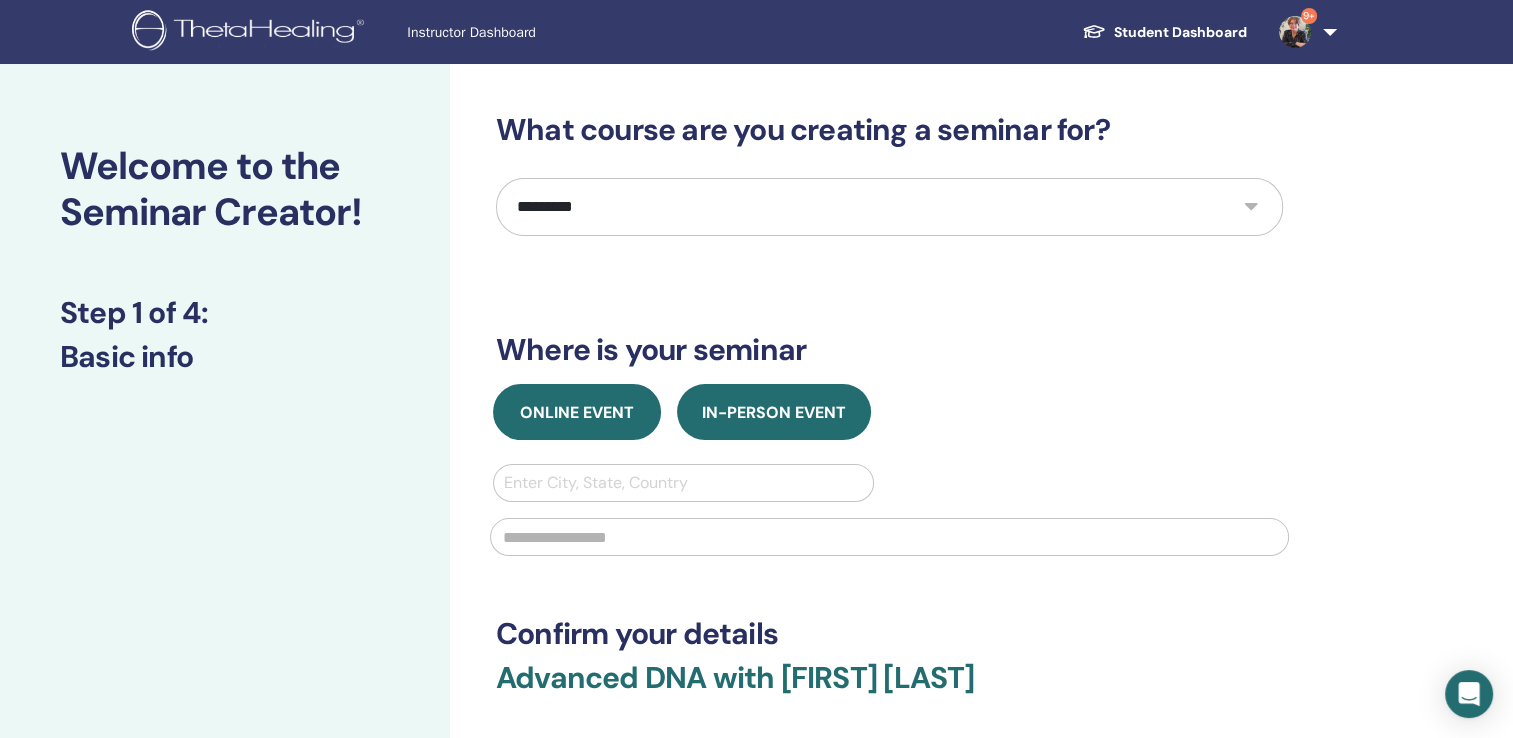click on "Online Event" at bounding box center (577, 412) 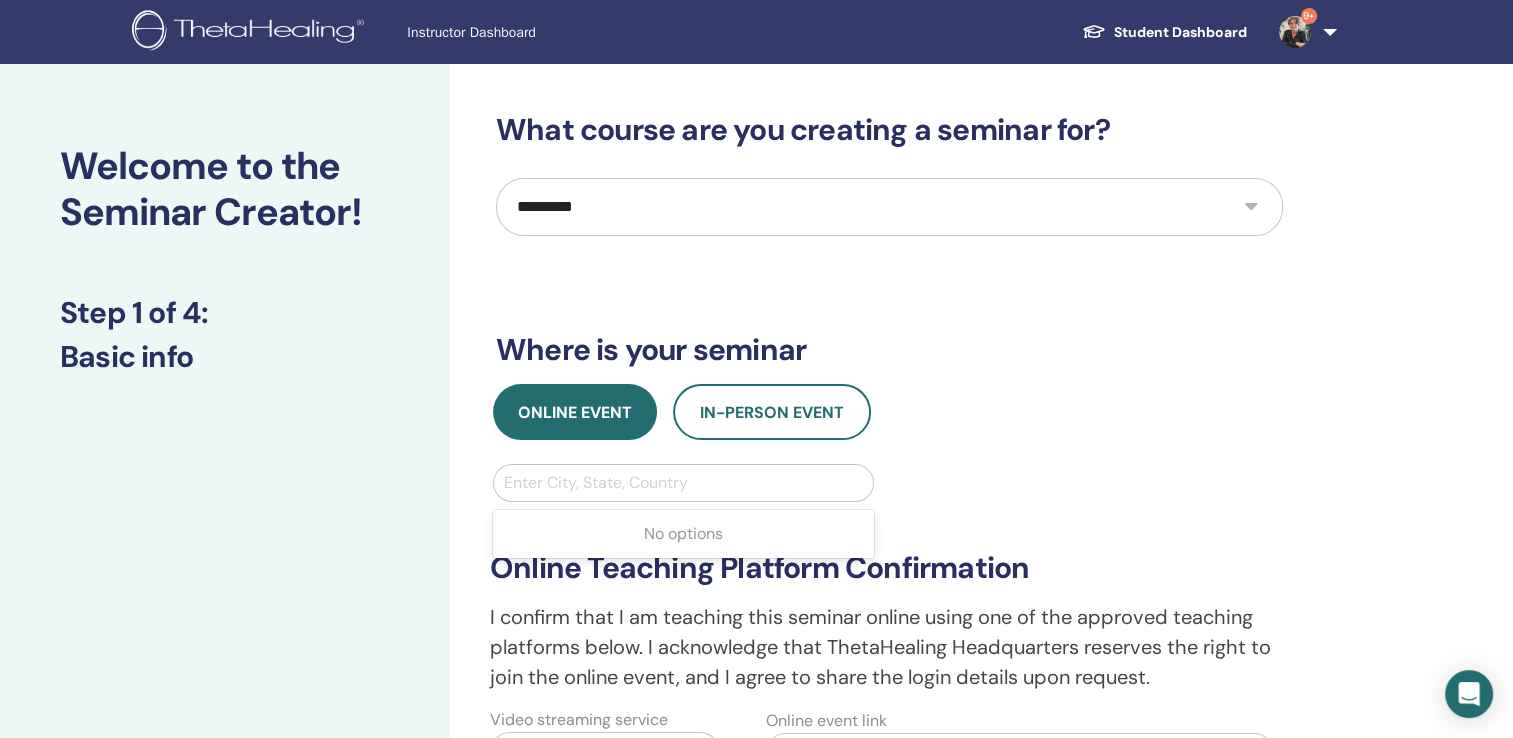 click at bounding box center [683, 483] 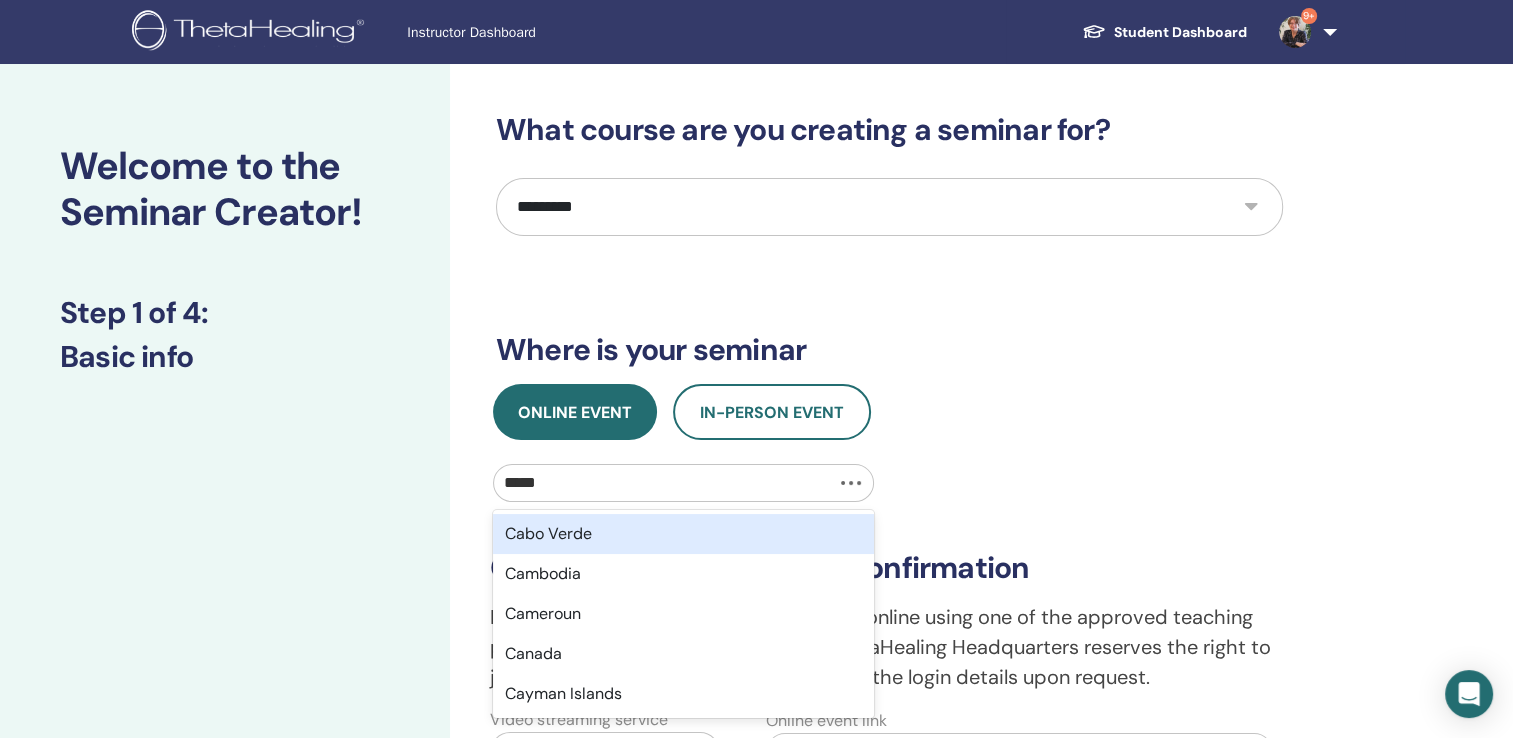 type on "******" 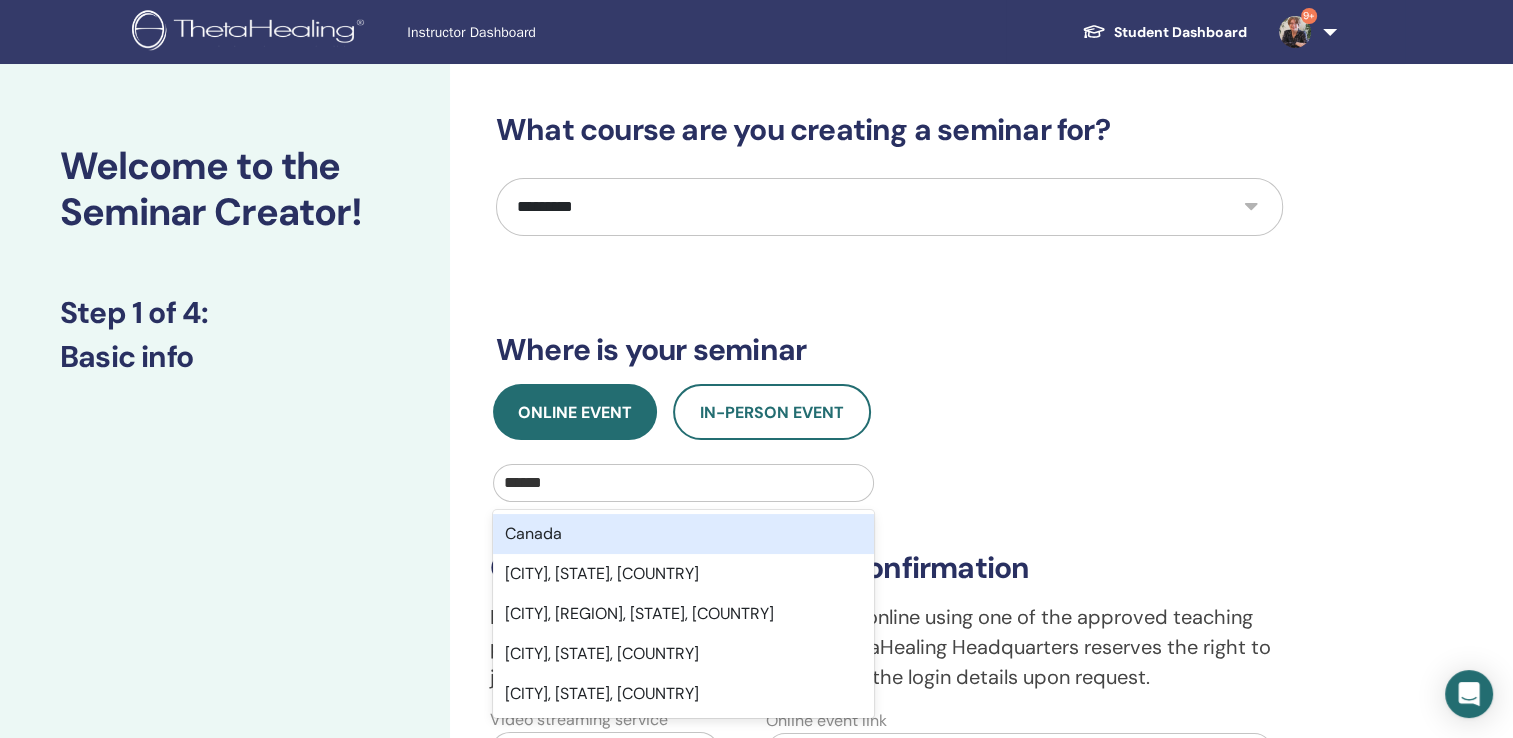 click on "Canada" at bounding box center [683, 534] 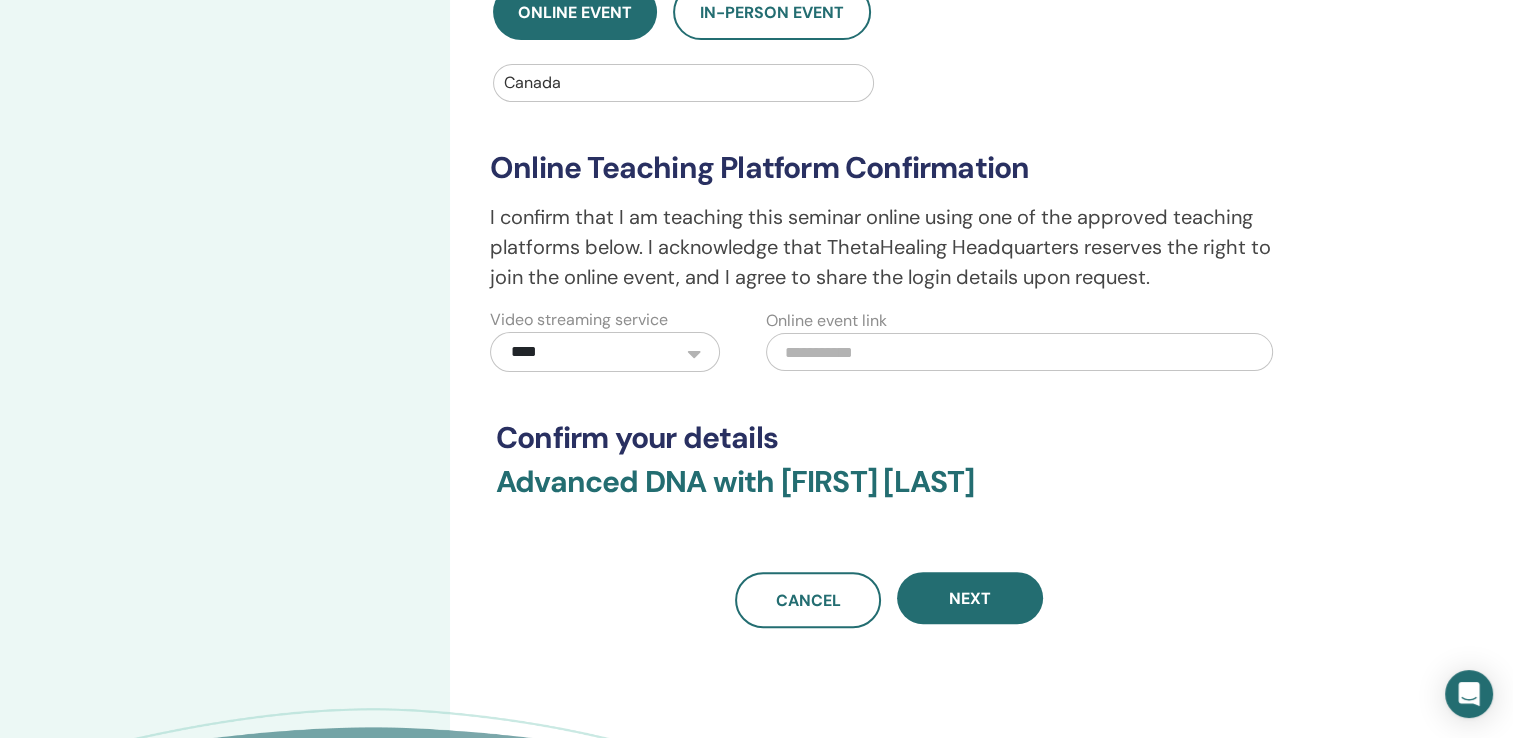 scroll, scrollTop: 409, scrollLeft: 0, axis: vertical 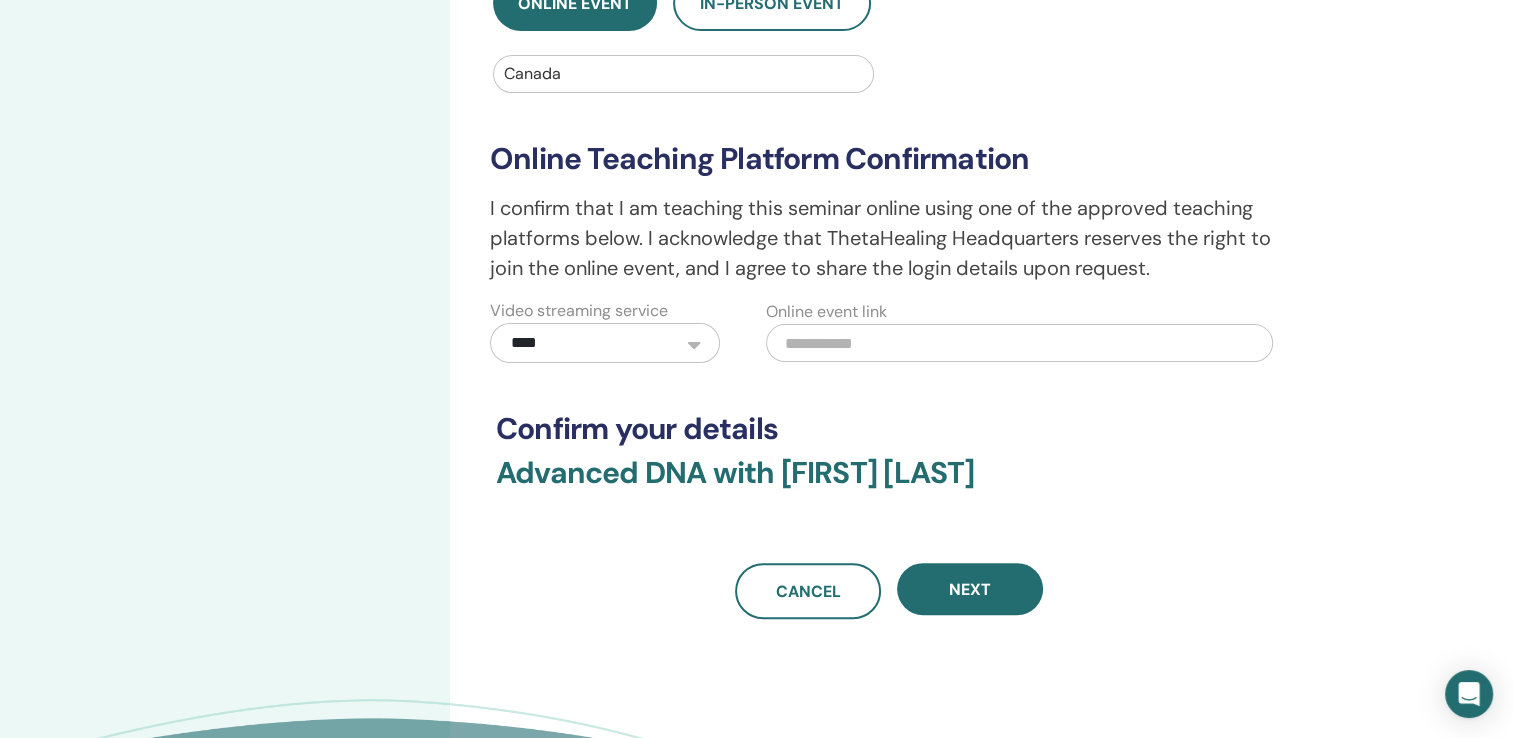 click at bounding box center (1019, 343) 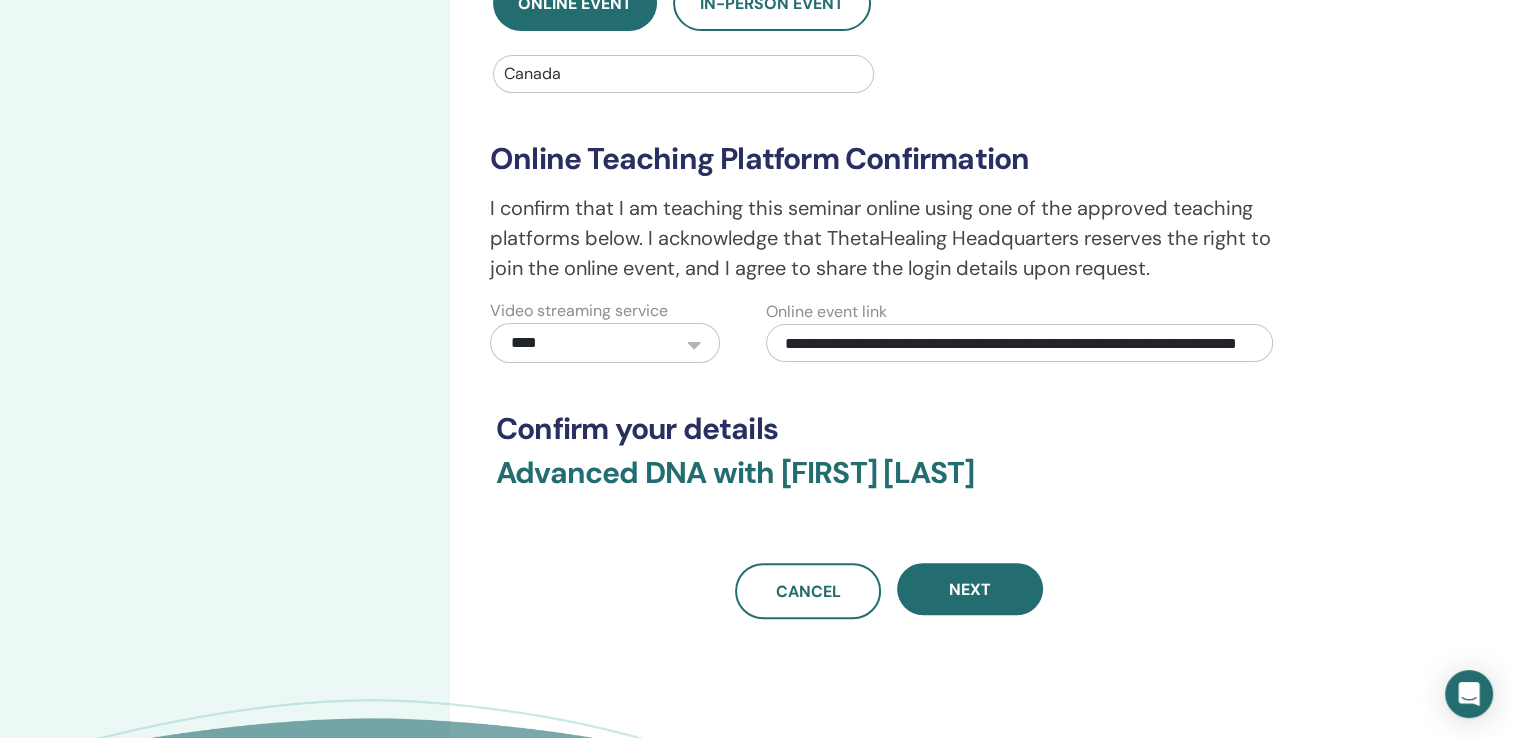 scroll, scrollTop: 0, scrollLeft: 165, axis: horizontal 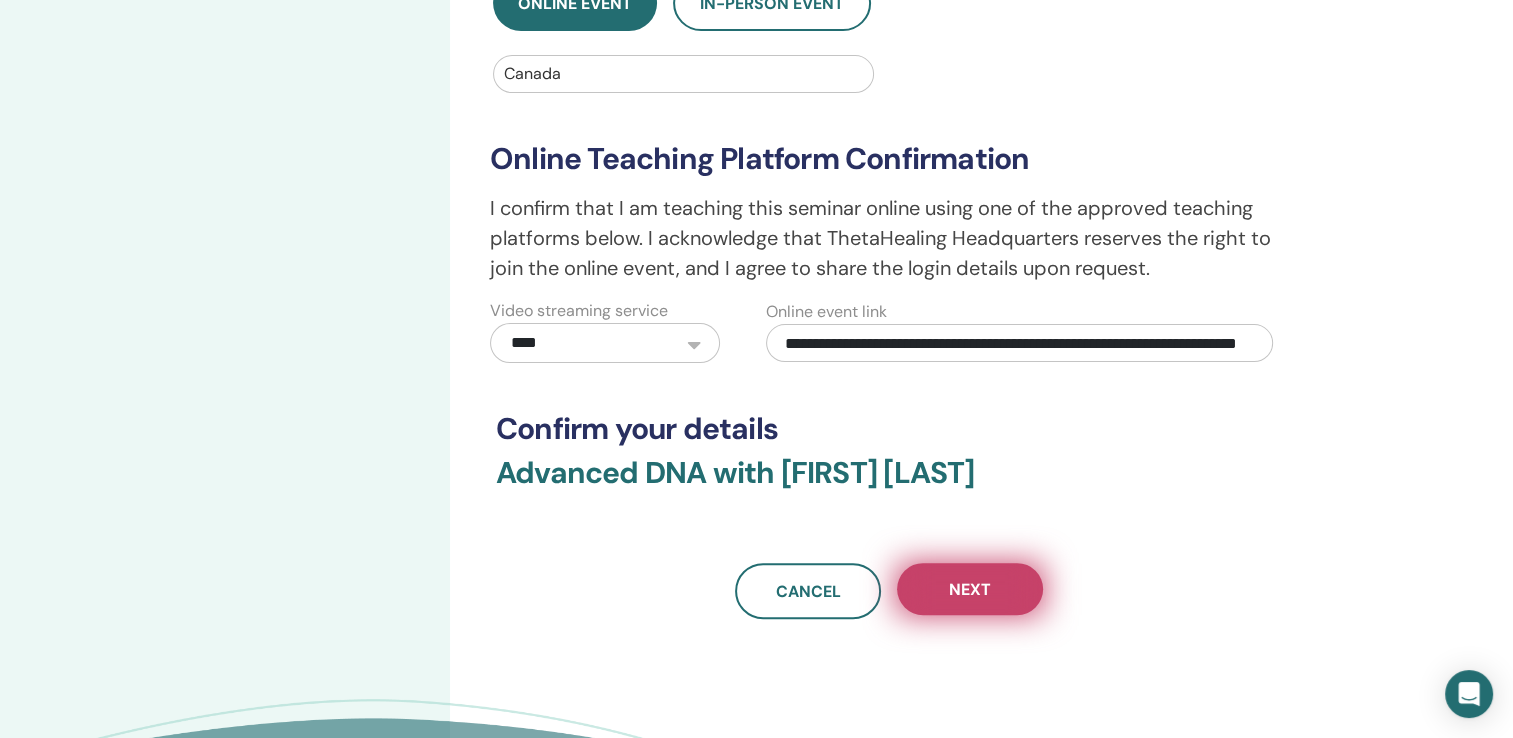 click on "Next" at bounding box center [970, 589] 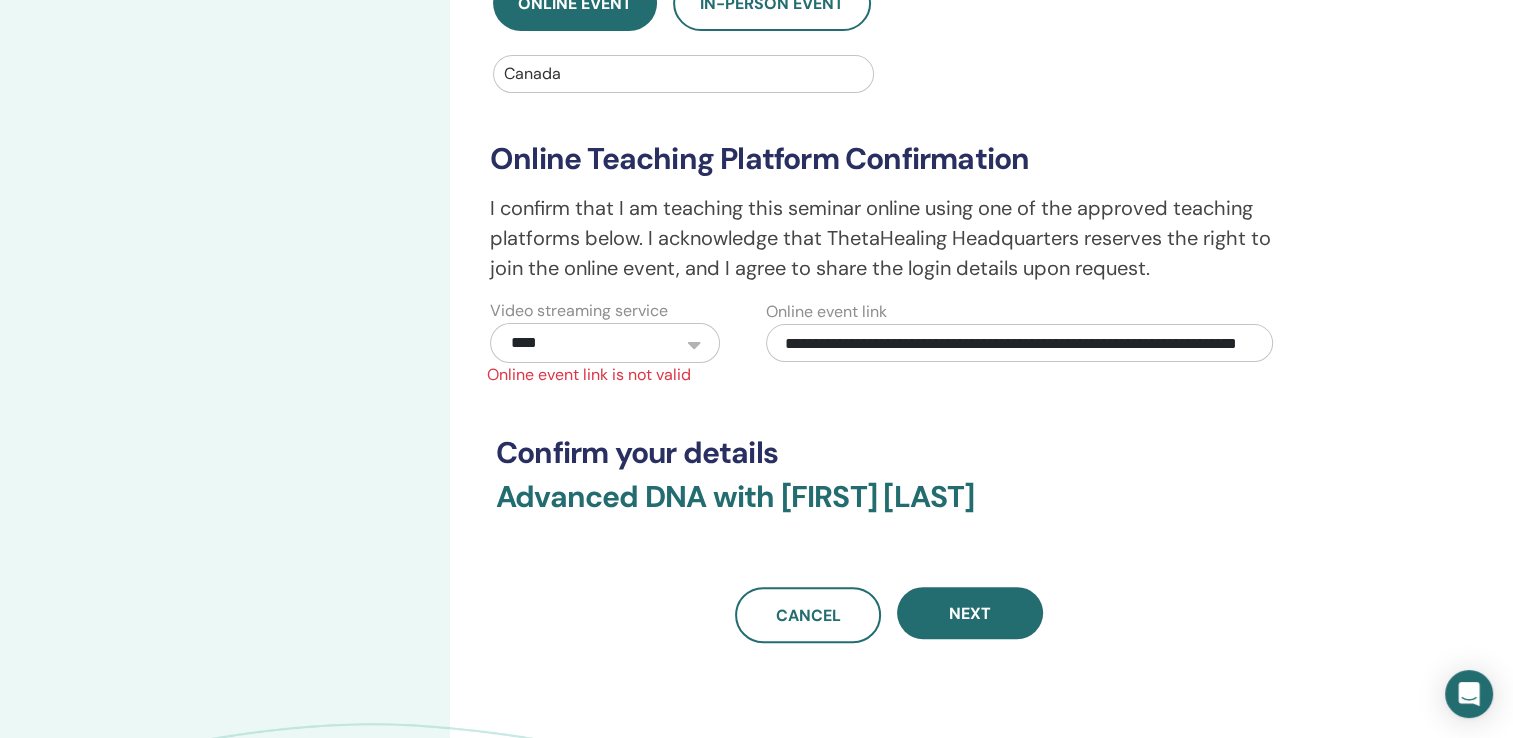 click on "**********" at bounding box center (605, 343) 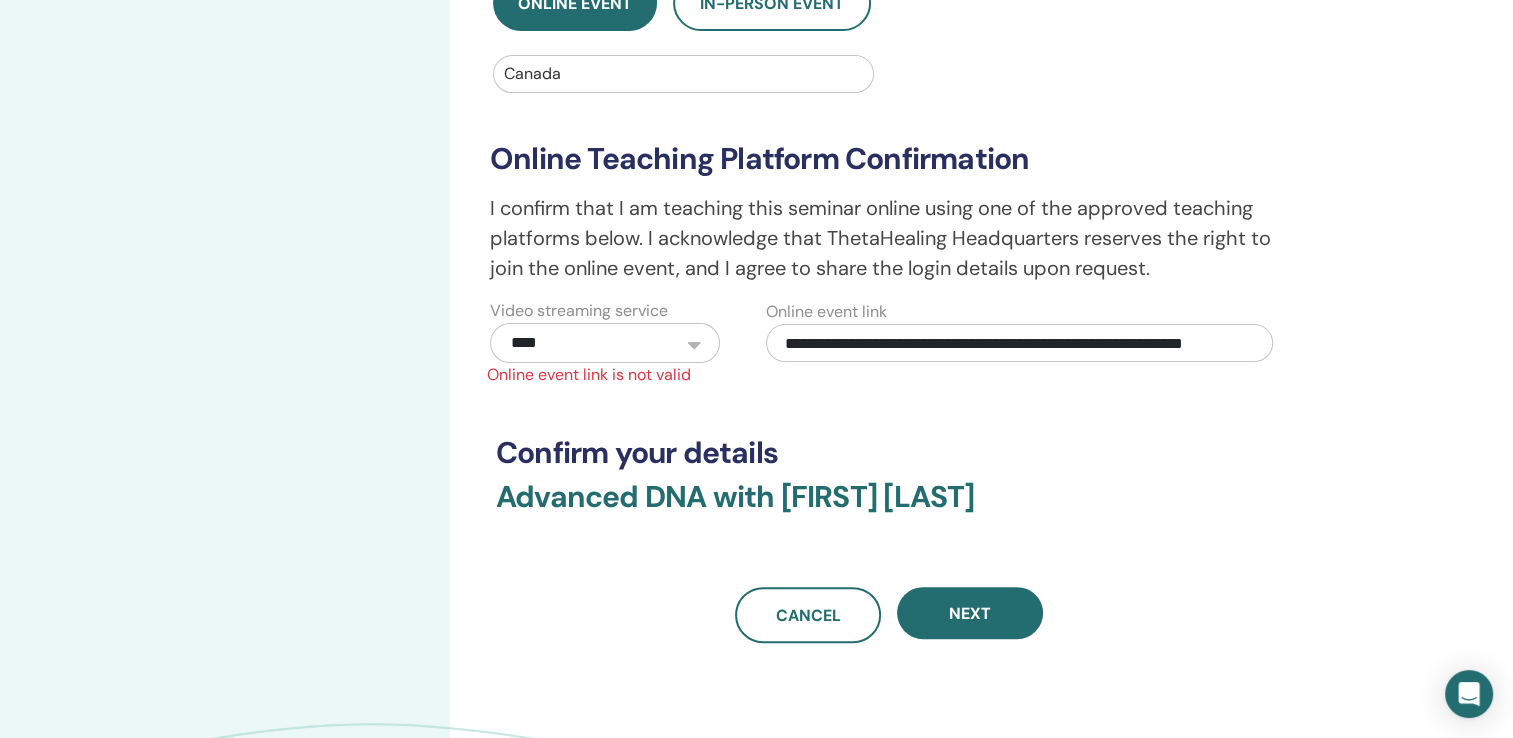 click on "**********" at bounding box center [1019, 343] 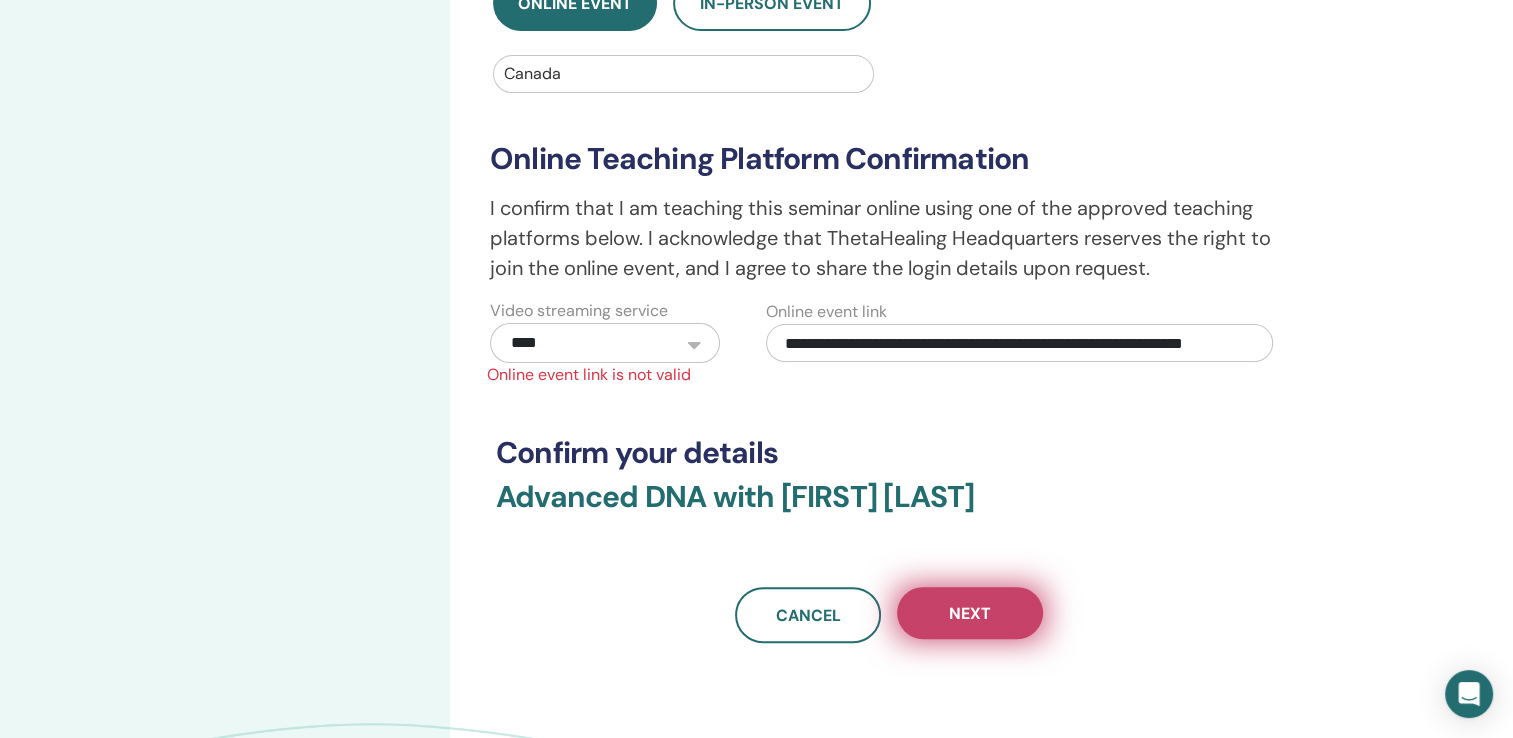 scroll, scrollTop: 0, scrollLeft: 0, axis: both 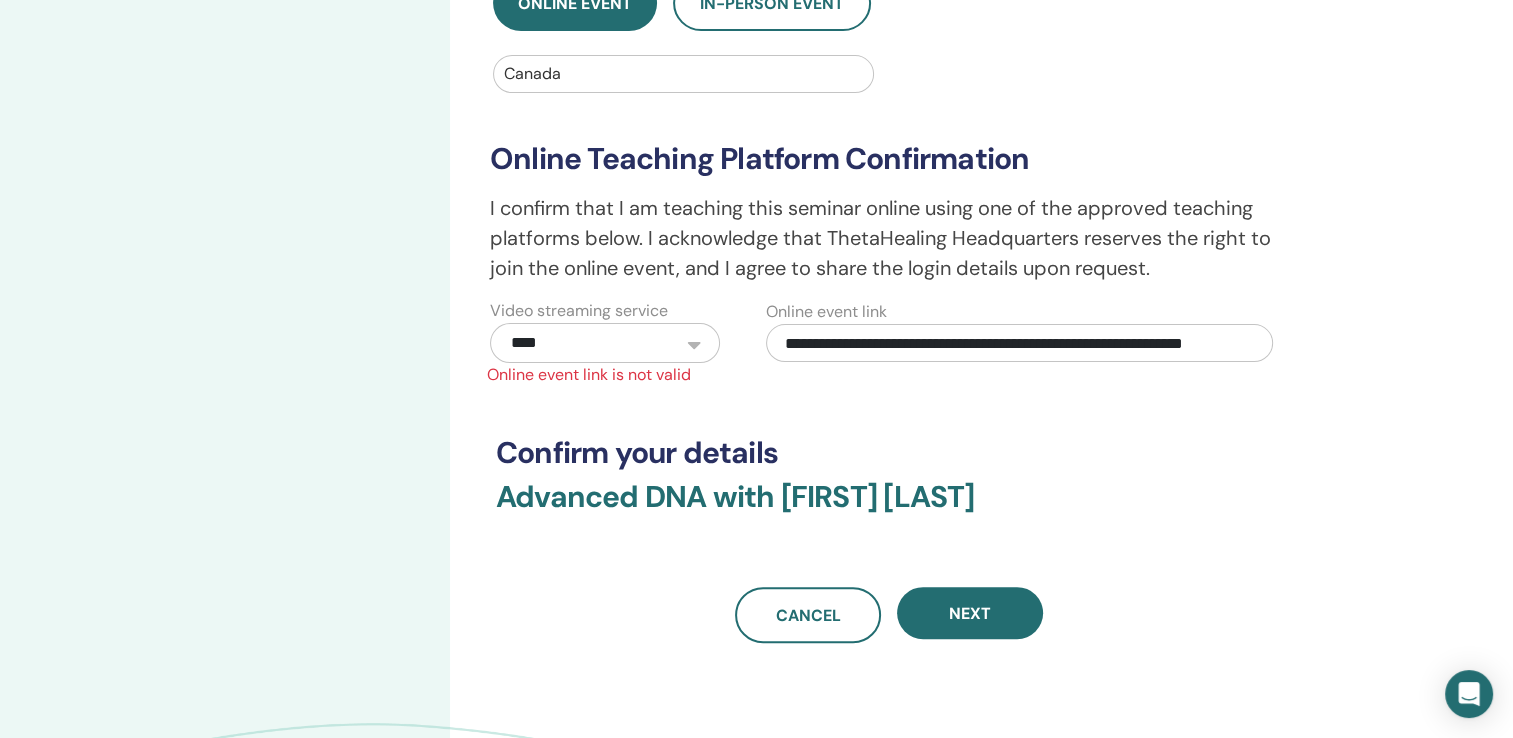 click on "**********" at bounding box center [1019, 343] 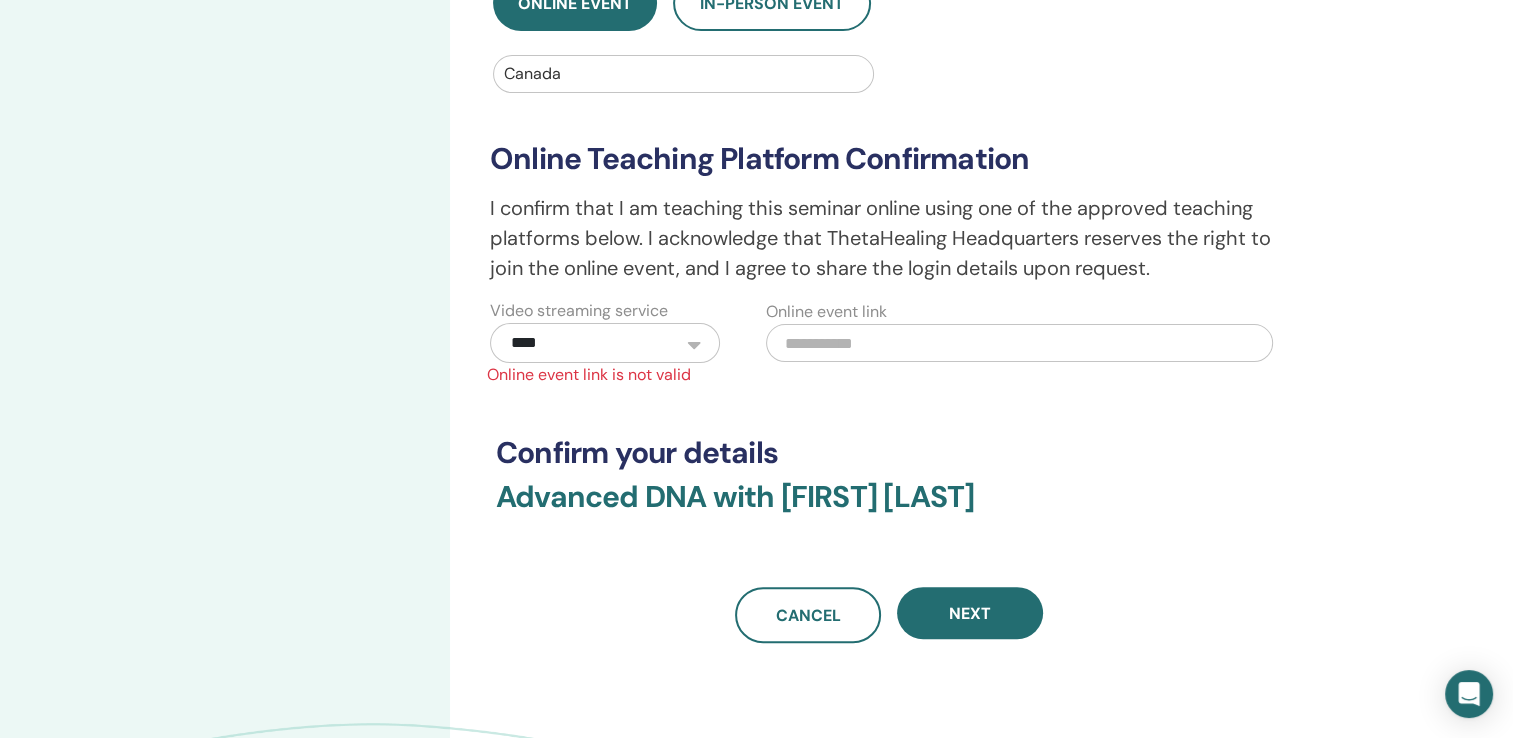 scroll, scrollTop: 0, scrollLeft: 0, axis: both 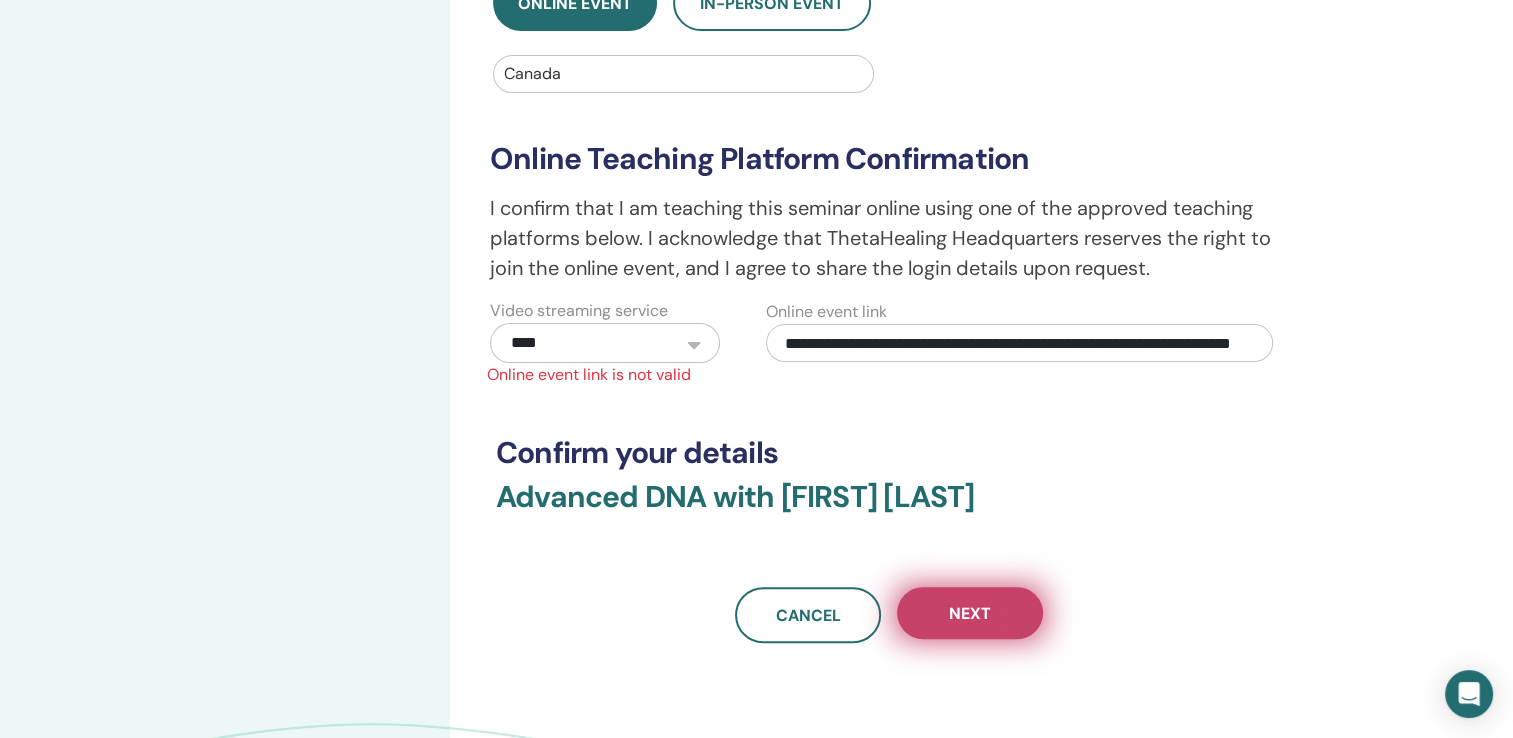 type on "**********" 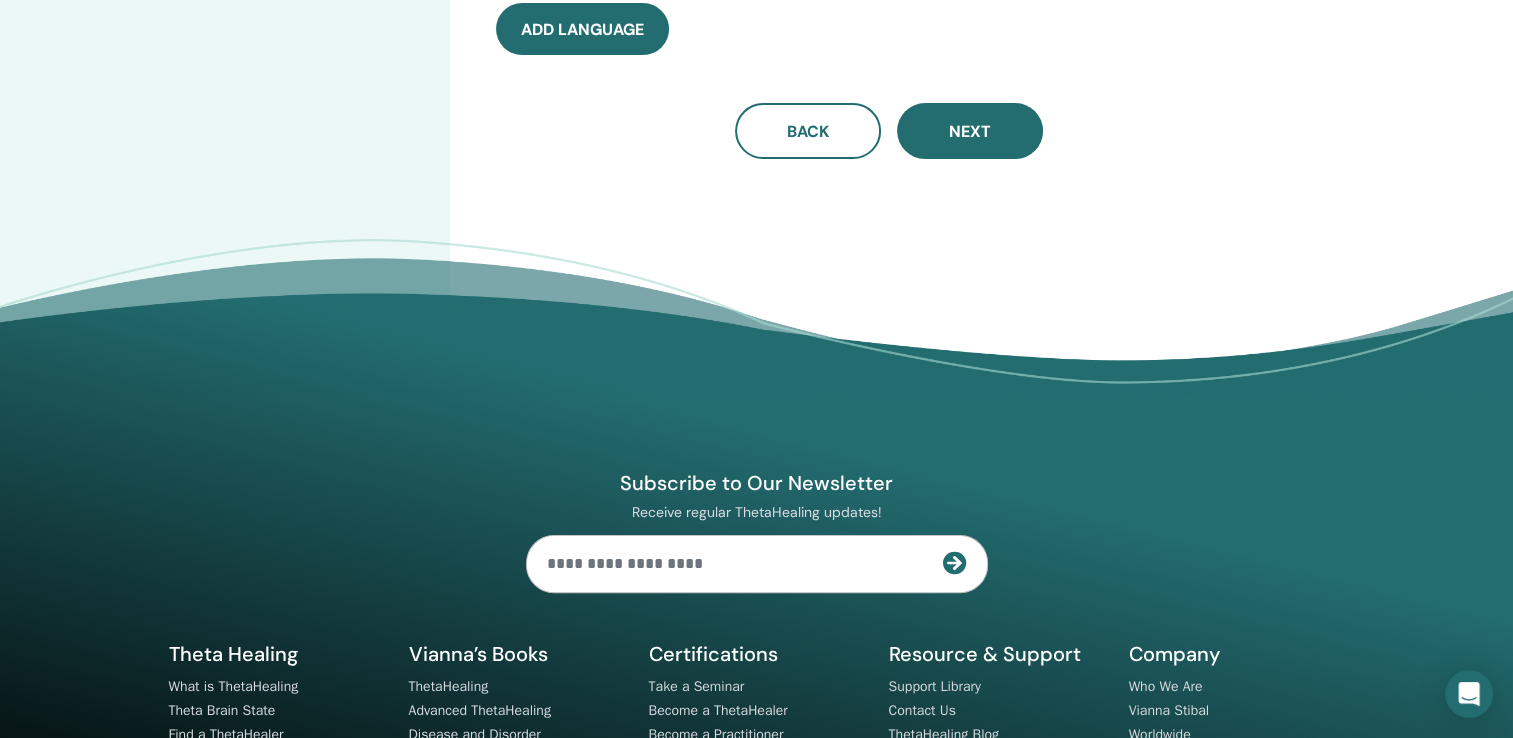 scroll, scrollTop: 0, scrollLeft: 0, axis: both 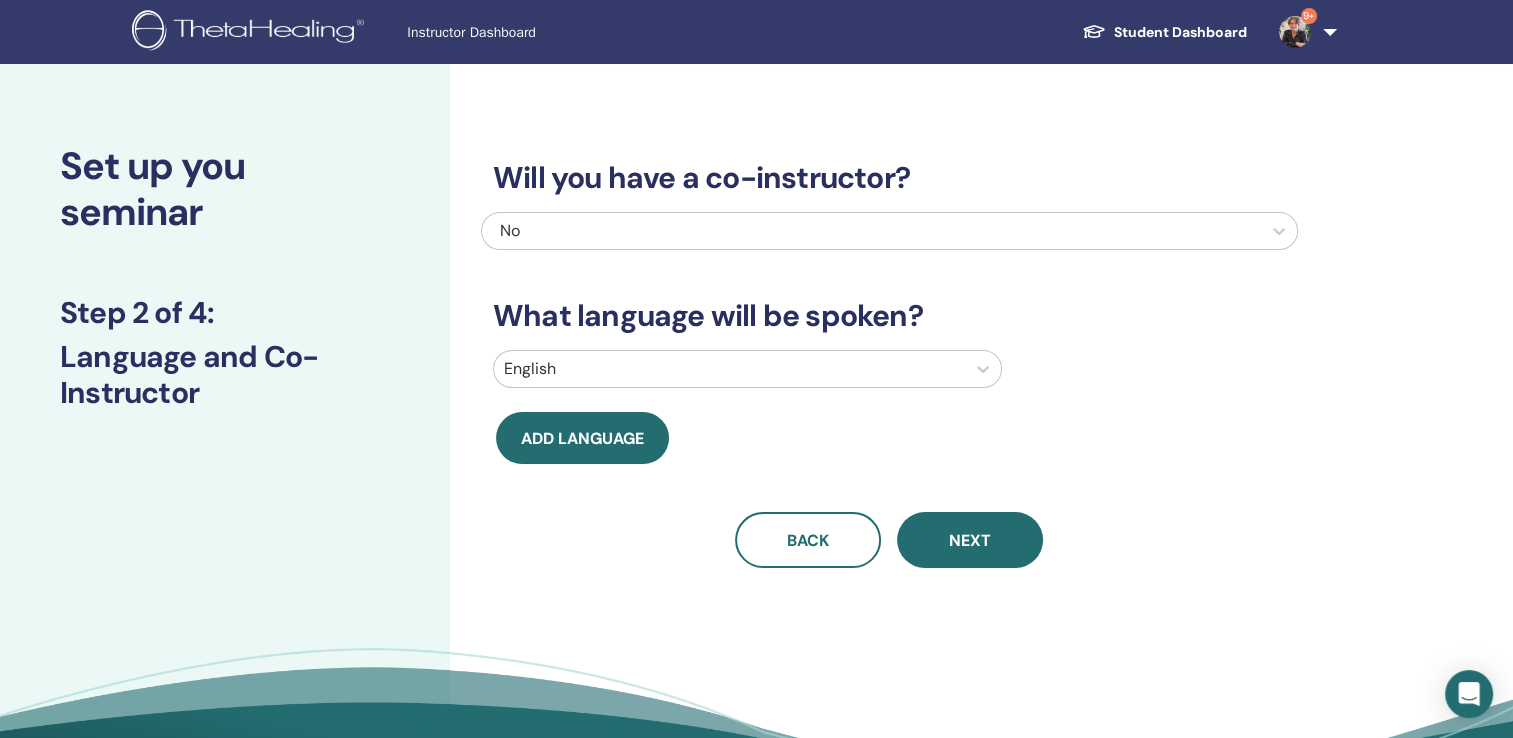 click on "Will you have a co-instructor? No What language will be spoken? English Add language Back Next" at bounding box center (889, 340) 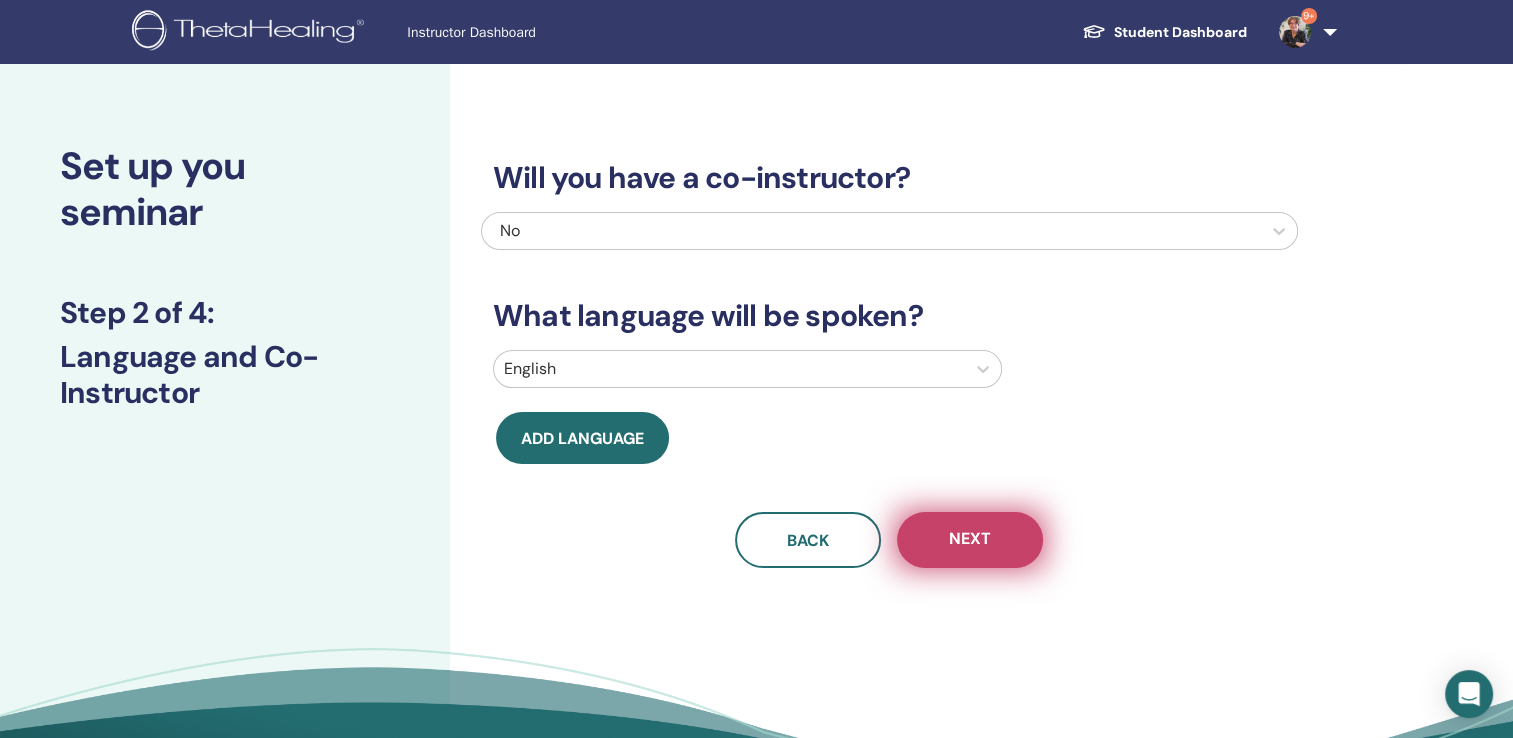 click on "Next" at bounding box center (970, 540) 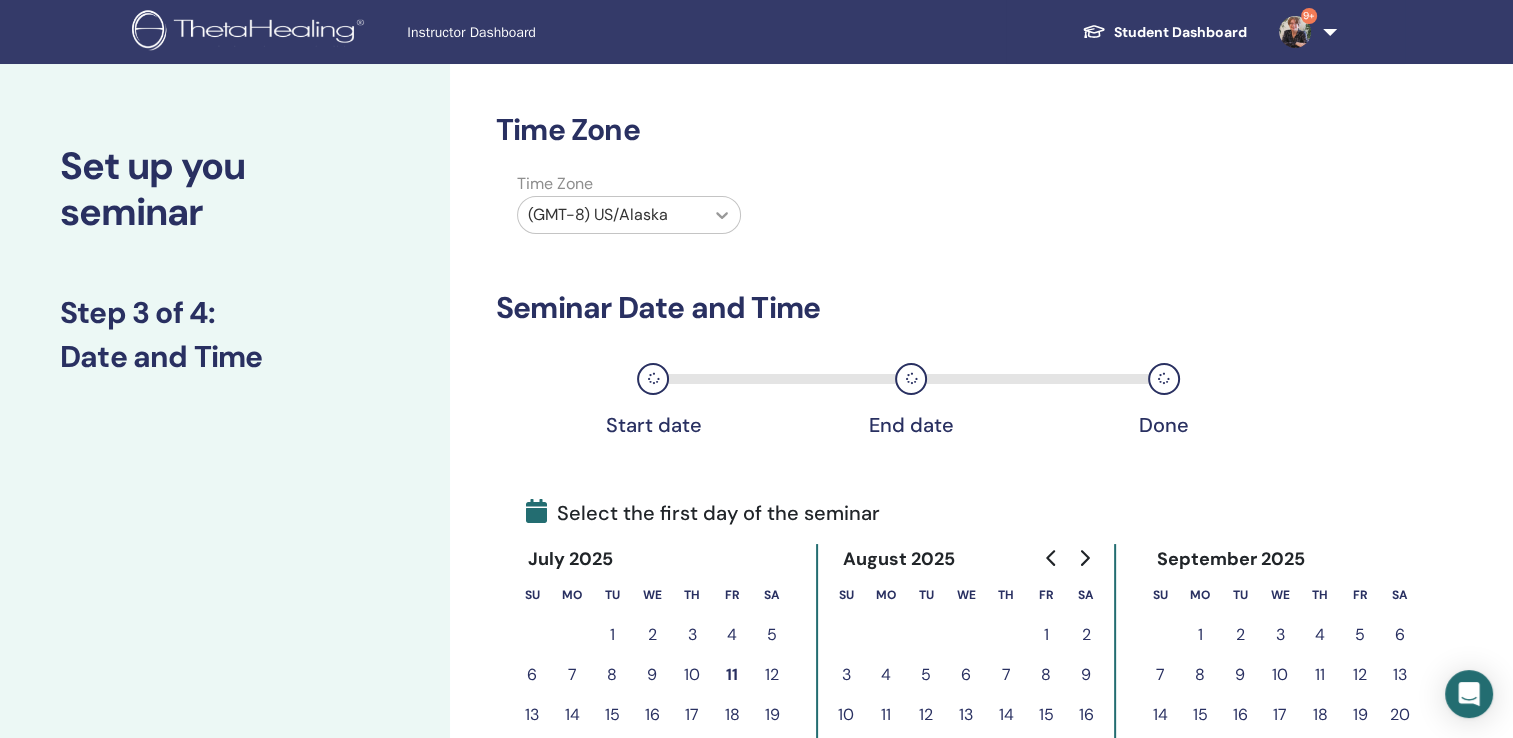 click 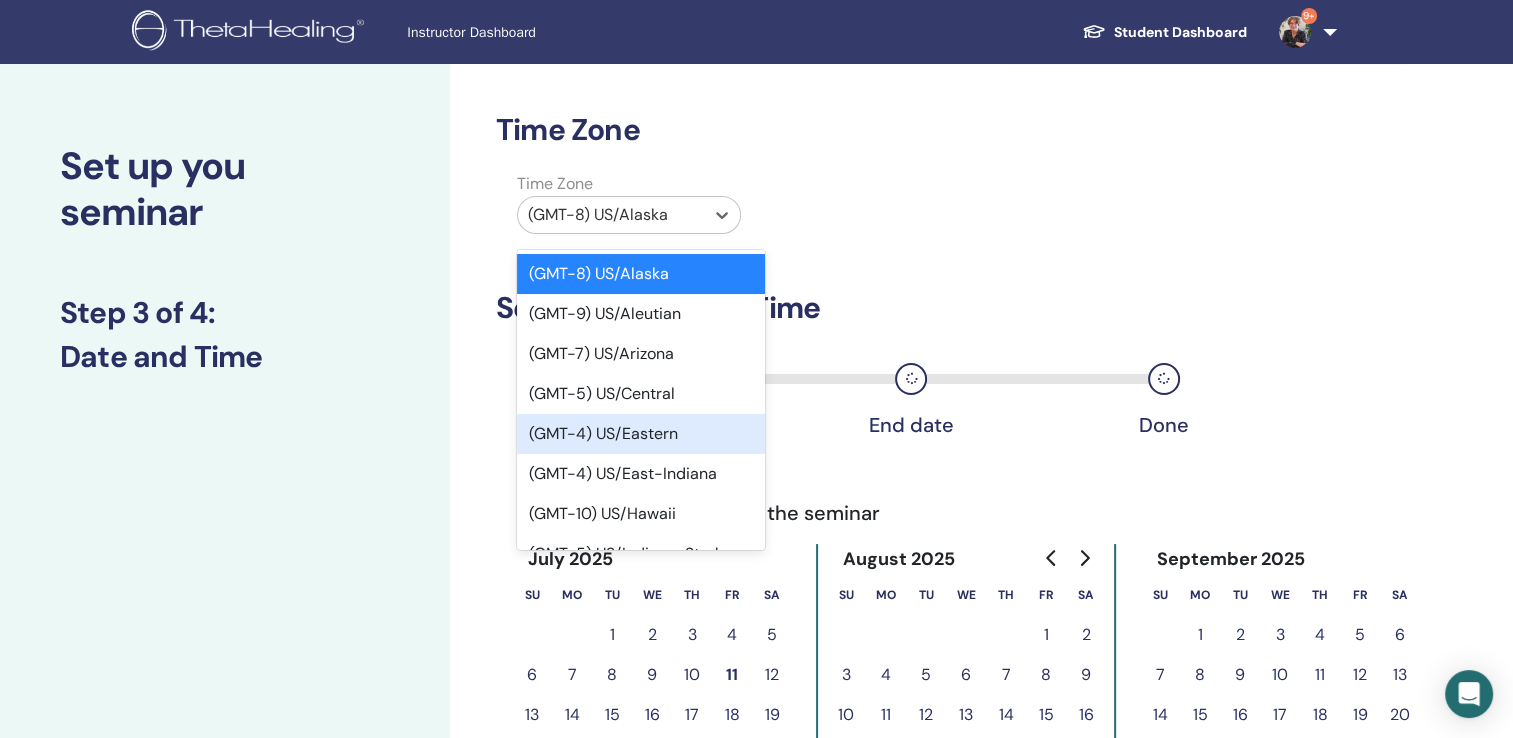 click on "(GMT-4) US/Eastern" at bounding box center [641, 434] 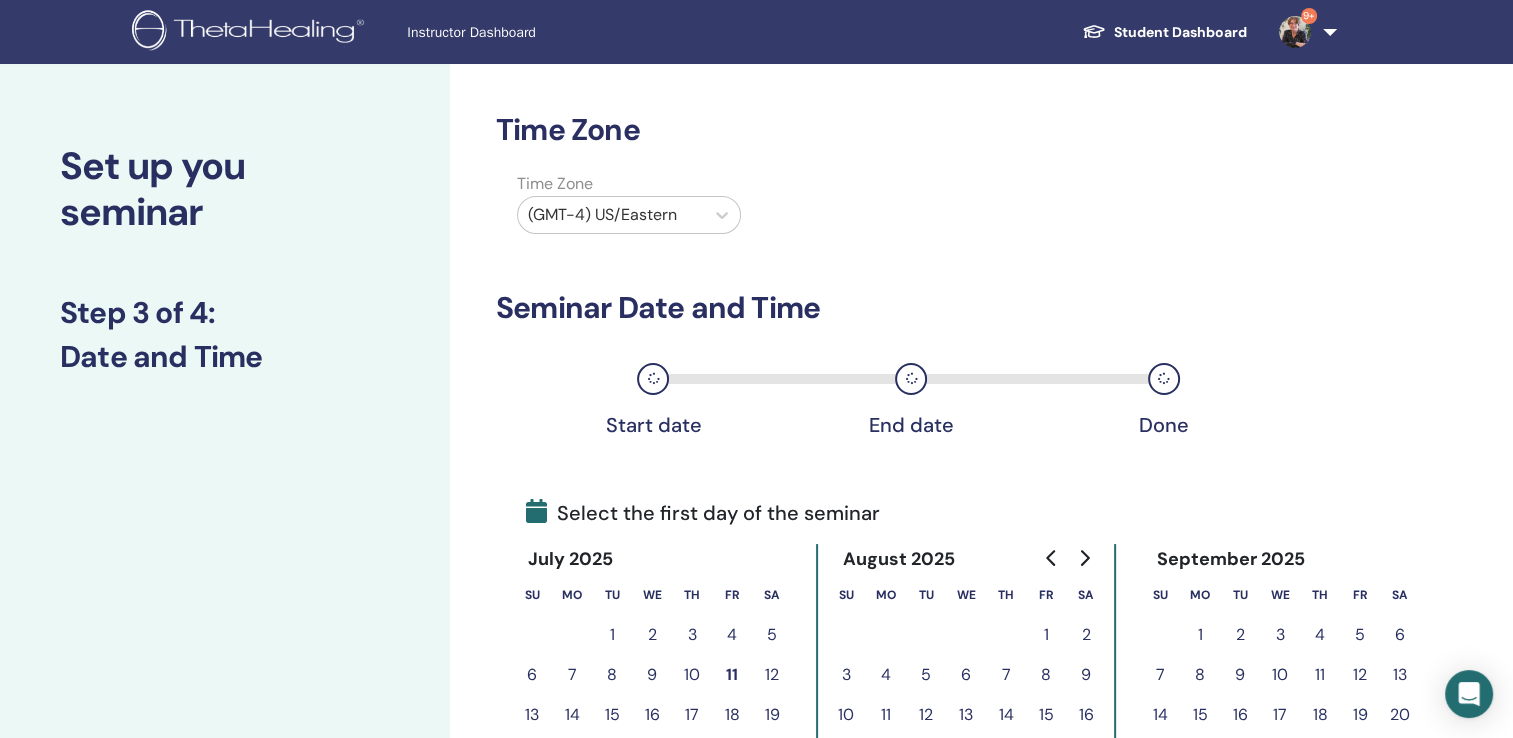 click 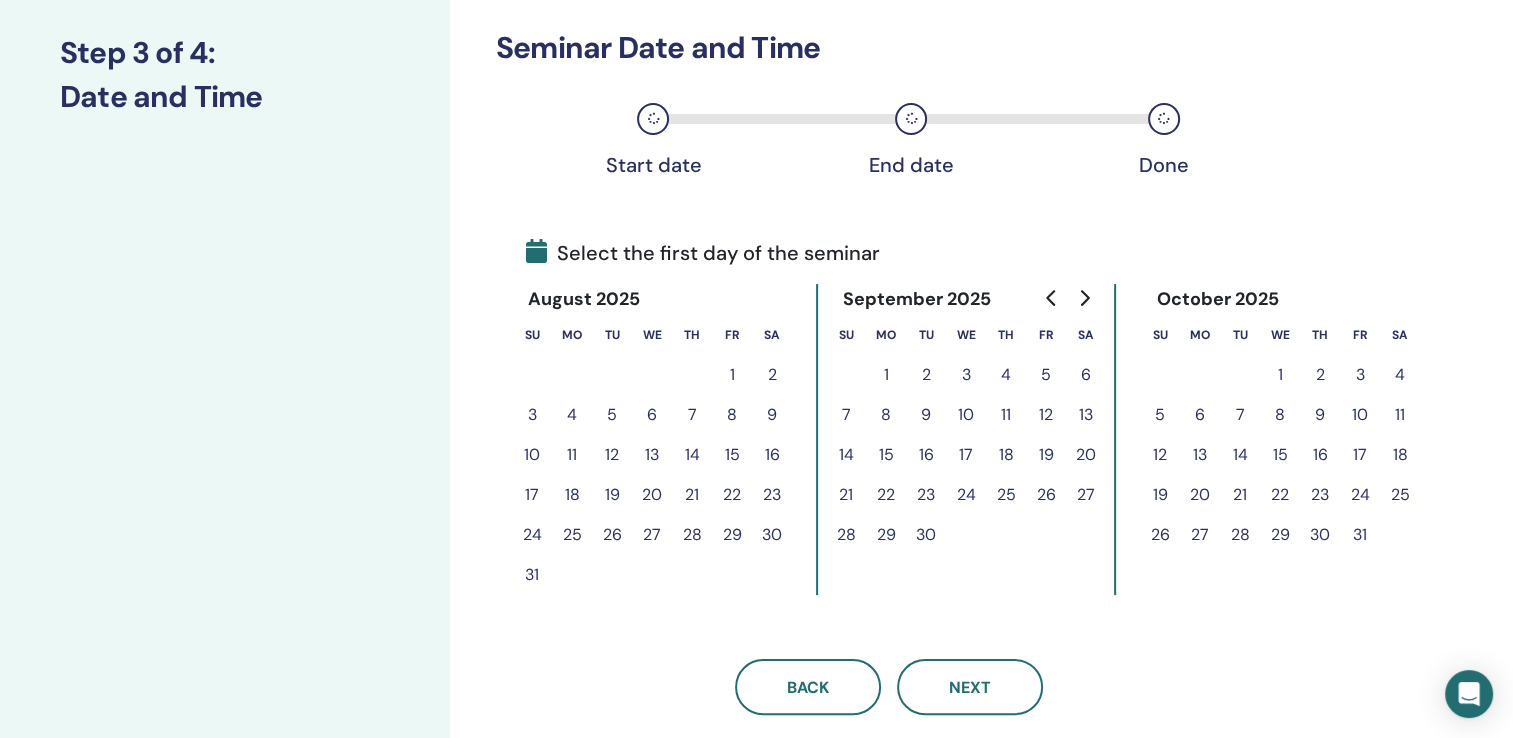 scroll, scrollTop: 264, scrollLeft: 0, axis: vertical 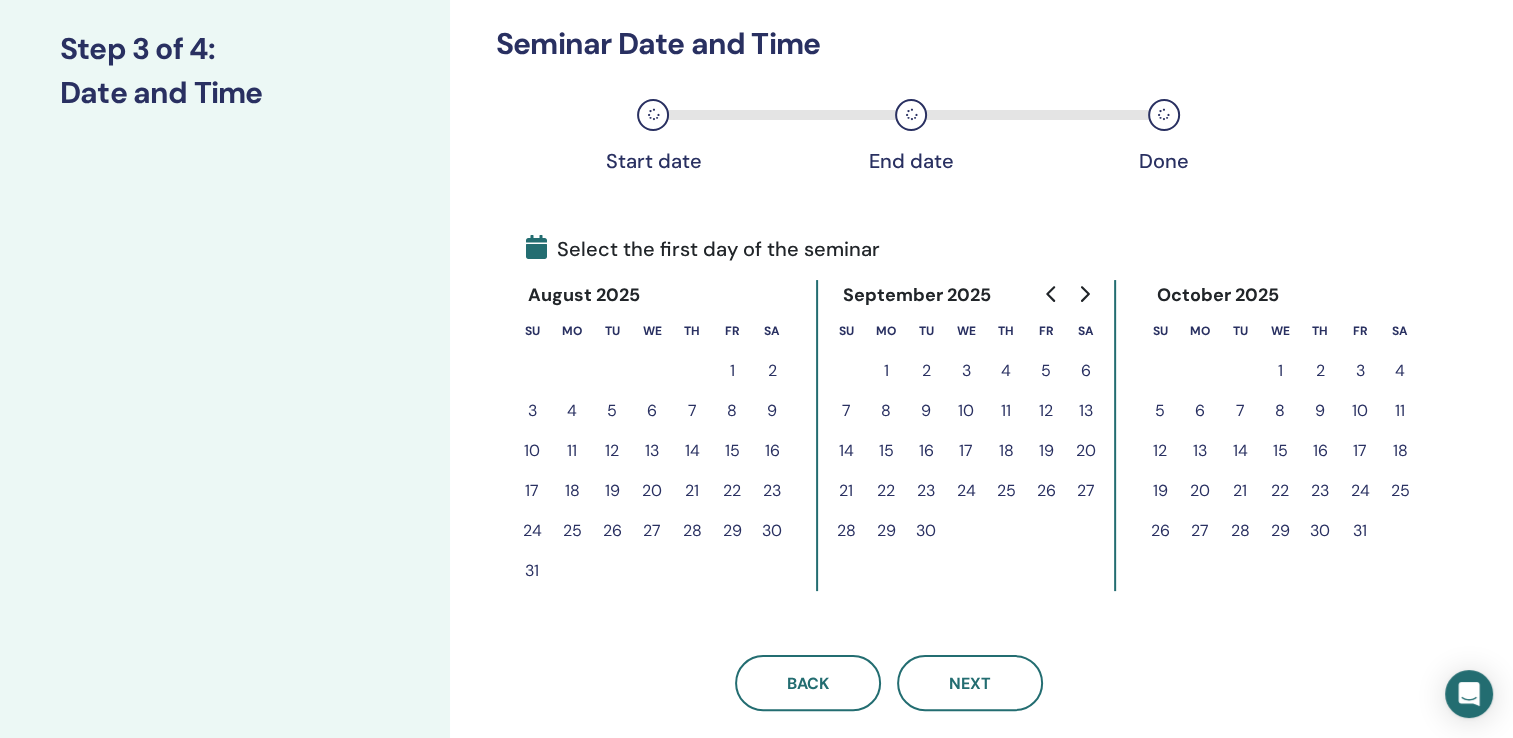 click on "21" at bounding box center [846, 491] 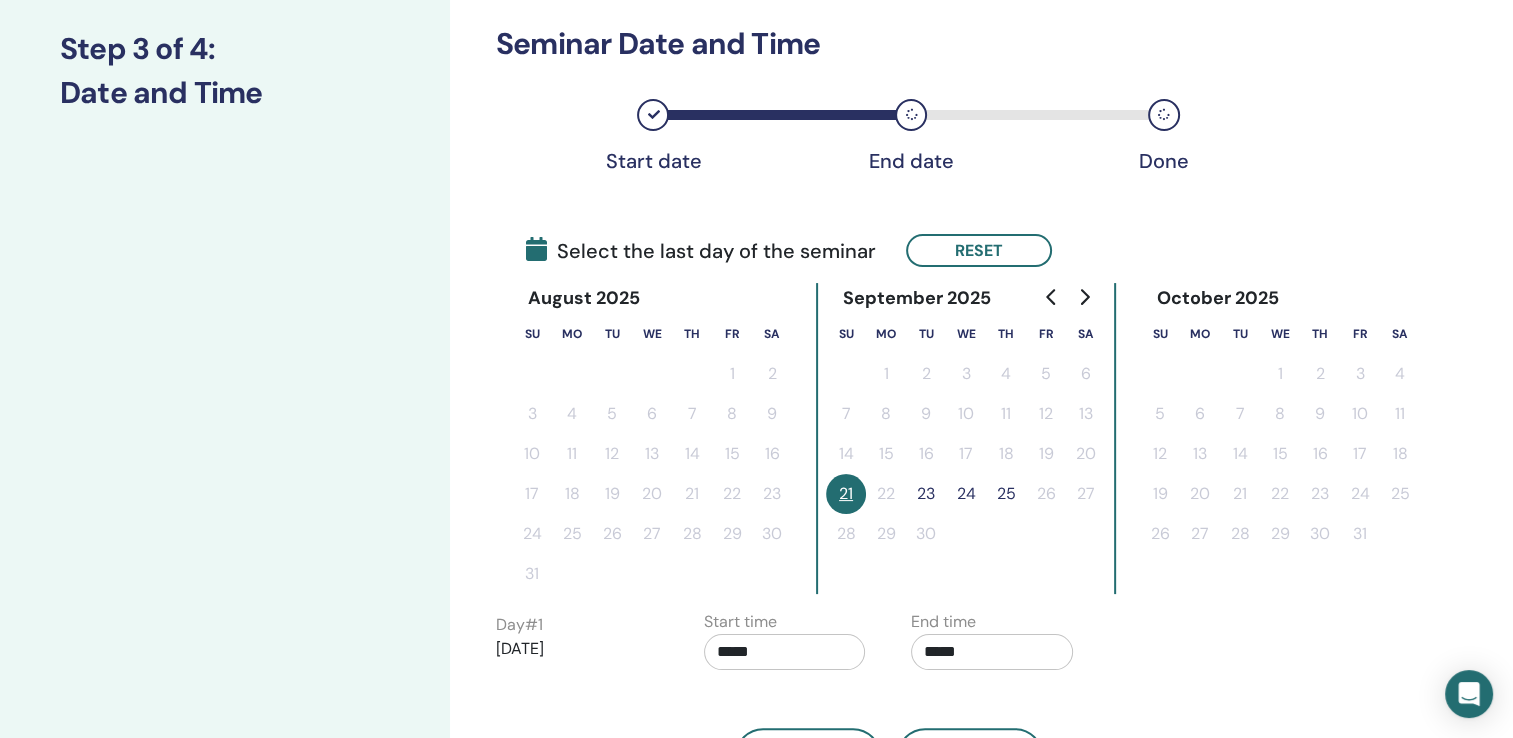 click on "24" at bounding box center (966, 494) 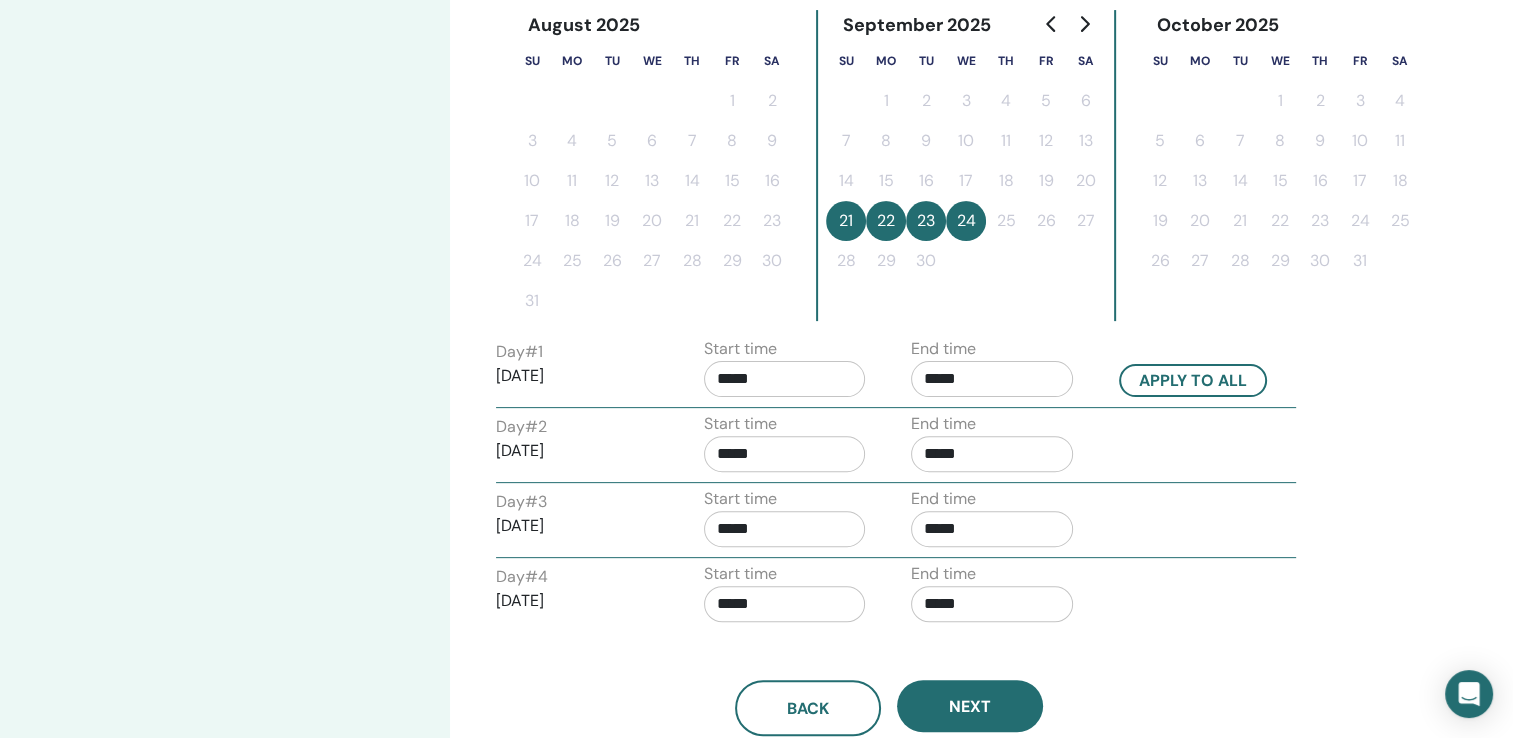 scroll, scrollTop: 637, scrollLeft: 0, axis: vertical 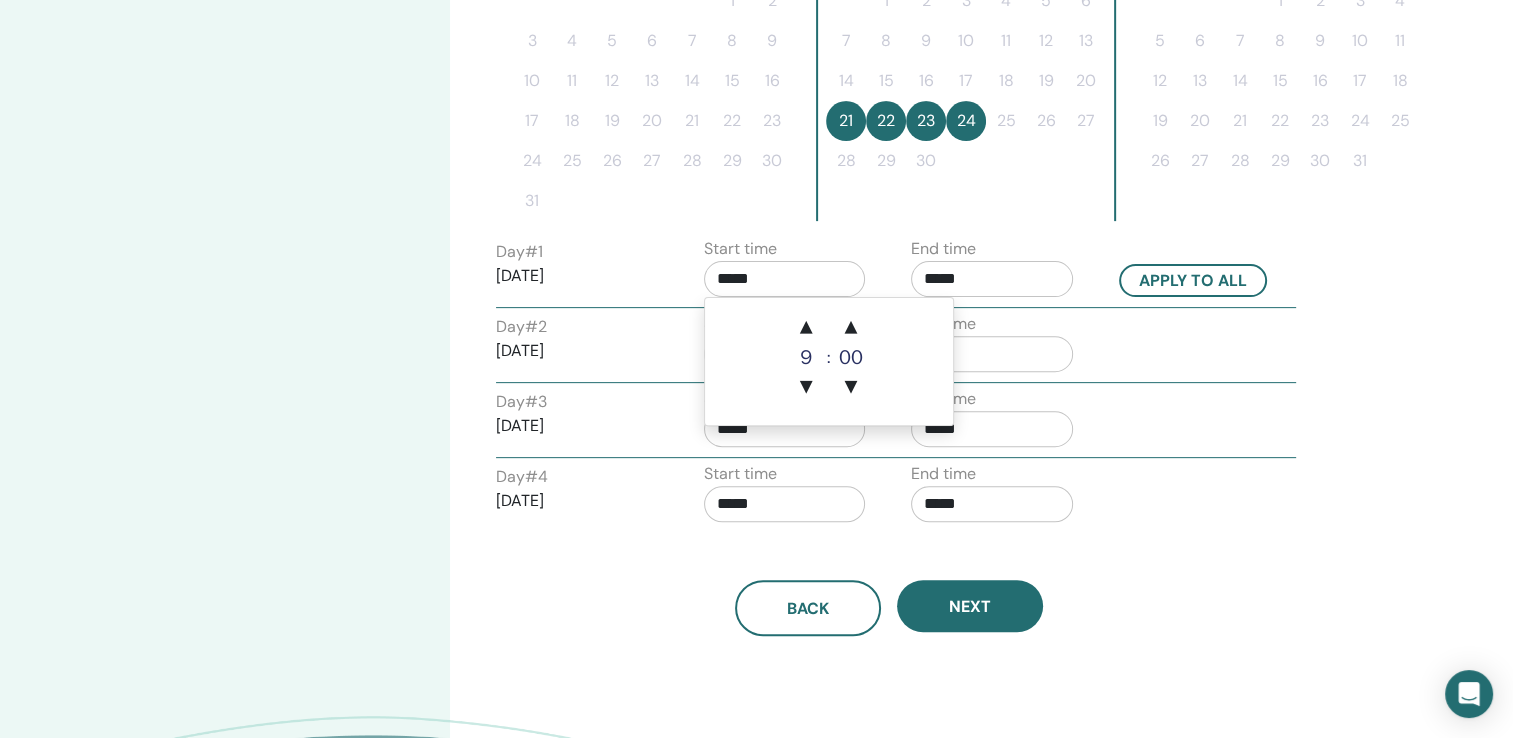 click on "*****" at bounding box center [785, 279] 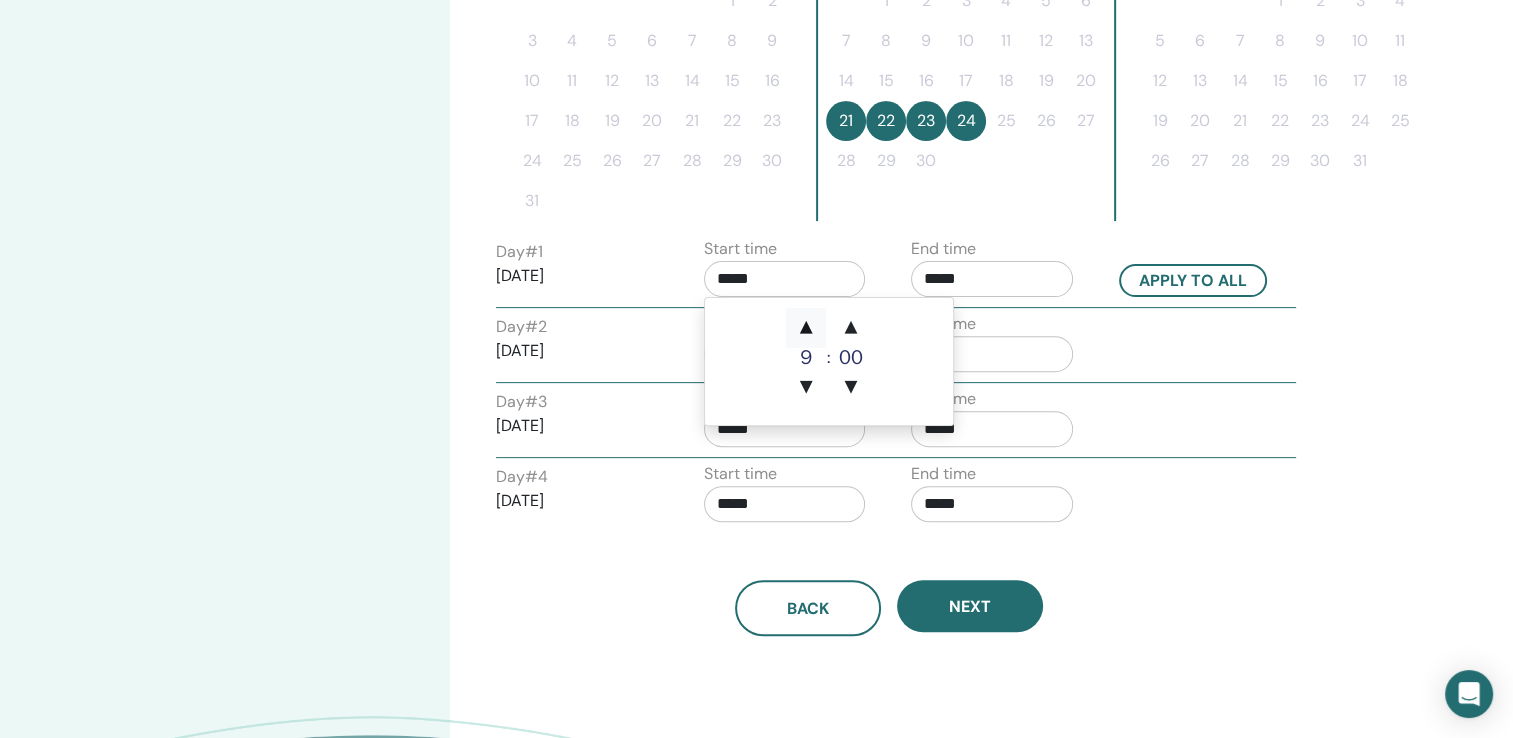 click on "▲" at bounding box center [806, 328] 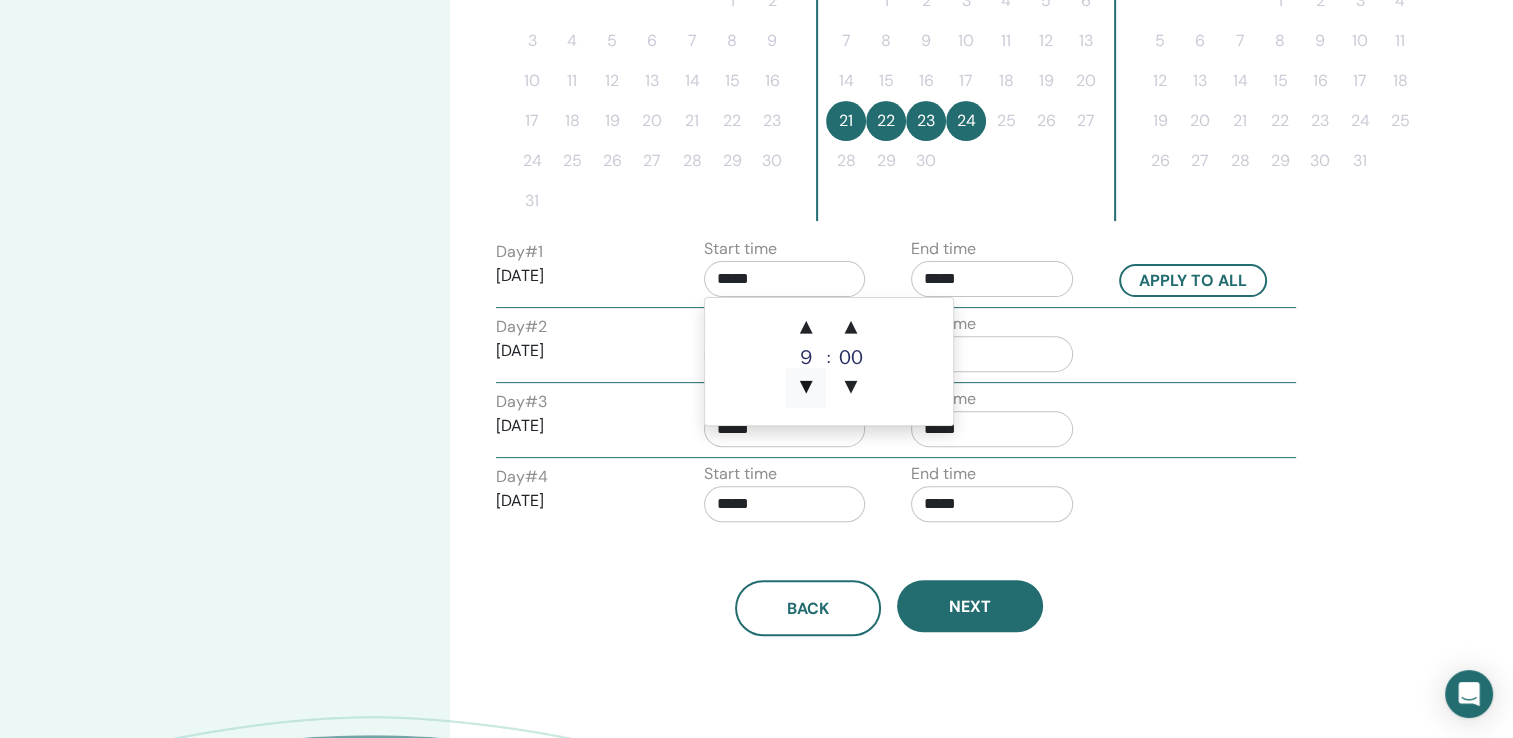 click on "▼" at bounding box center (806, 388) 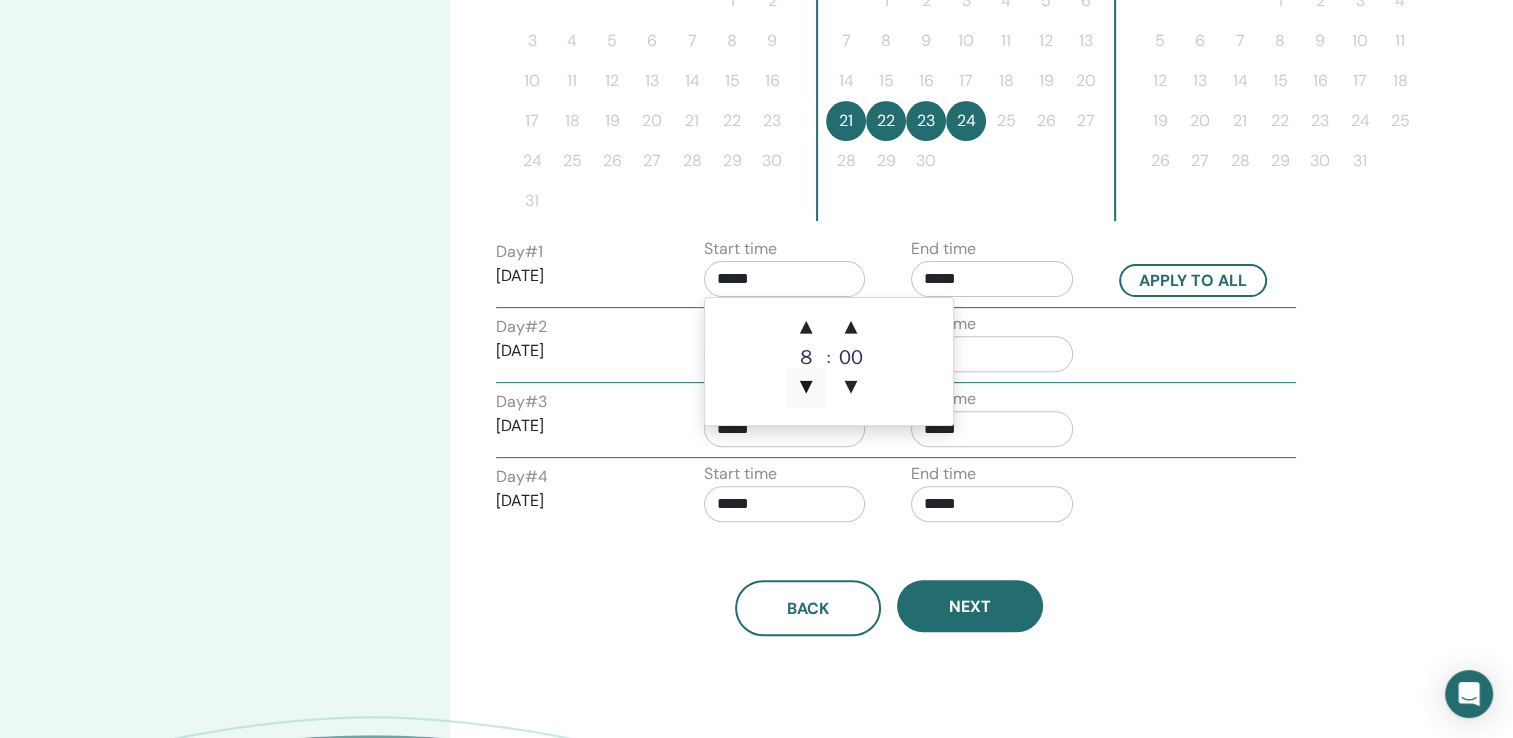 click on "▼" at bounding box center [806, 388] 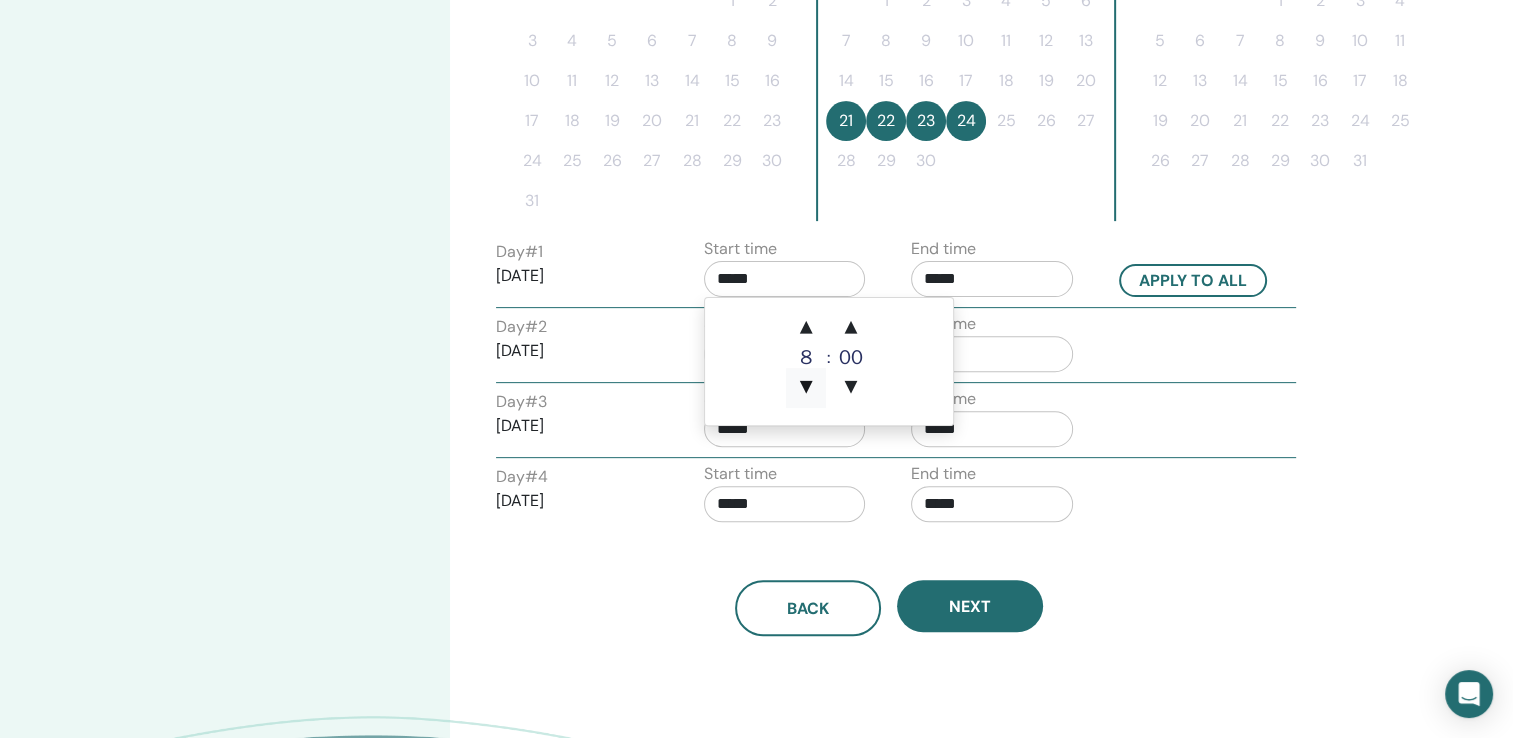 type on "*****" 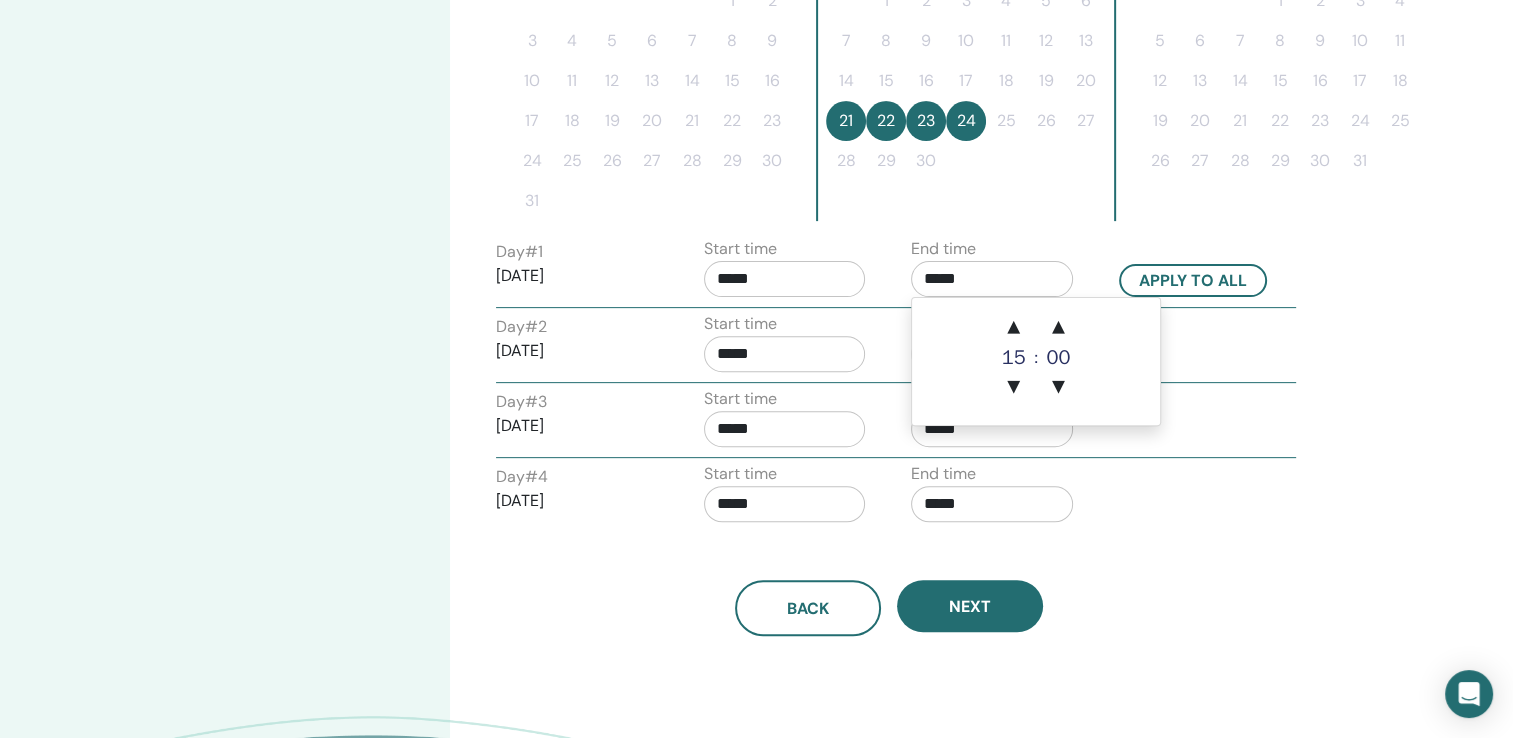 click on "*****" at bounding box center (992, 279) 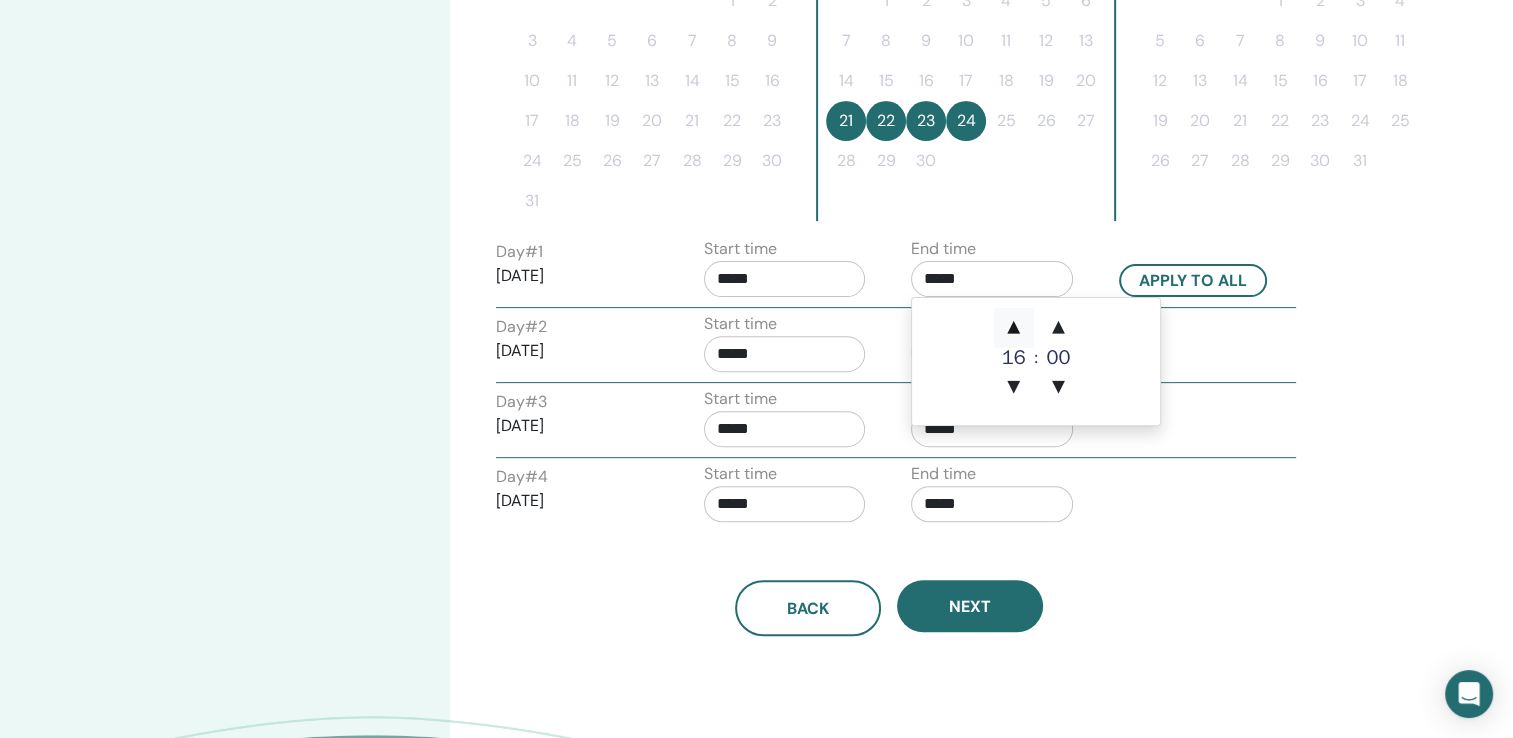 click on "▲" at bounding box center (1014, 328) 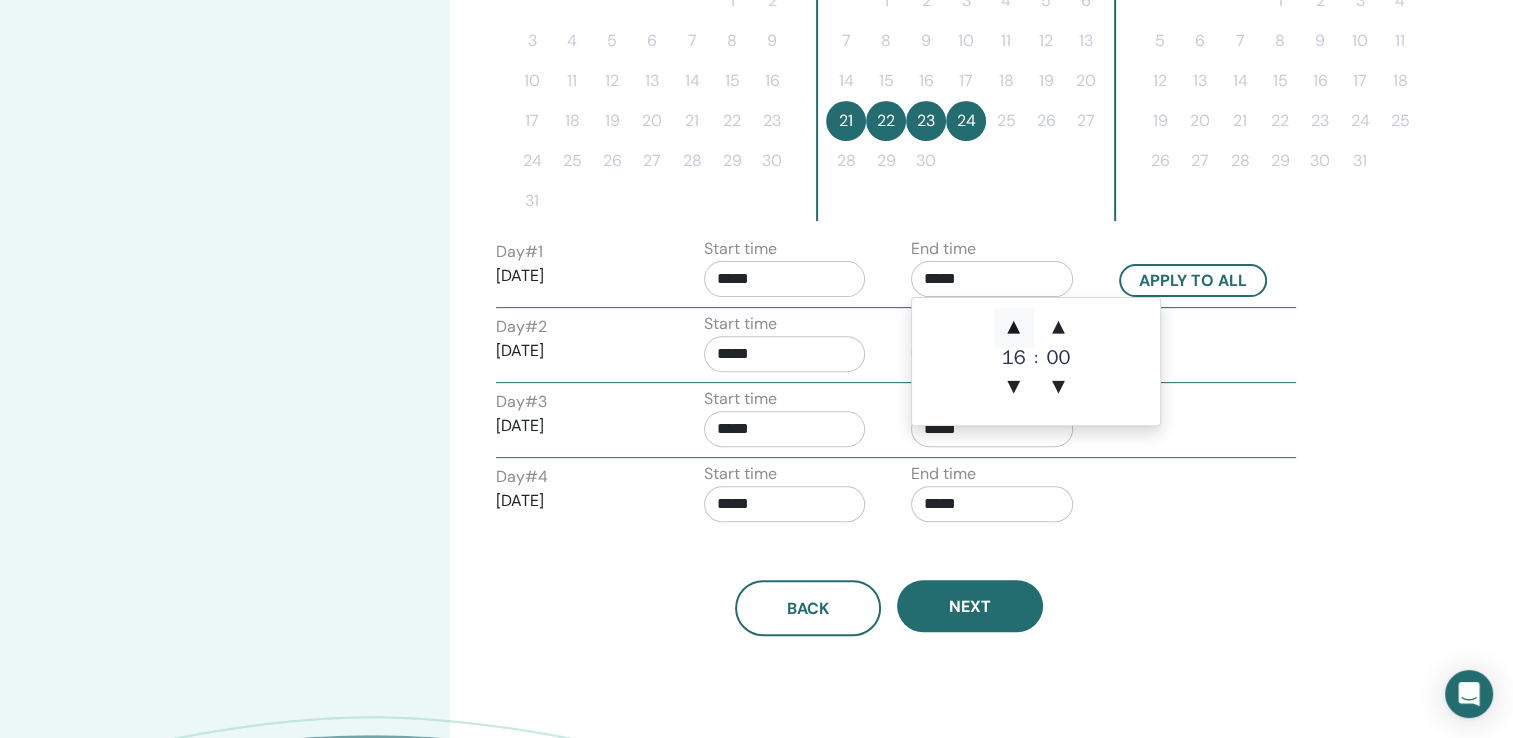 click on "▲" at bounding box center (1014, 328) 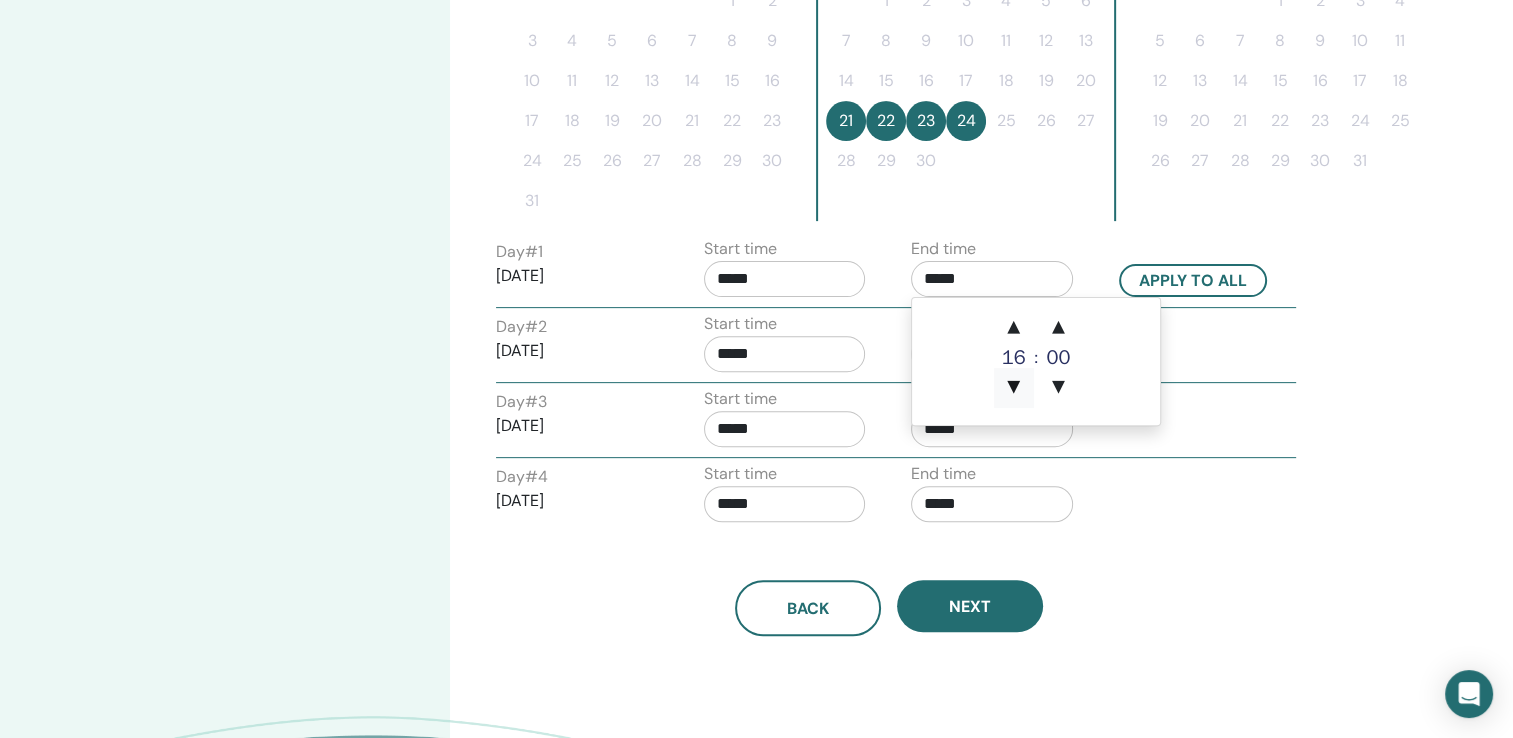 click on "▼" at bounding box center (1014, 388) 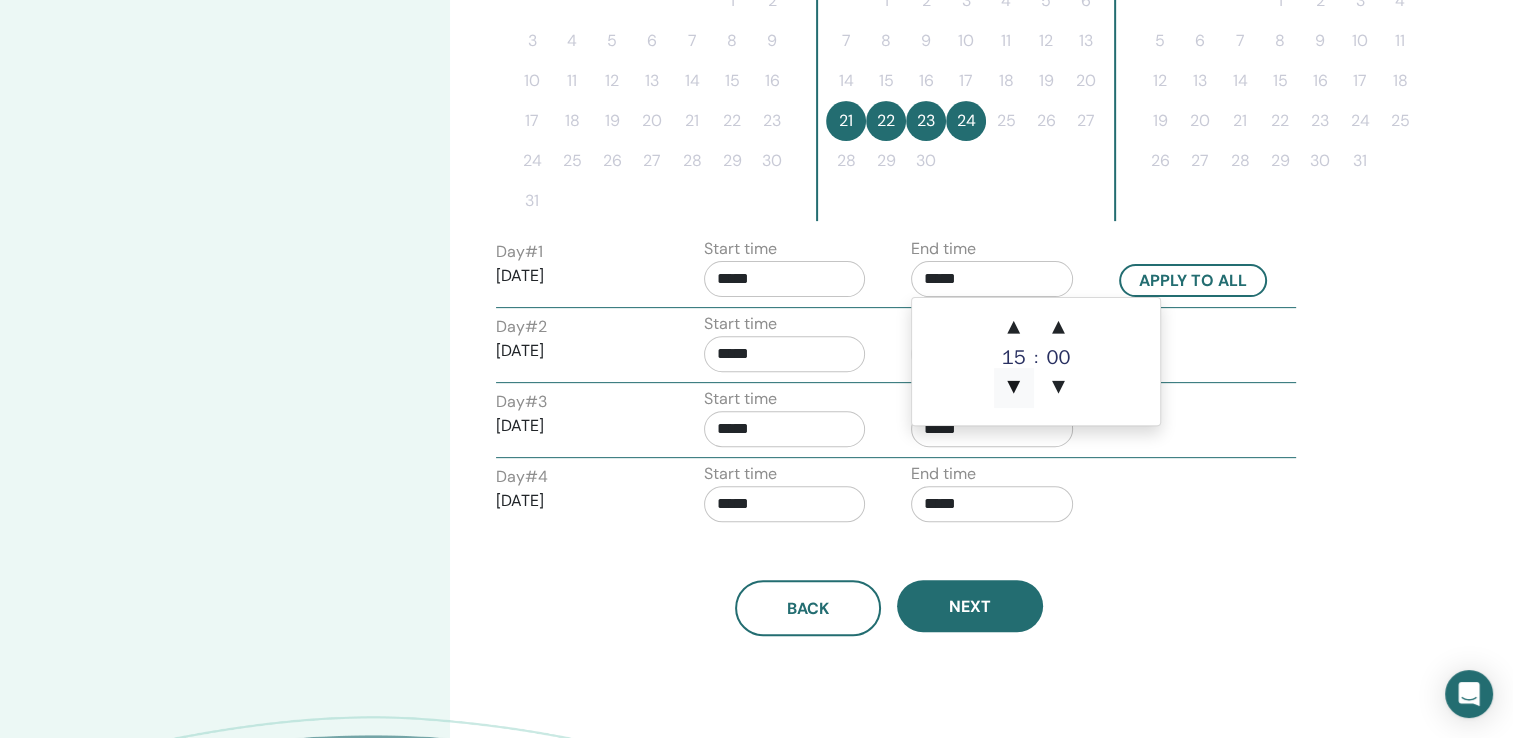 click on "▼" at bounding box center [1014, 388] 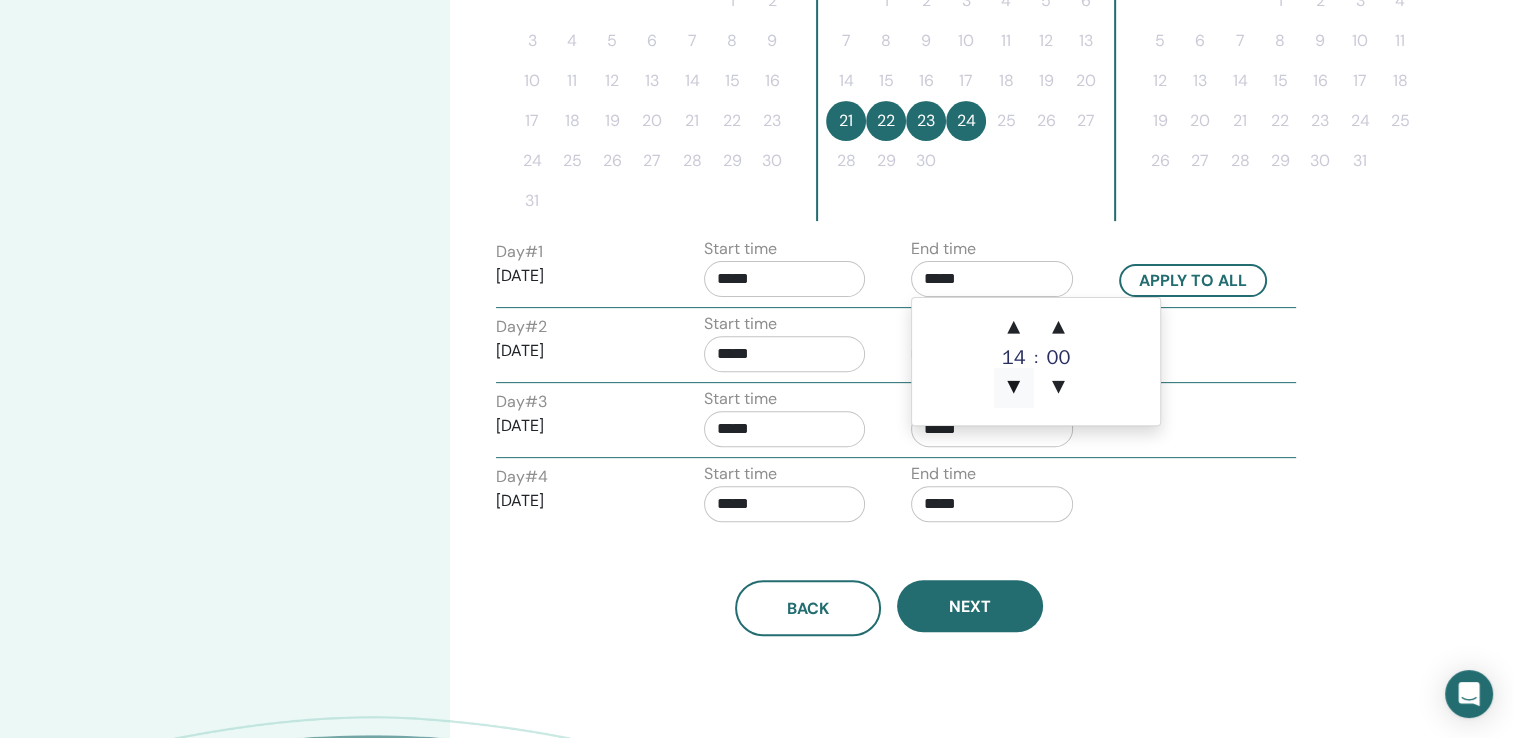 click on "▼" at bounding box center (1014, 388) 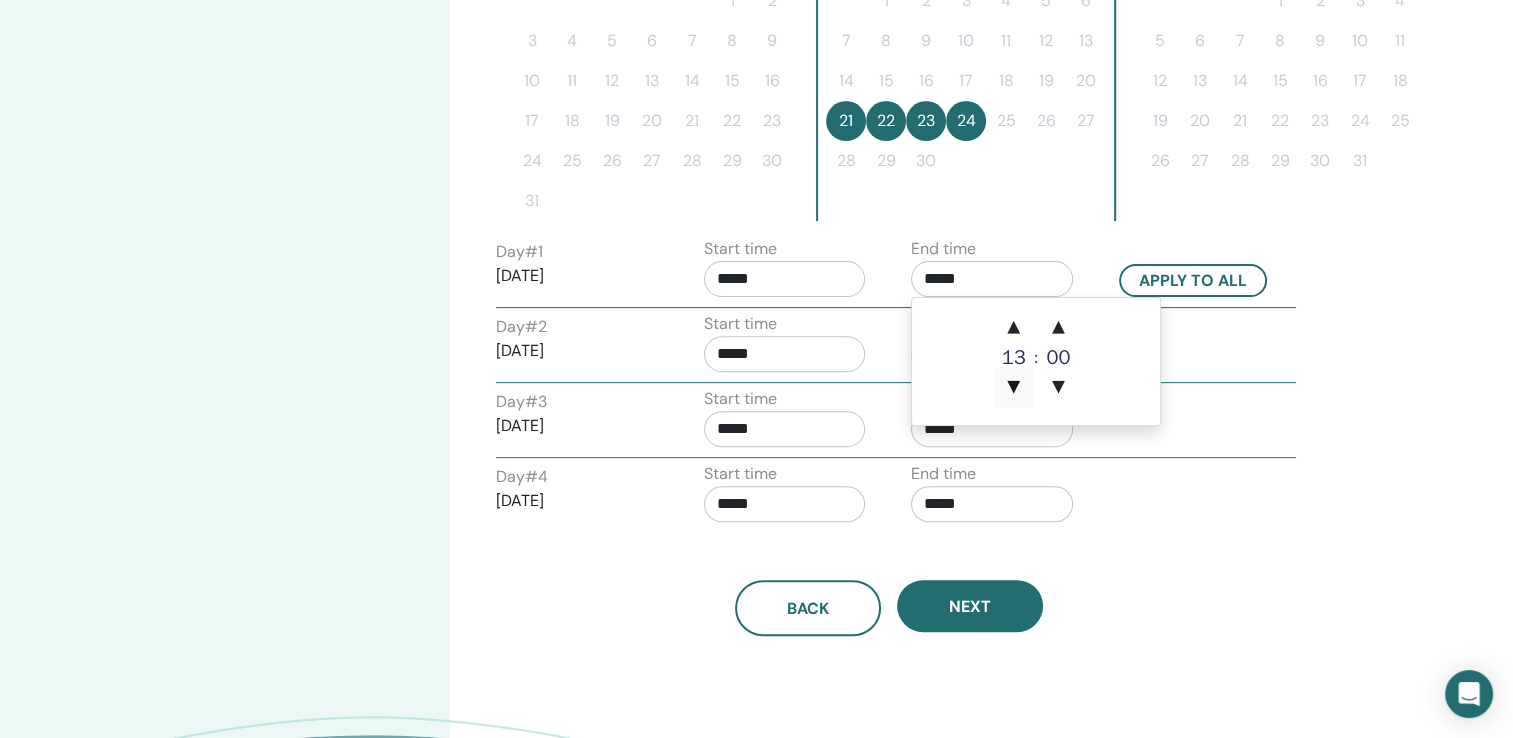 click on "▼" at bounding box center [1014, 388] 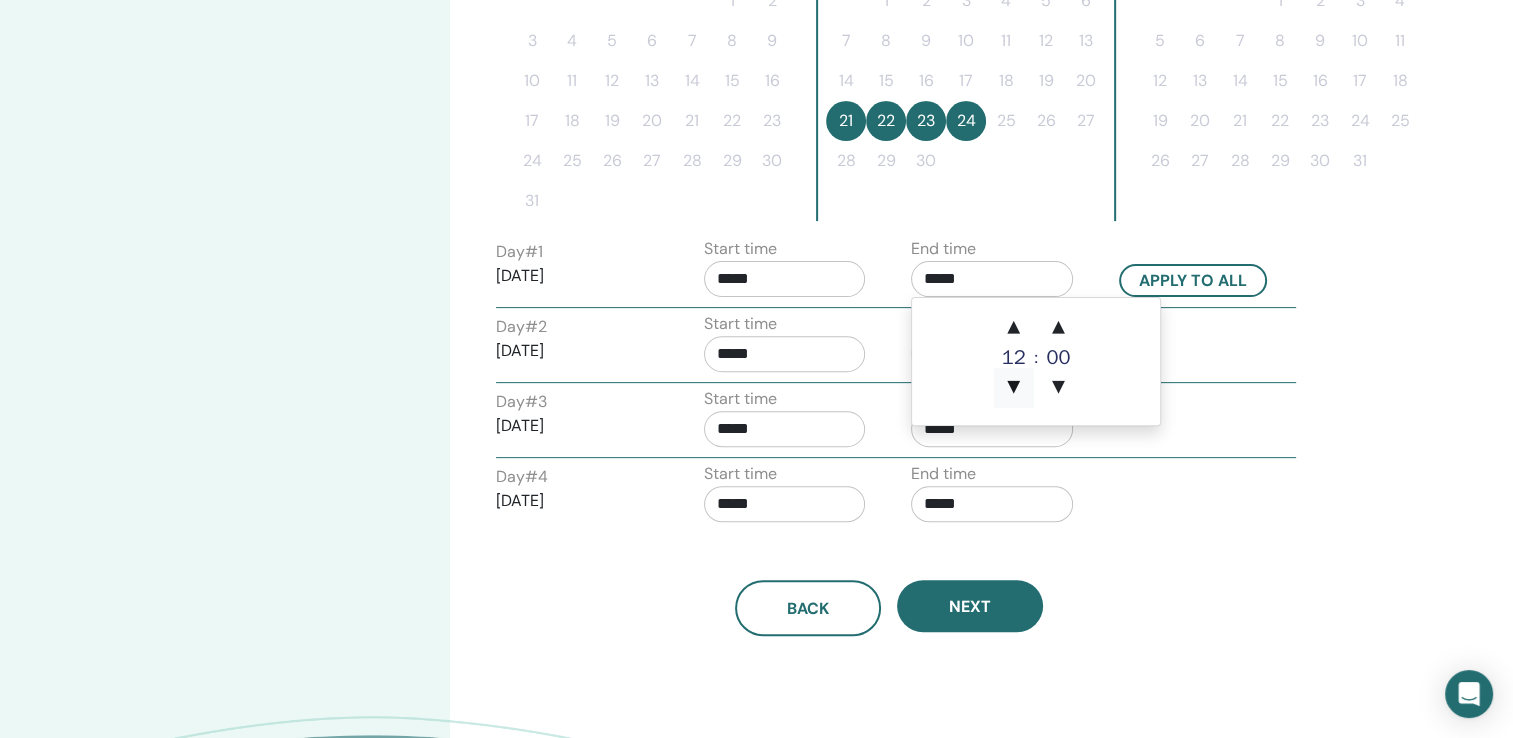 click on "▼" at bounding box center [1014, 388] 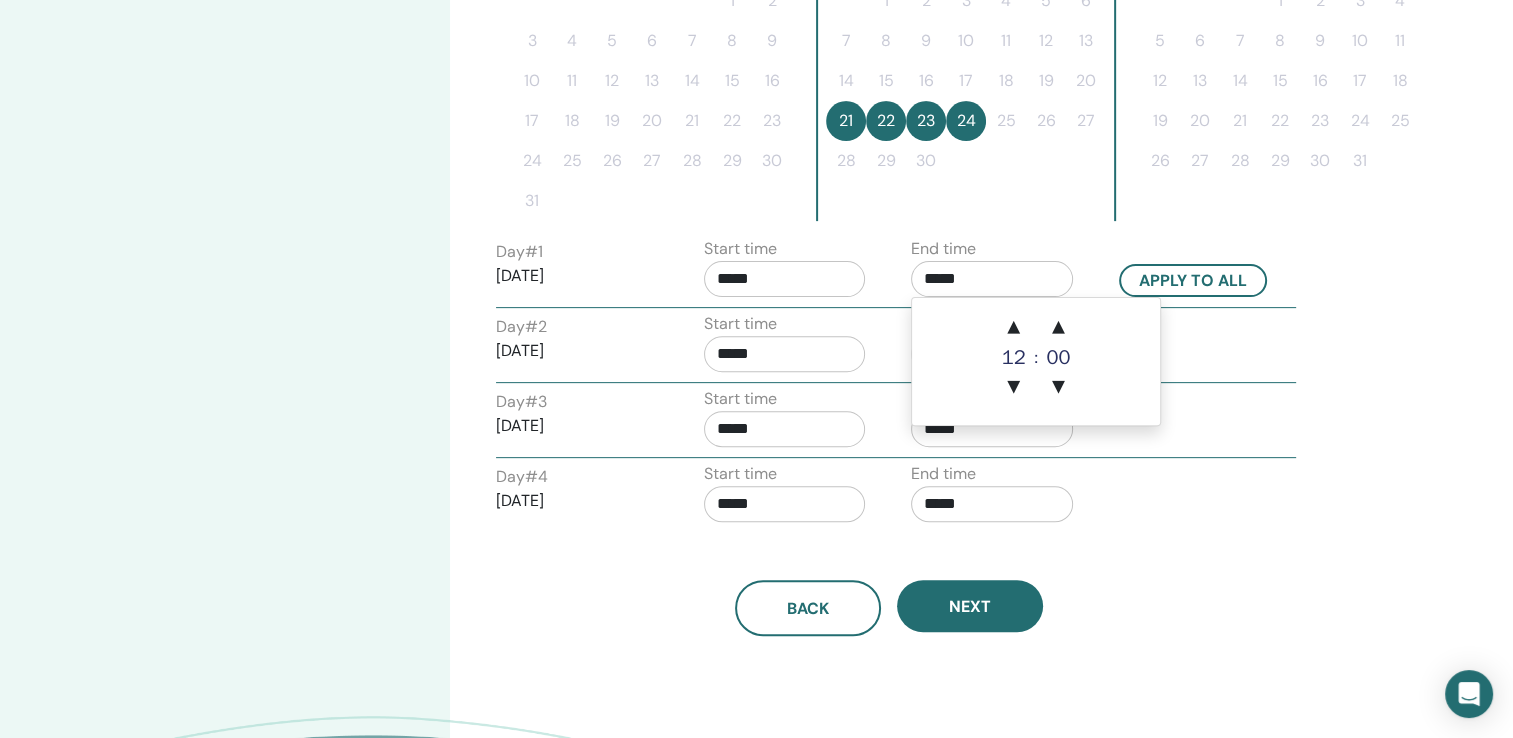 click on "*****" at bounding box center [992, 279] 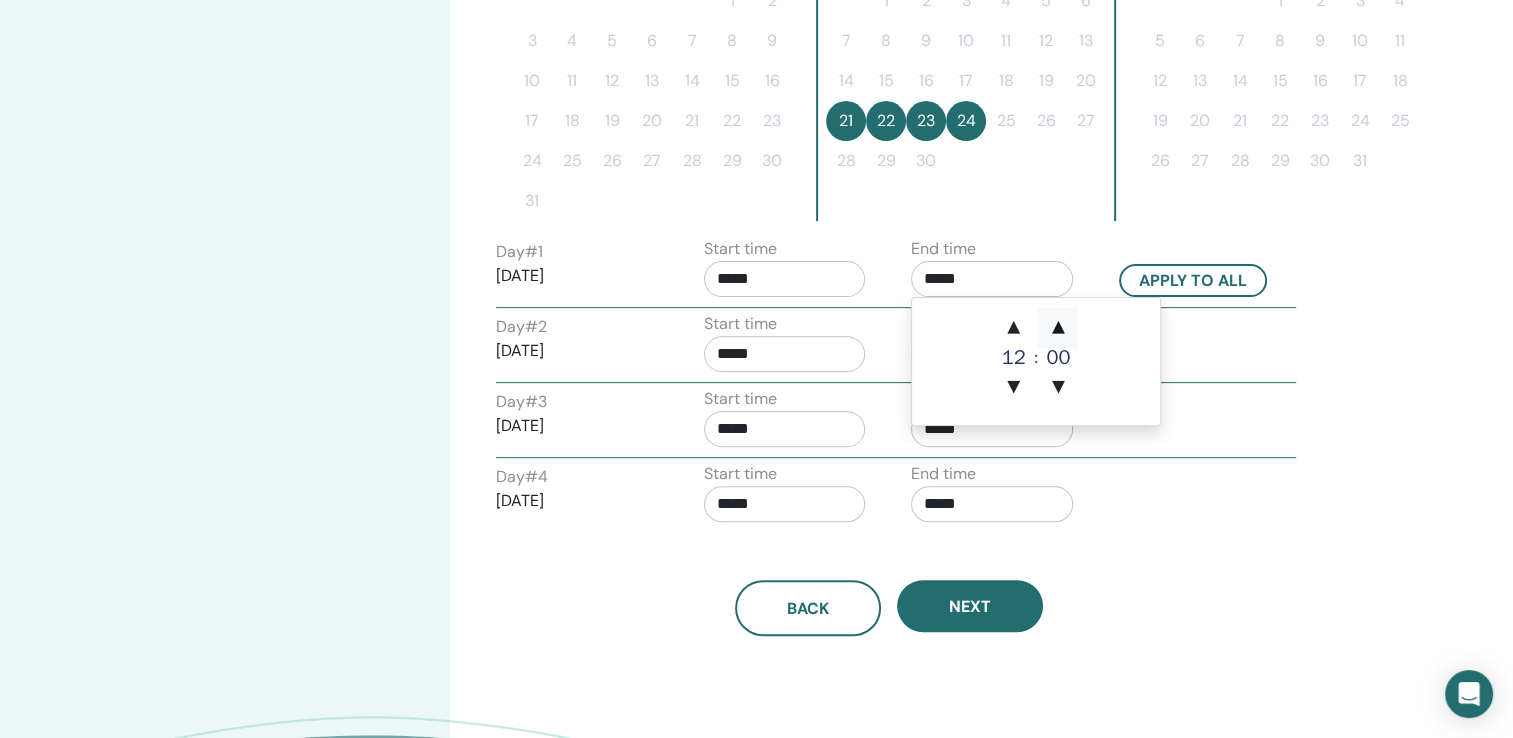 click on "▲" at bounding box center (1058, 328) 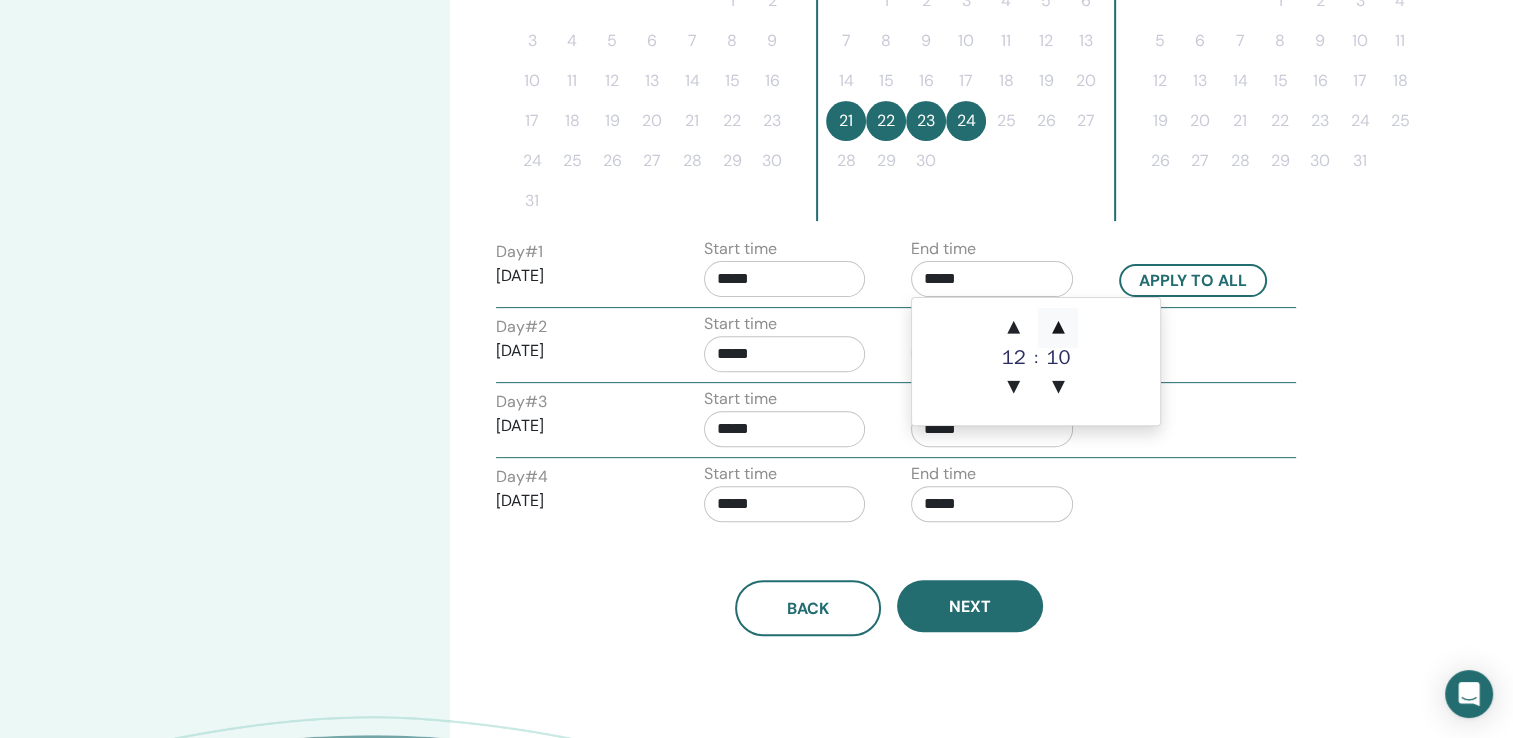 click on "▲" at bounding box center [1058, 328] 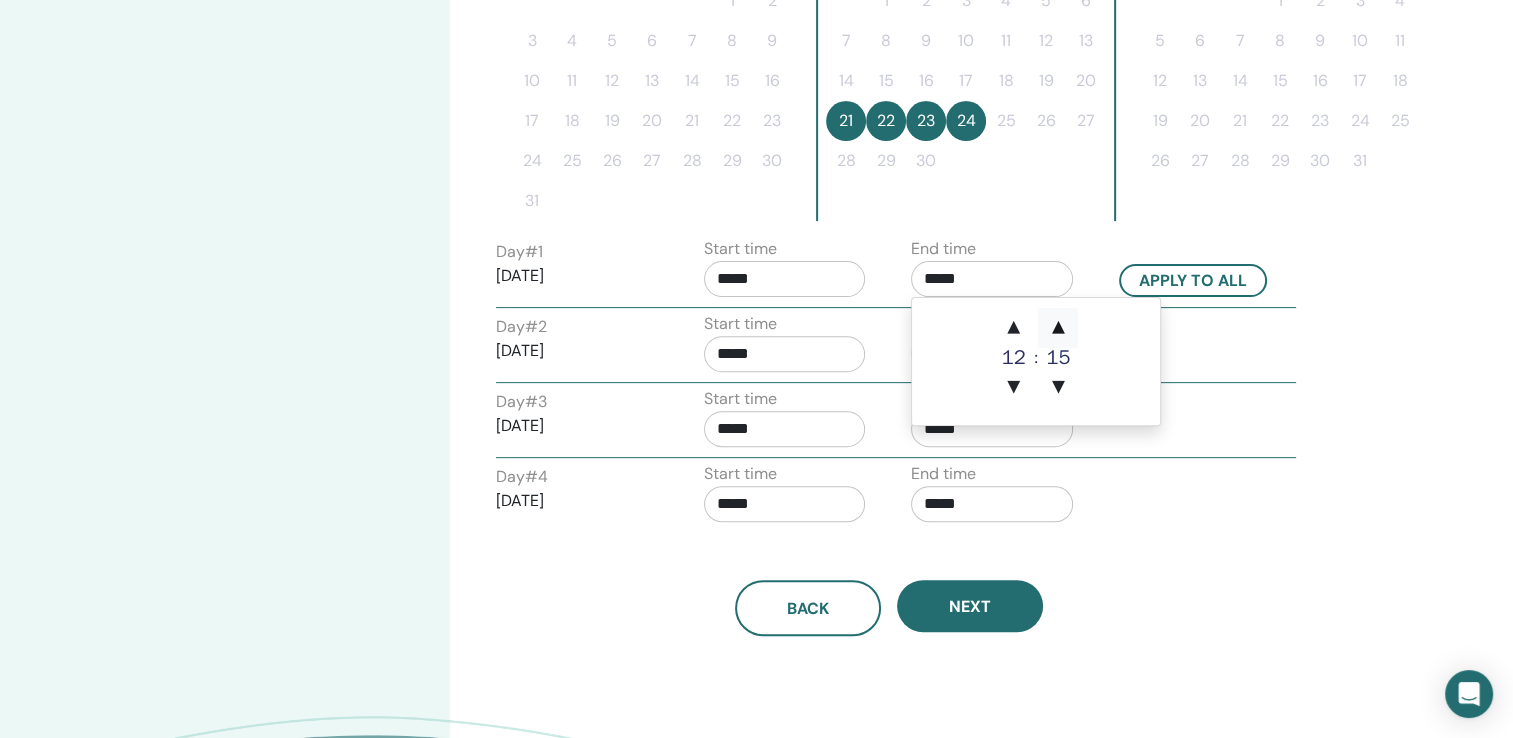click on "▲" at bounding box center [1058, 328] 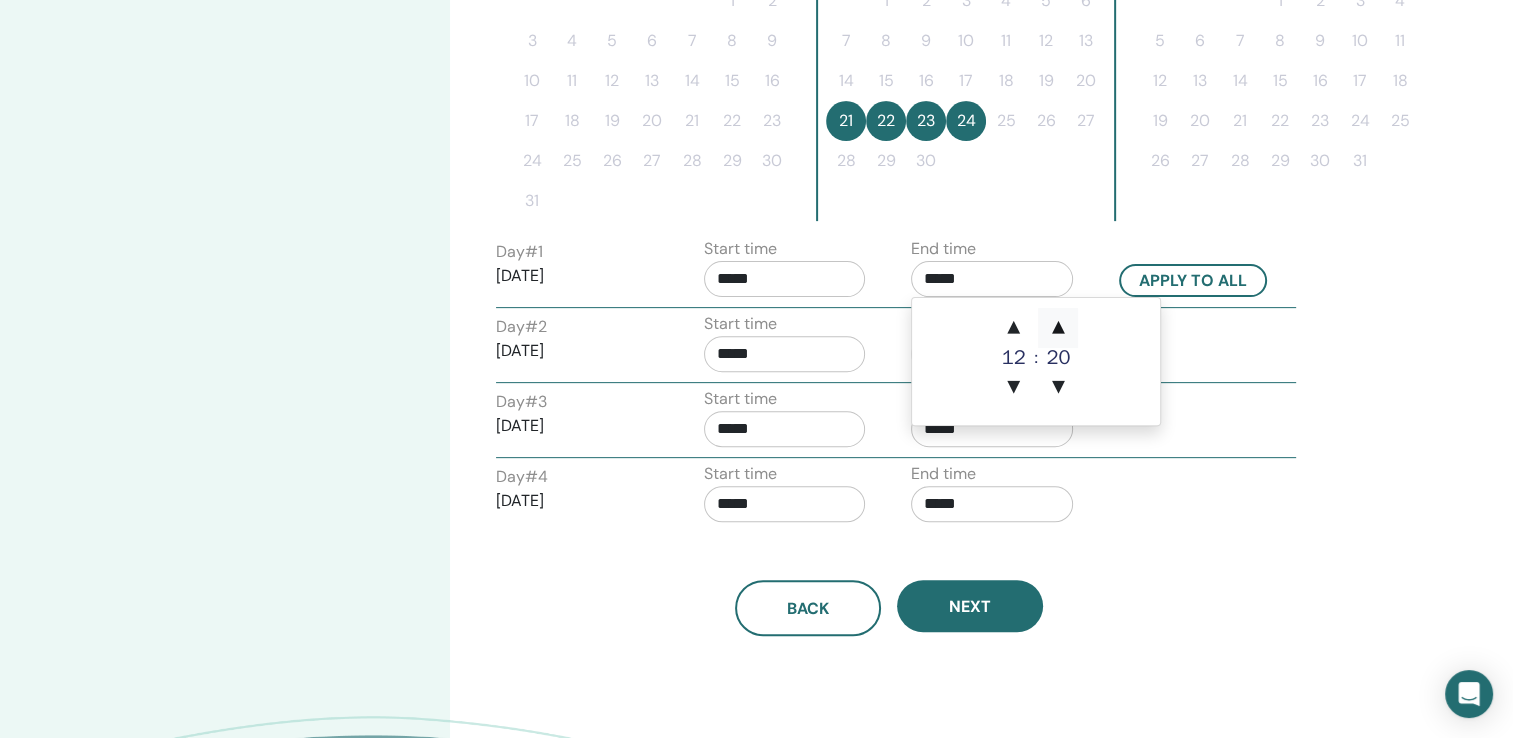 click on "▲" at bounding box center (1058, 328) 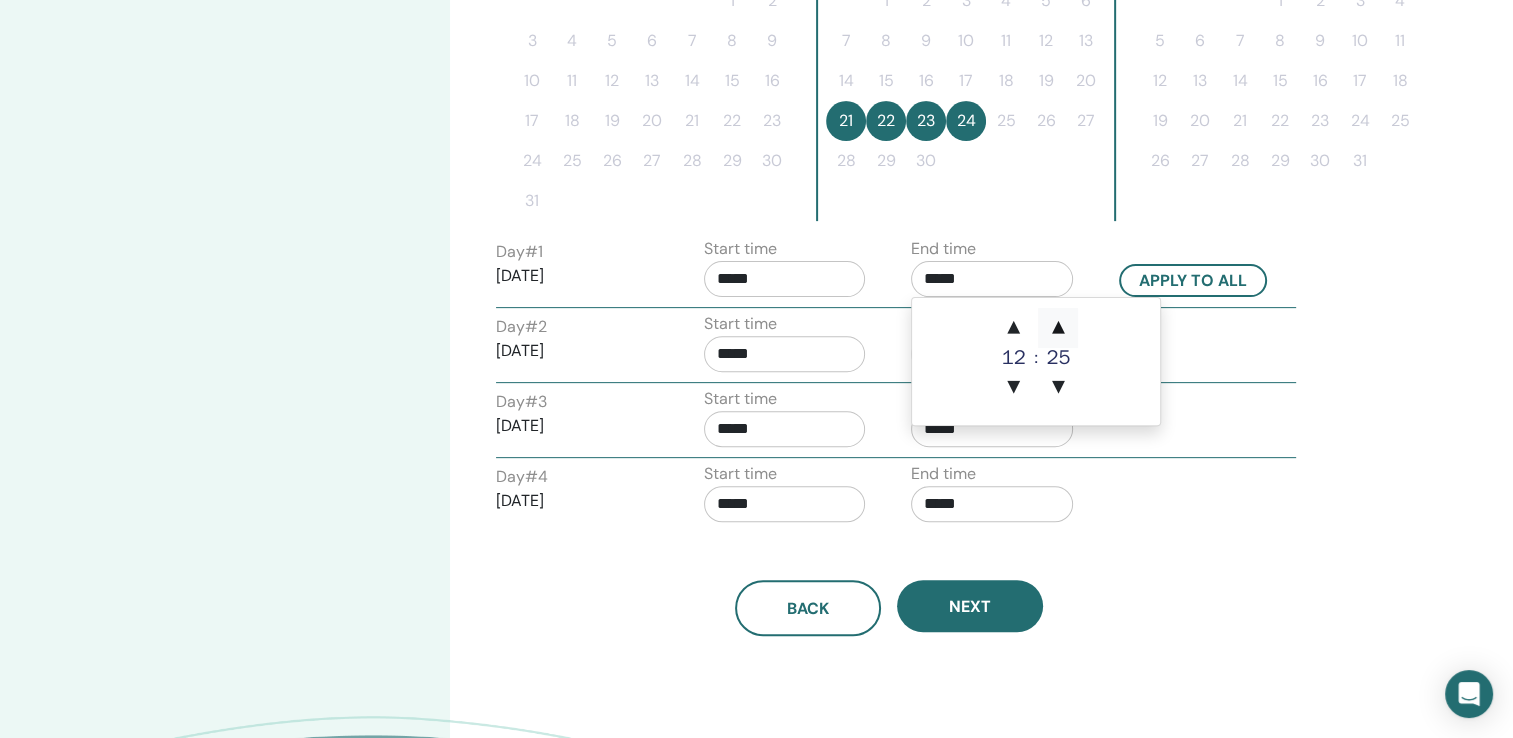 click on "▲" at bounding box center [1058, 328] 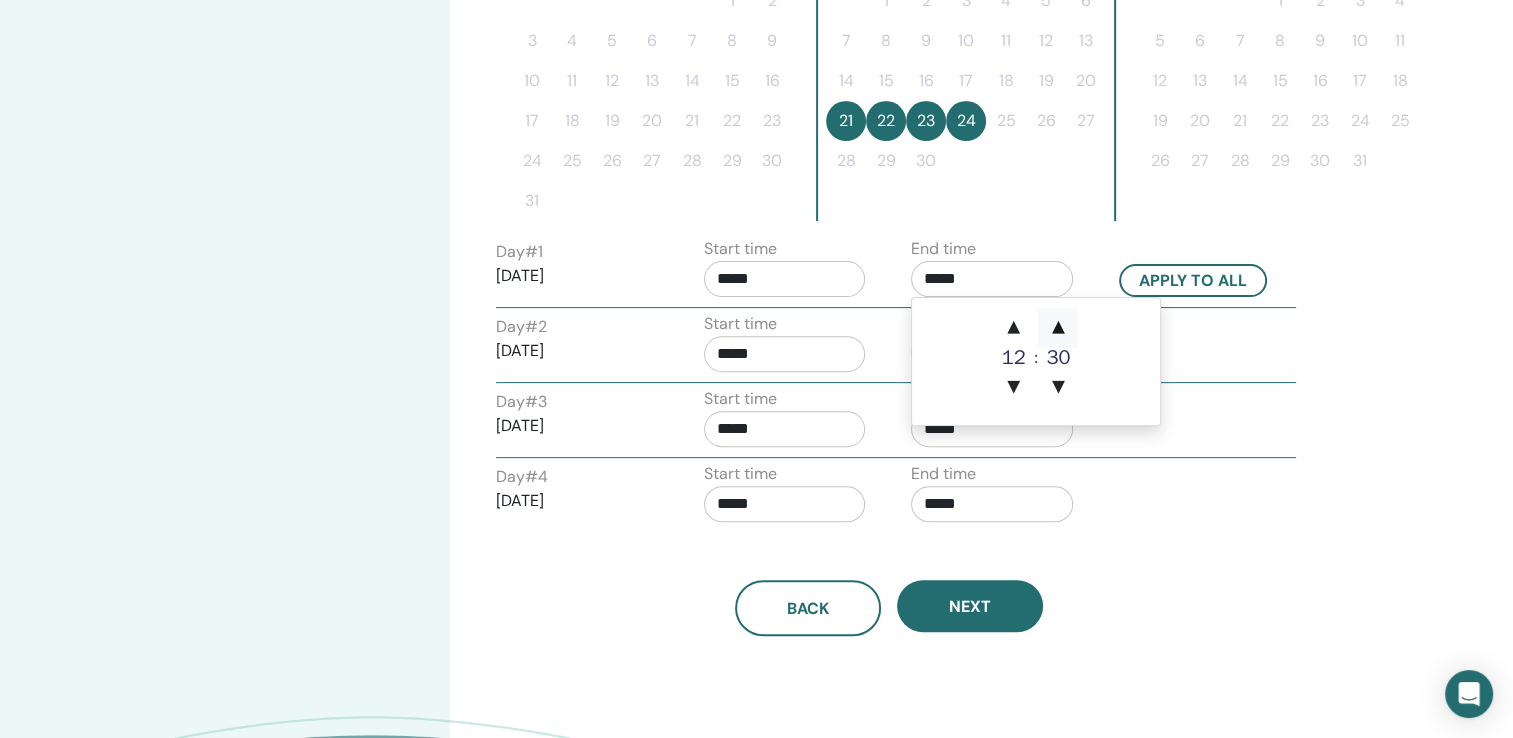 click on "▲" at bounding box center [1058, 328] 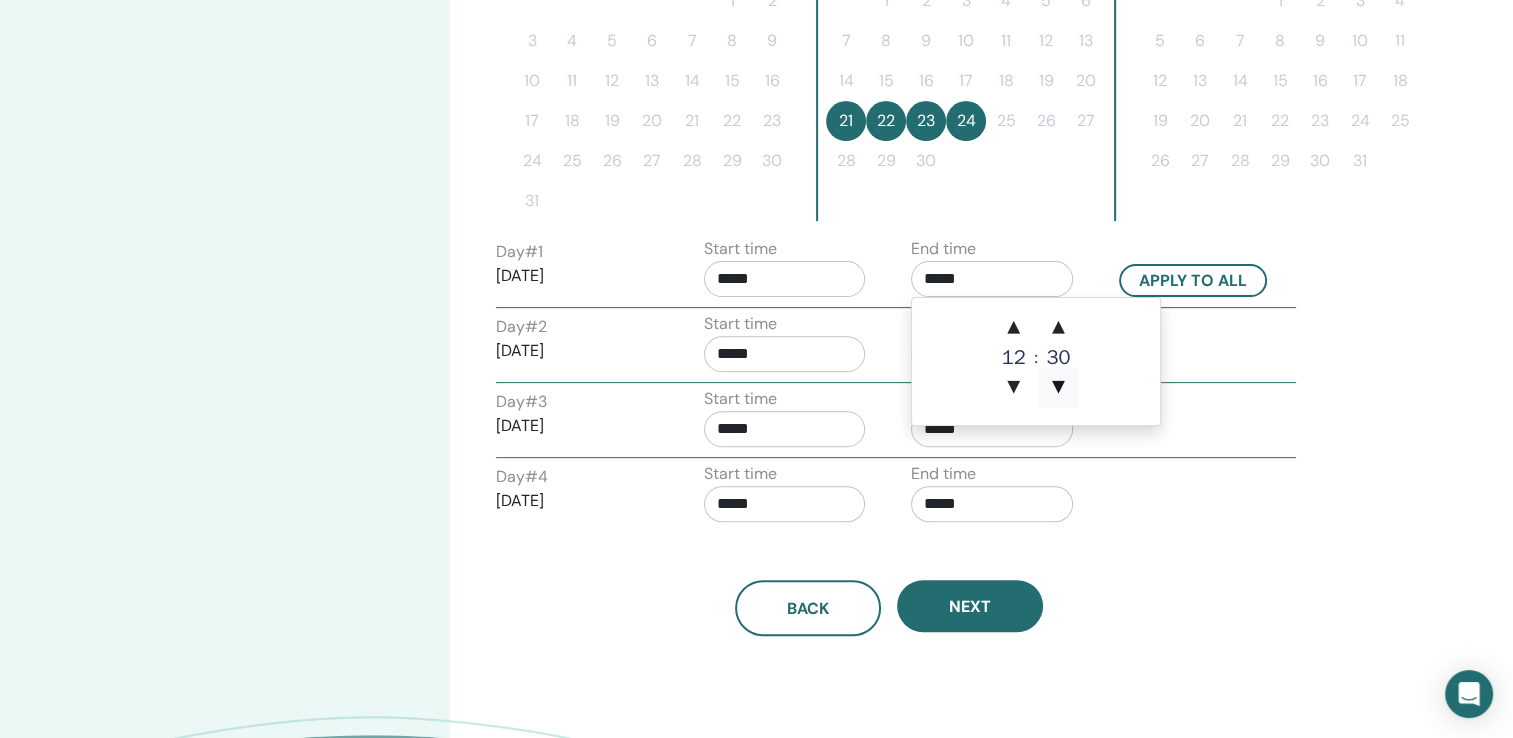 click on "▼" at bounding box center (1058, 388) 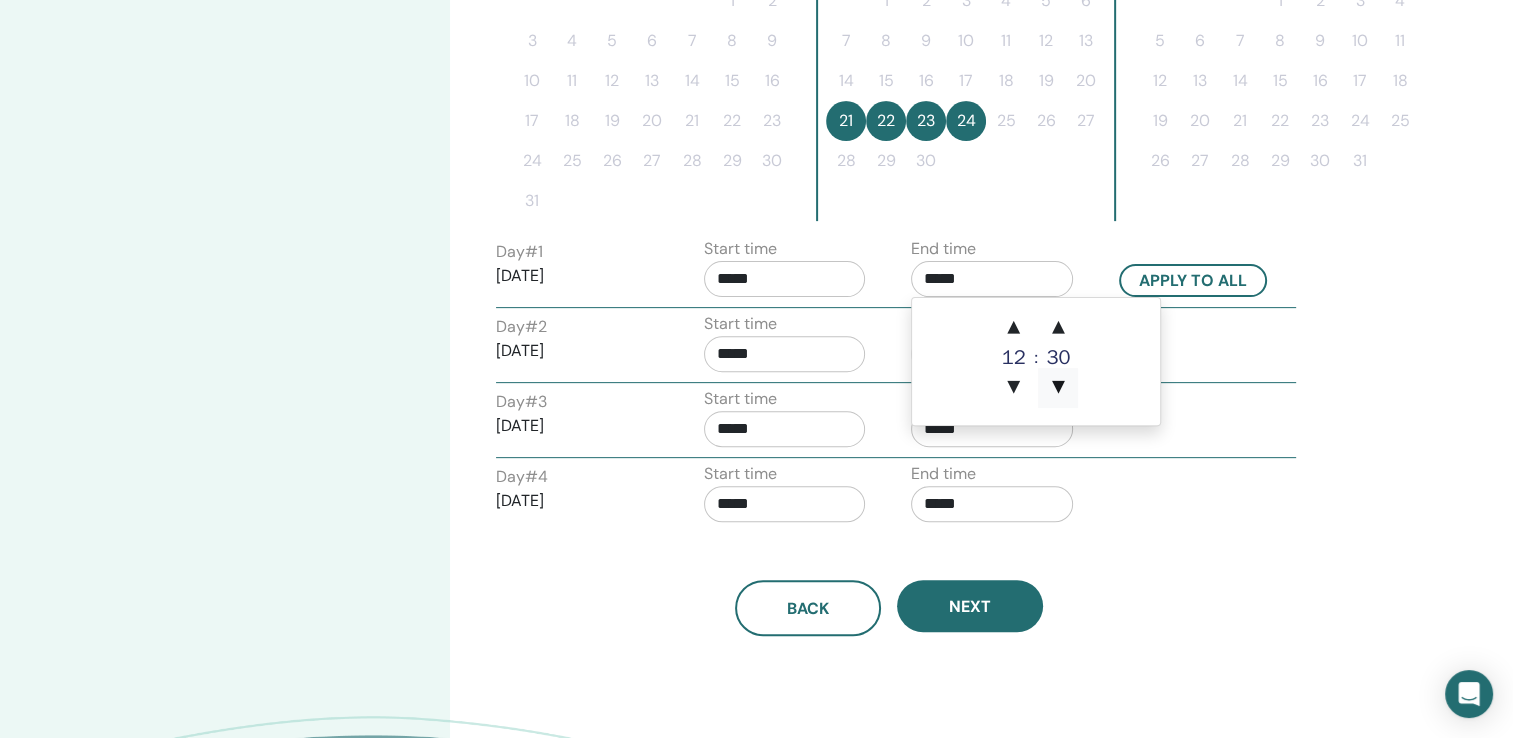 type on "*****" 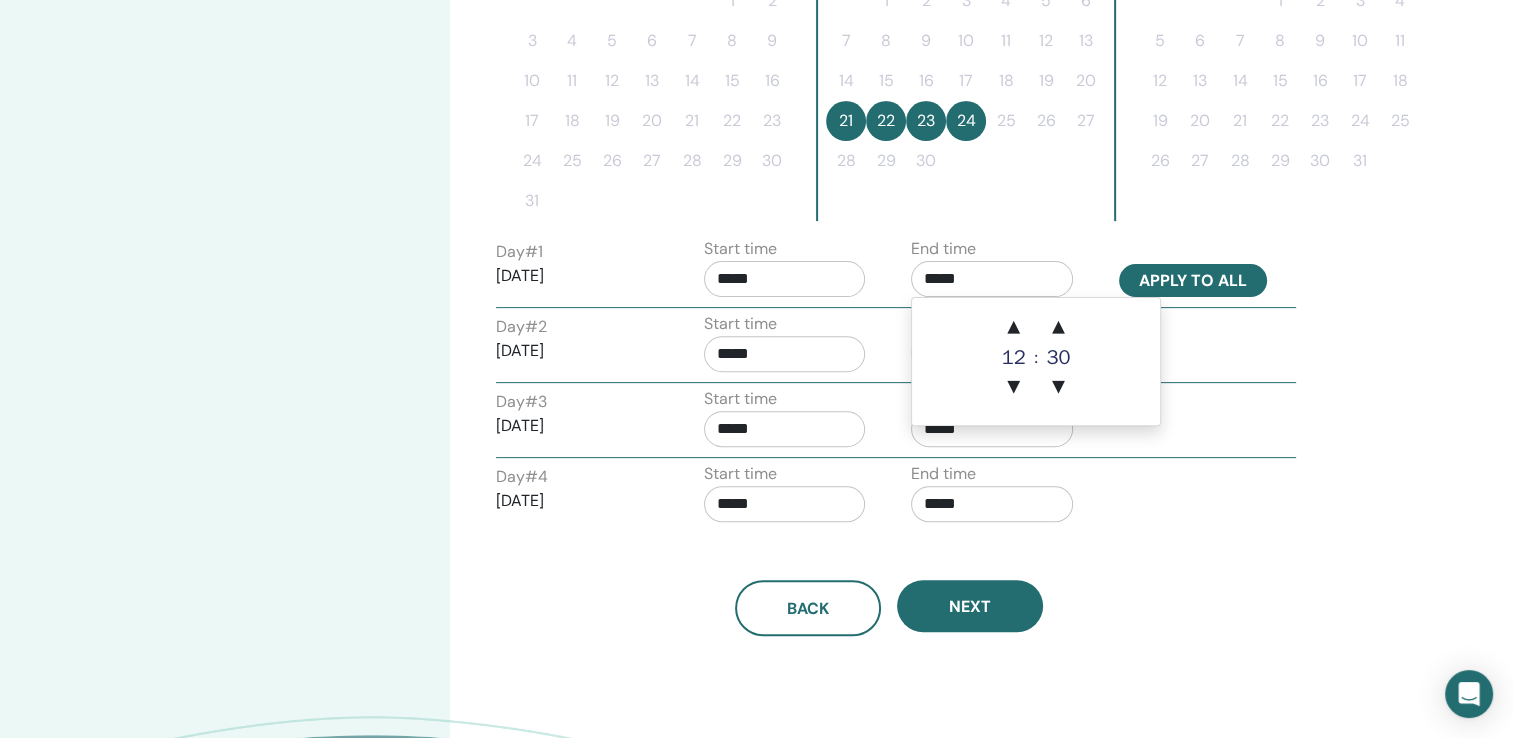click on "Apply to all" at bounding box center [1193, 280] 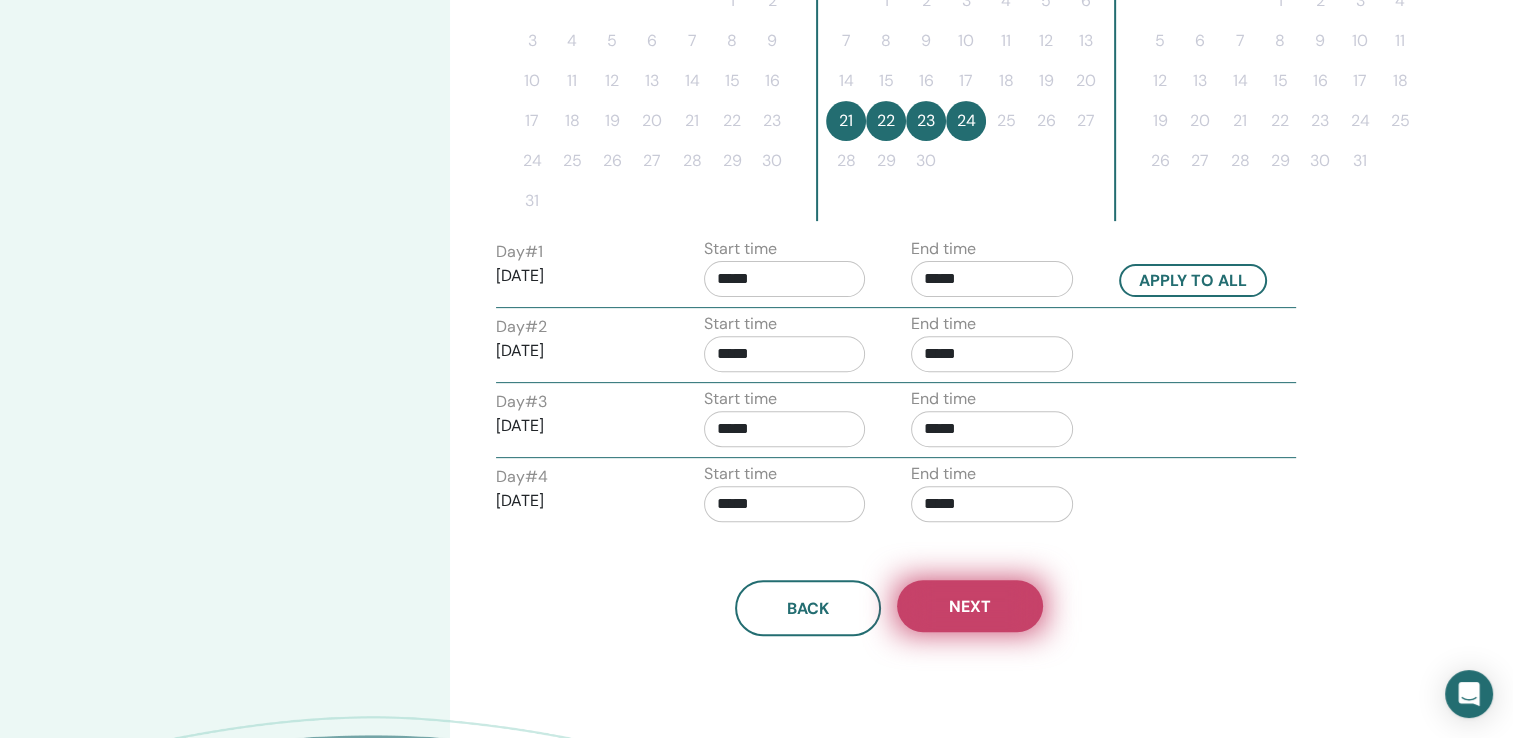click on "Next" at bounding box center (970, 606) 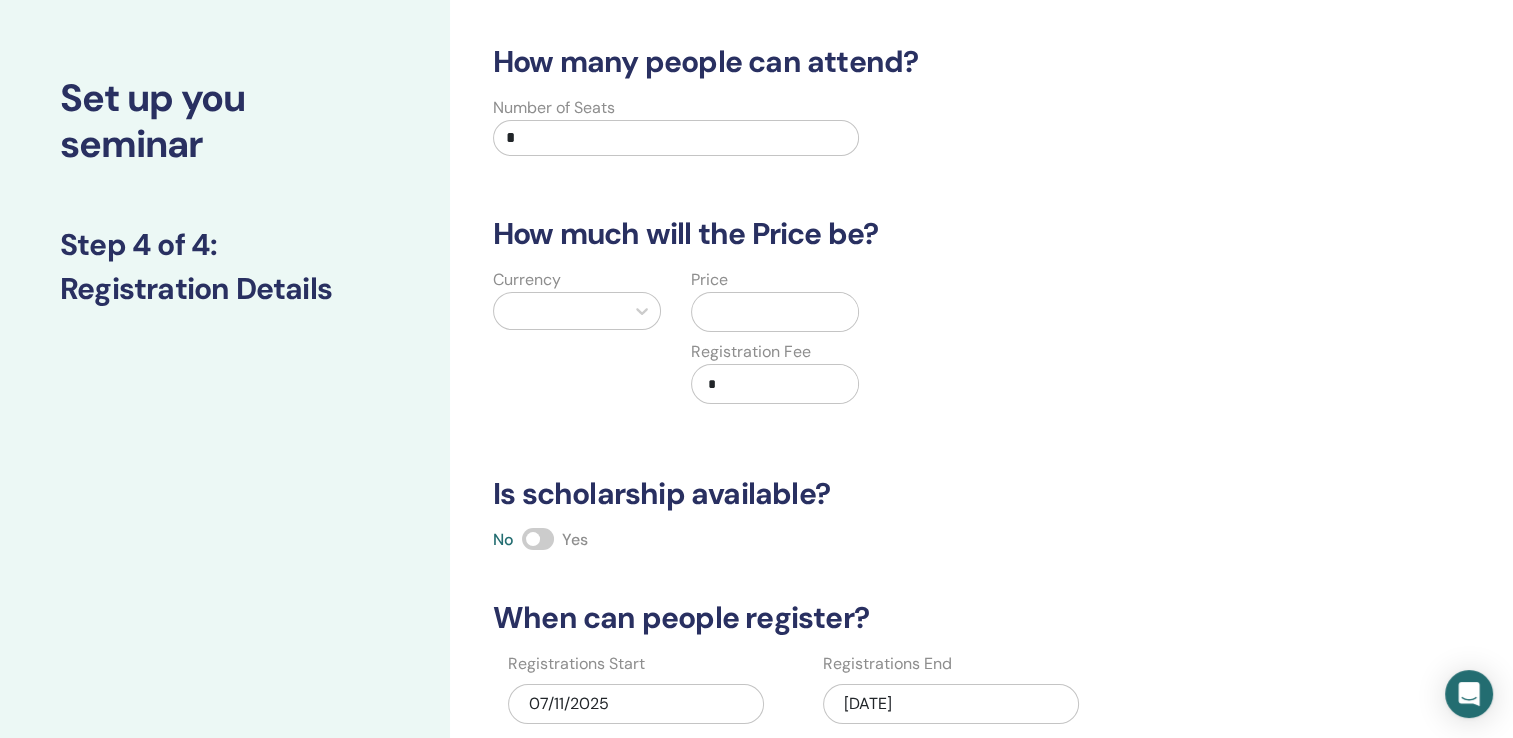 scroll, scrollTop: 0, scrollLeft: 0, axis: both 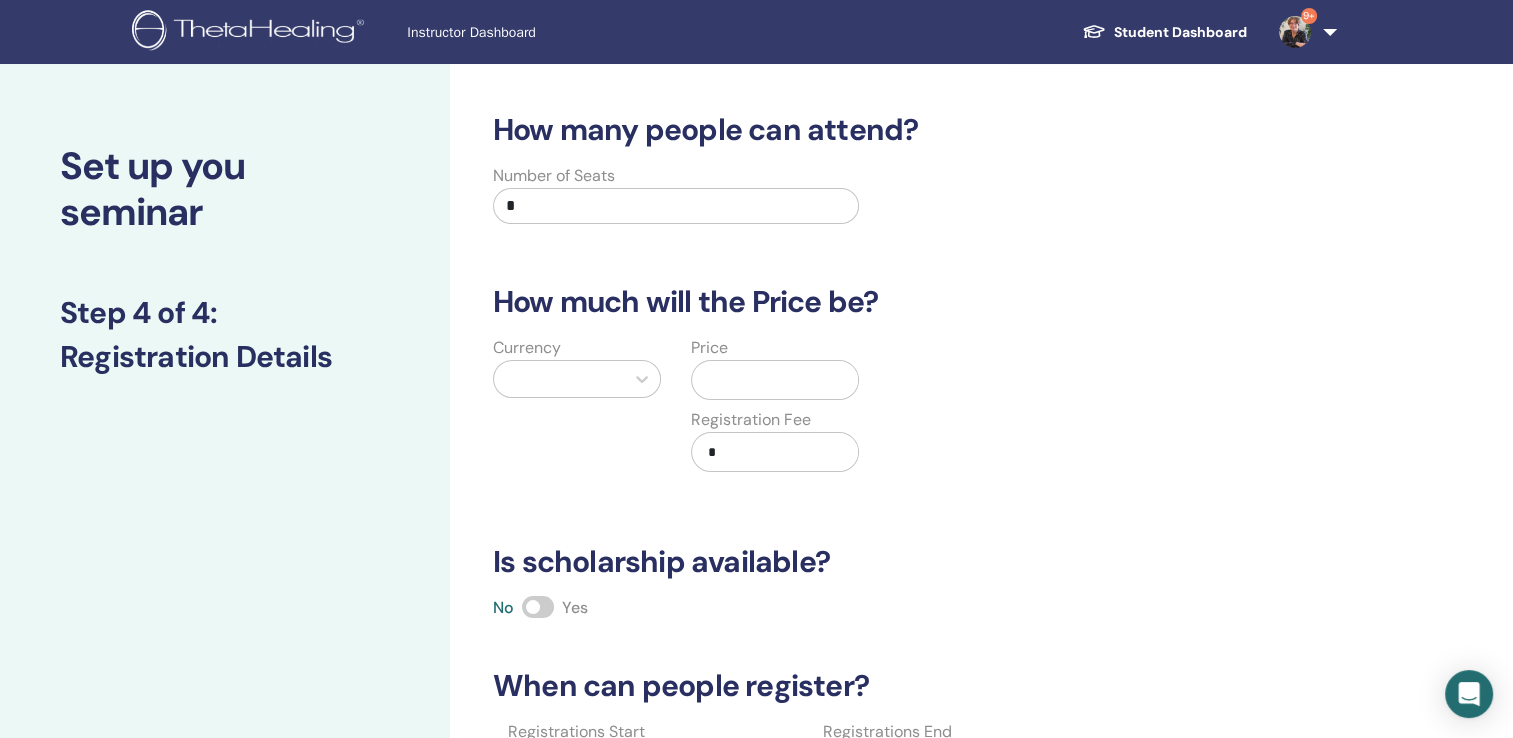 click on "*" at bounding box center (676, 206) 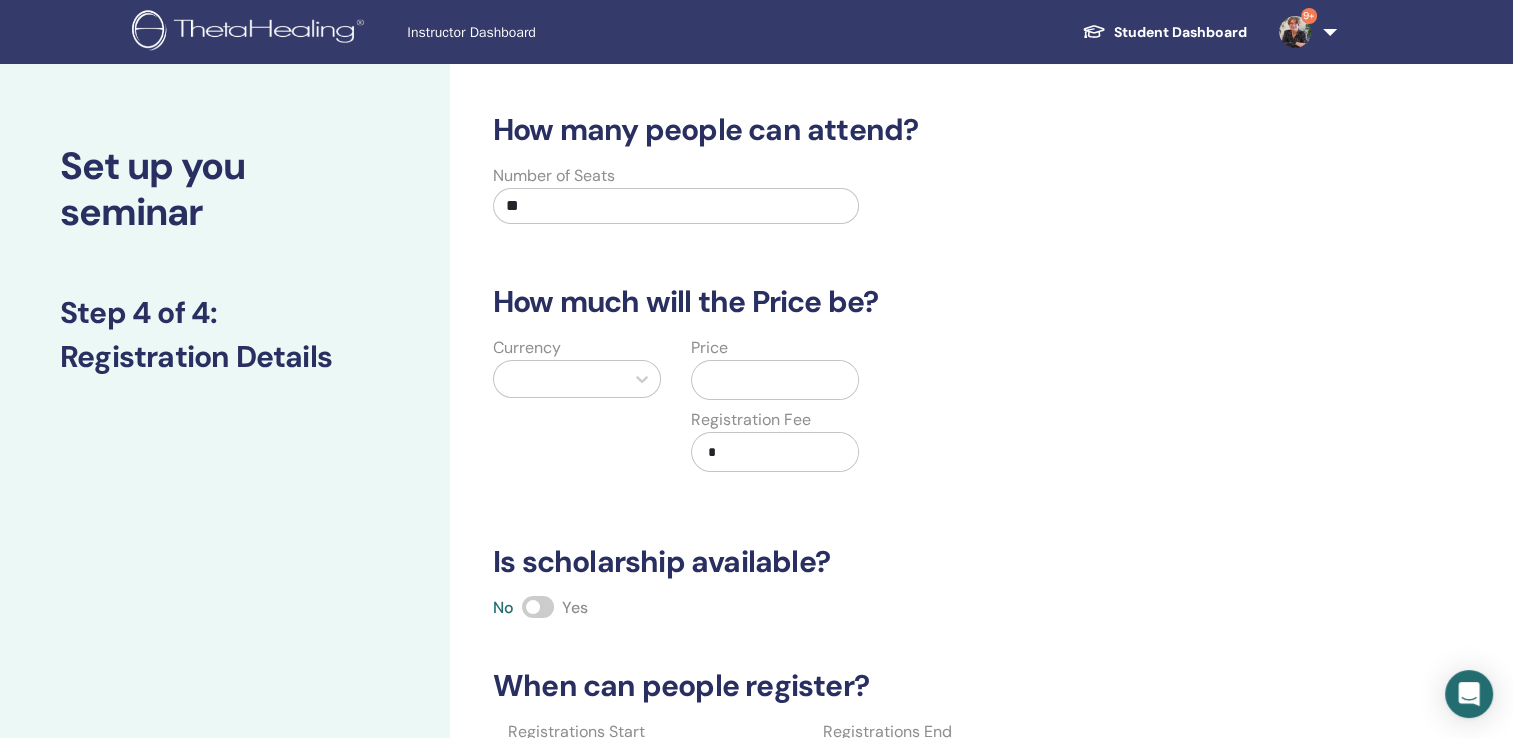 type on "**" 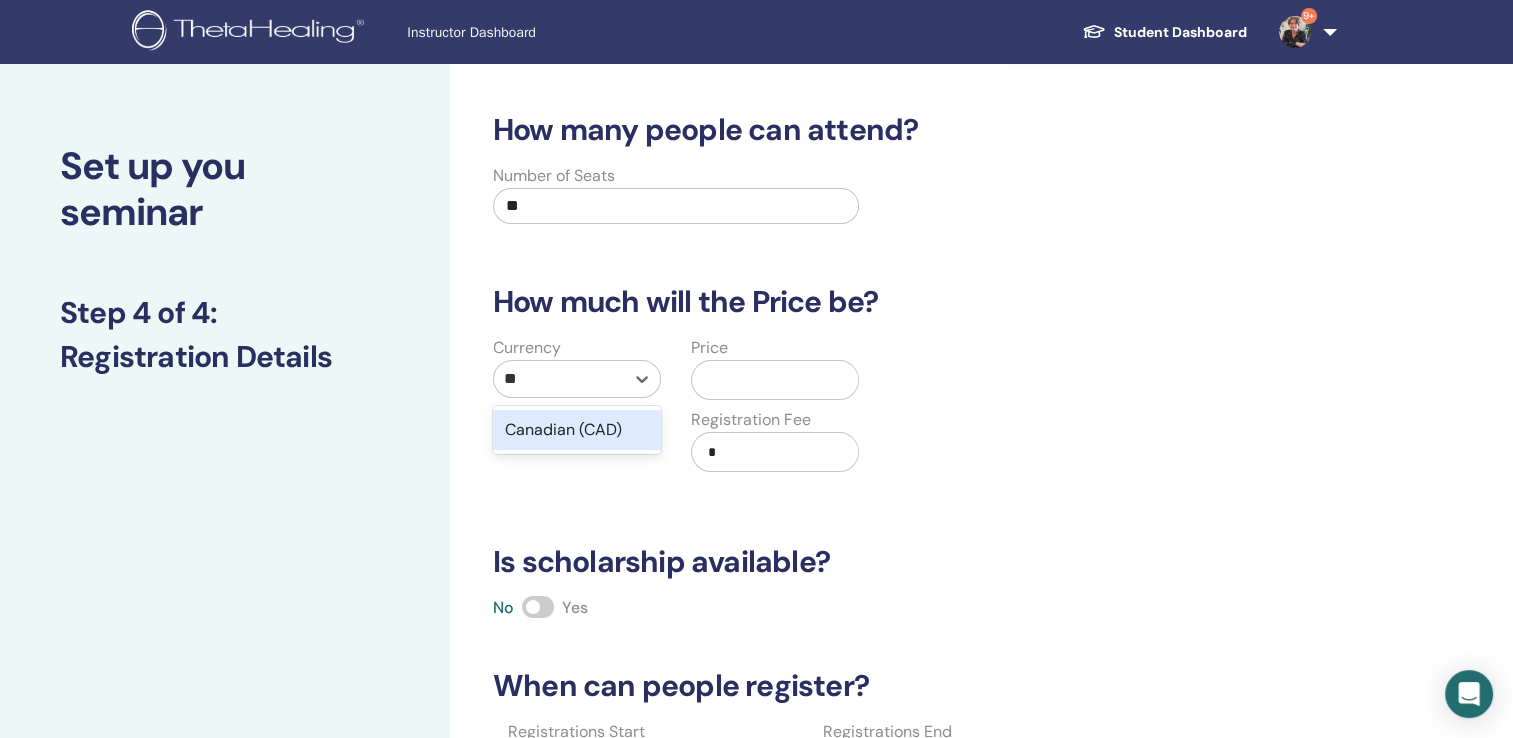 type on "***" 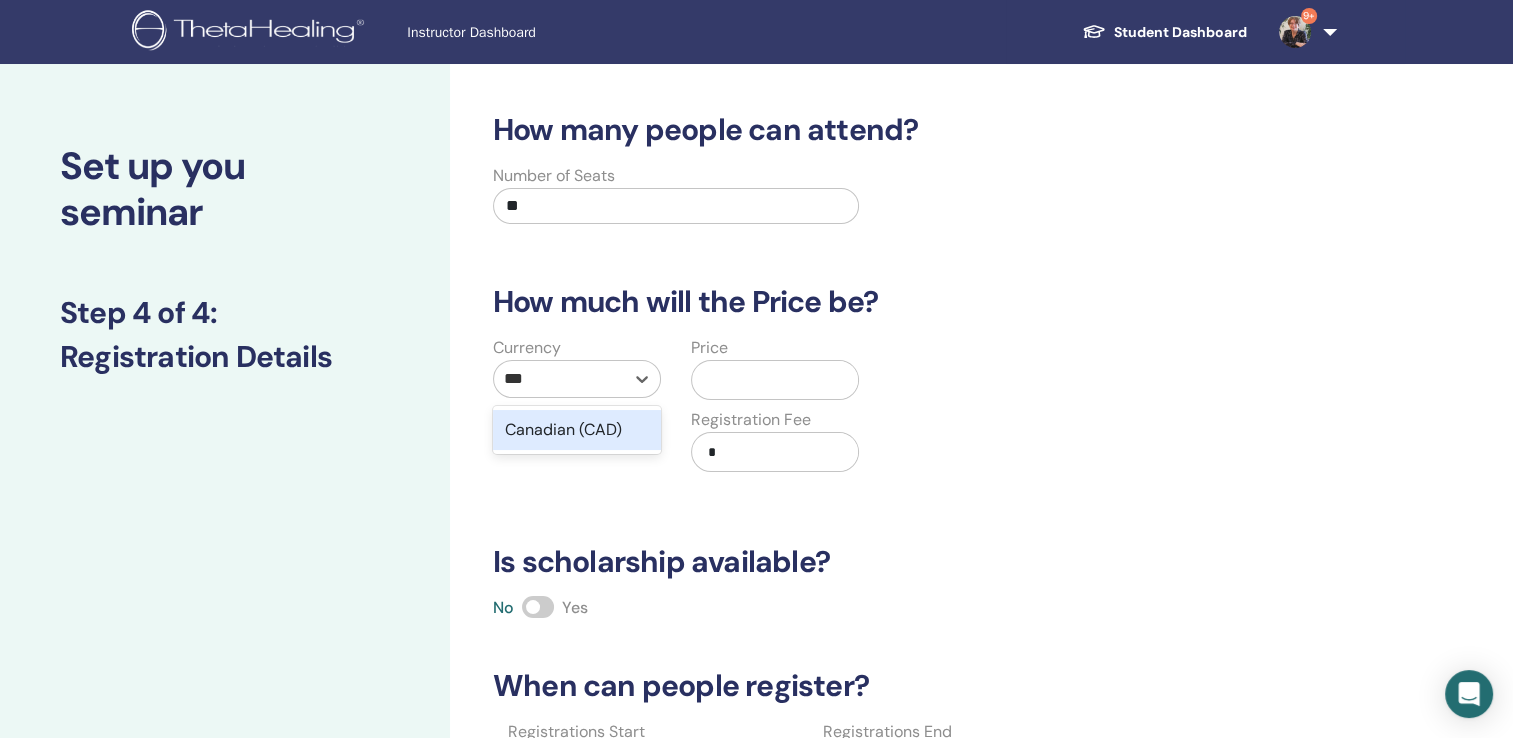 click on "Canadian (CAD)" at bounding box center (577, 430) 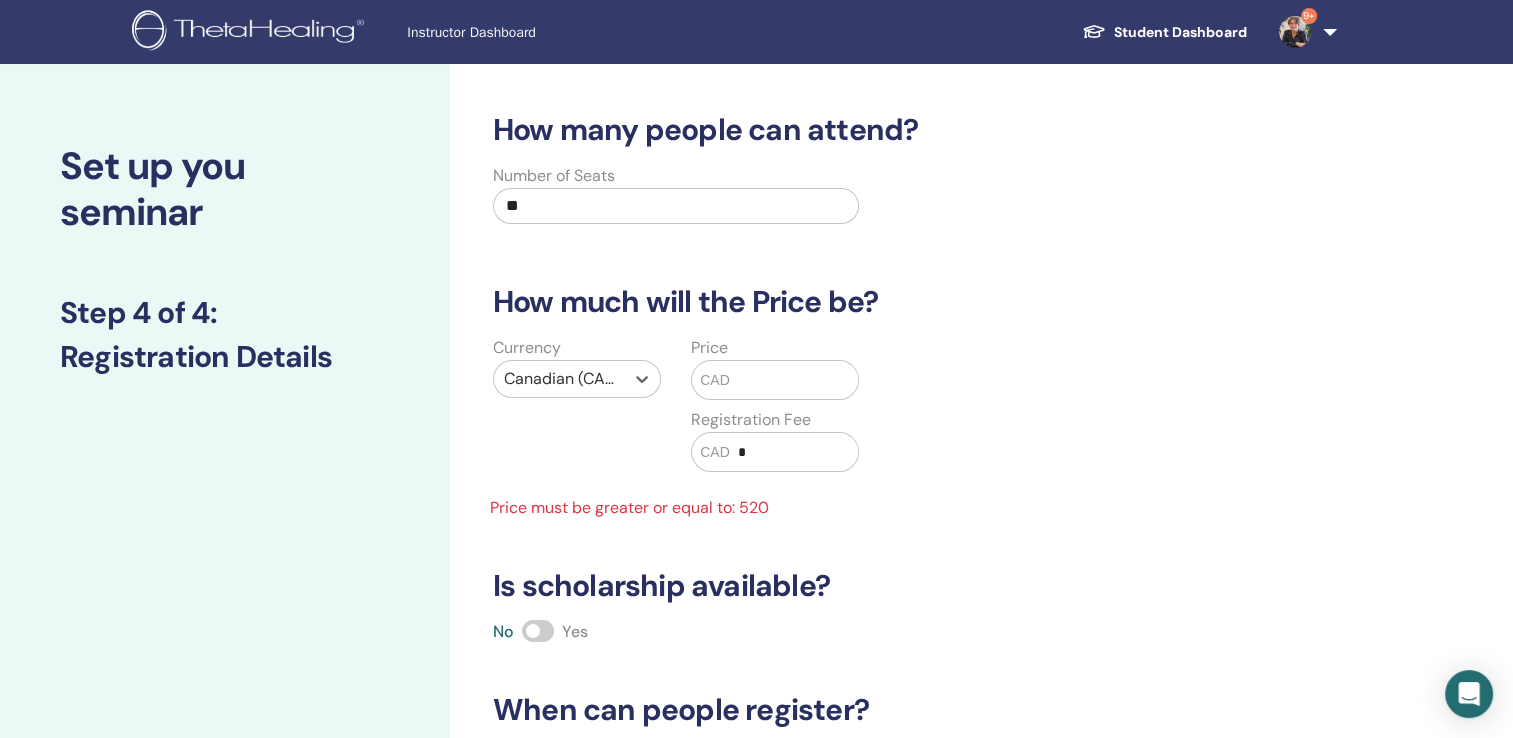 click at bounding box center (794, 380) 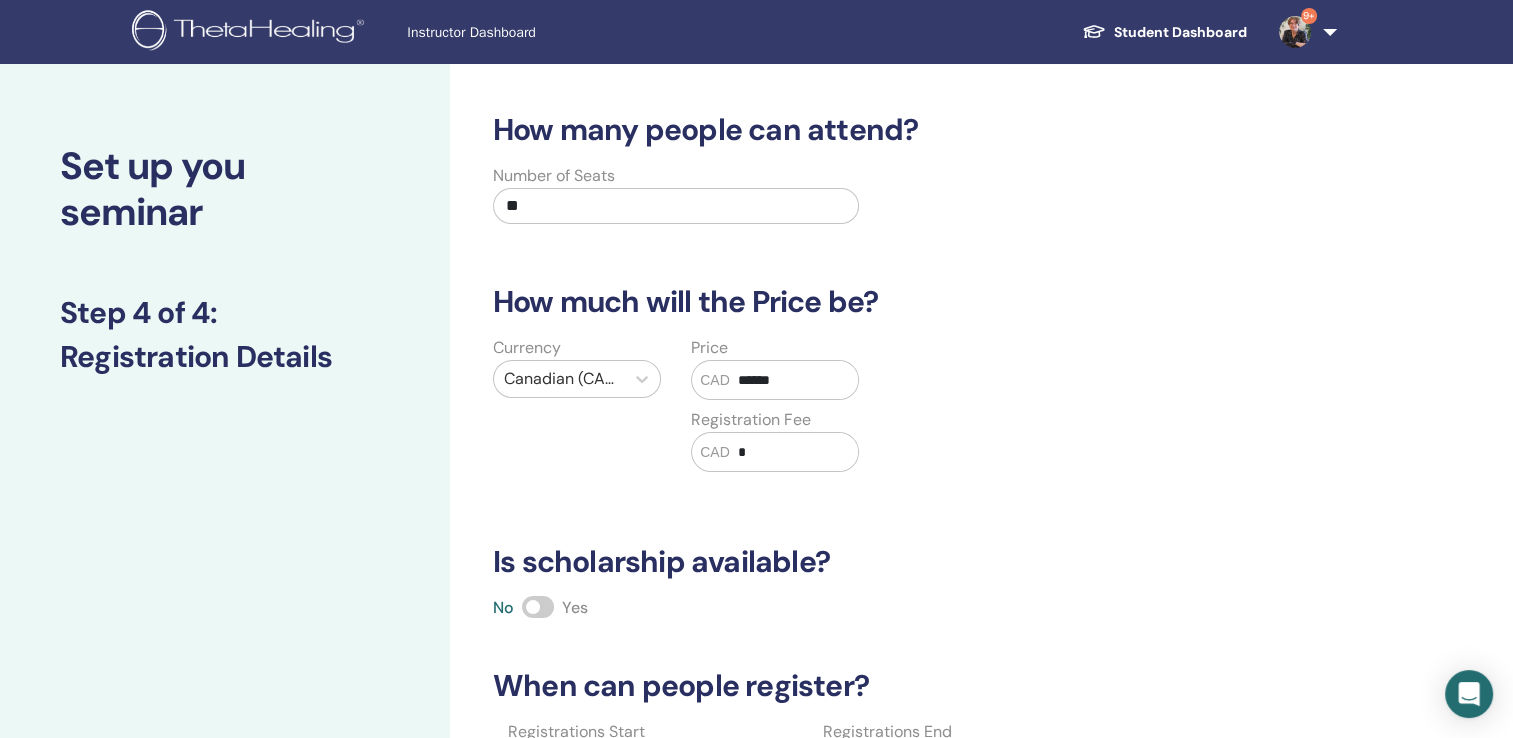 type on "******" 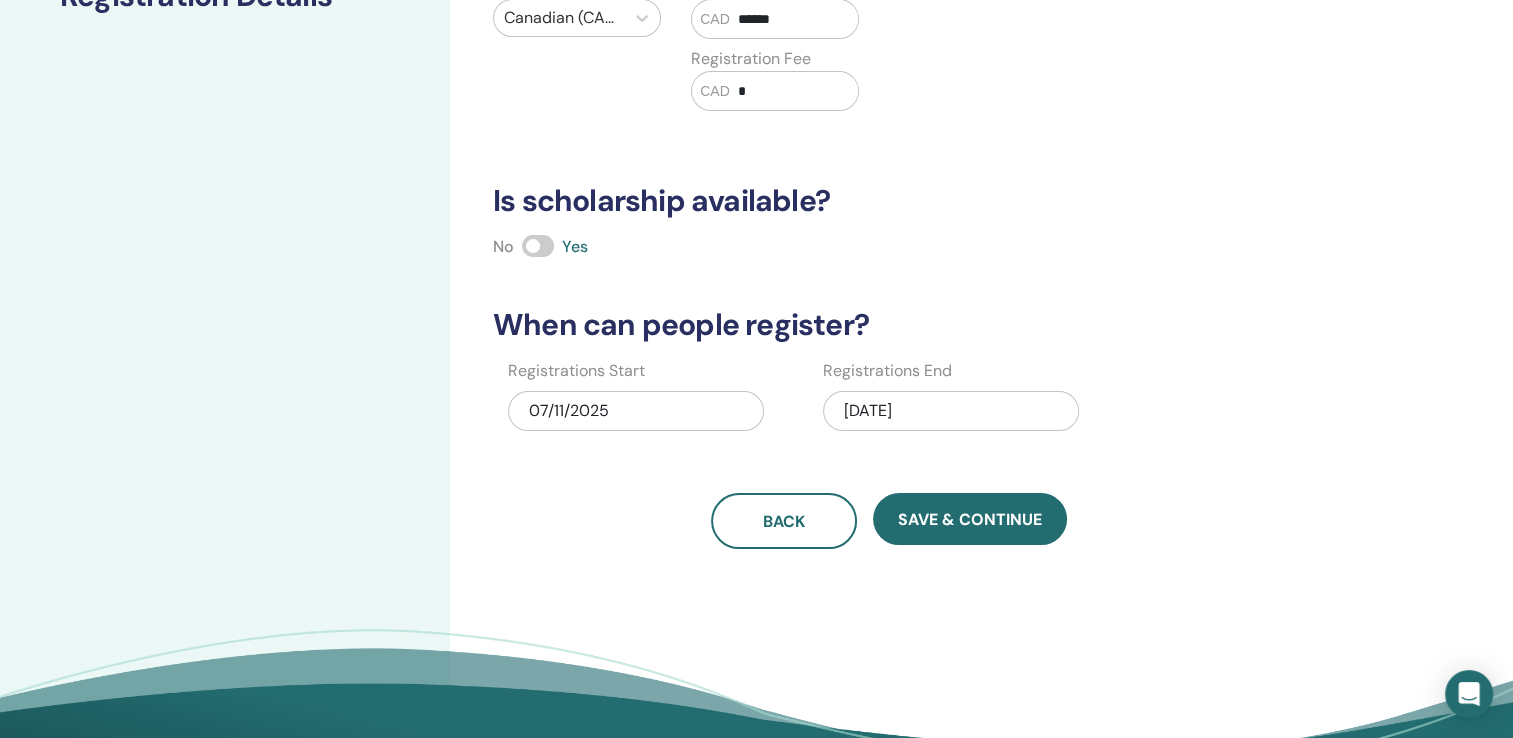 scroll, scrollTop: 364, scrollLeft: 0, axis: vertical 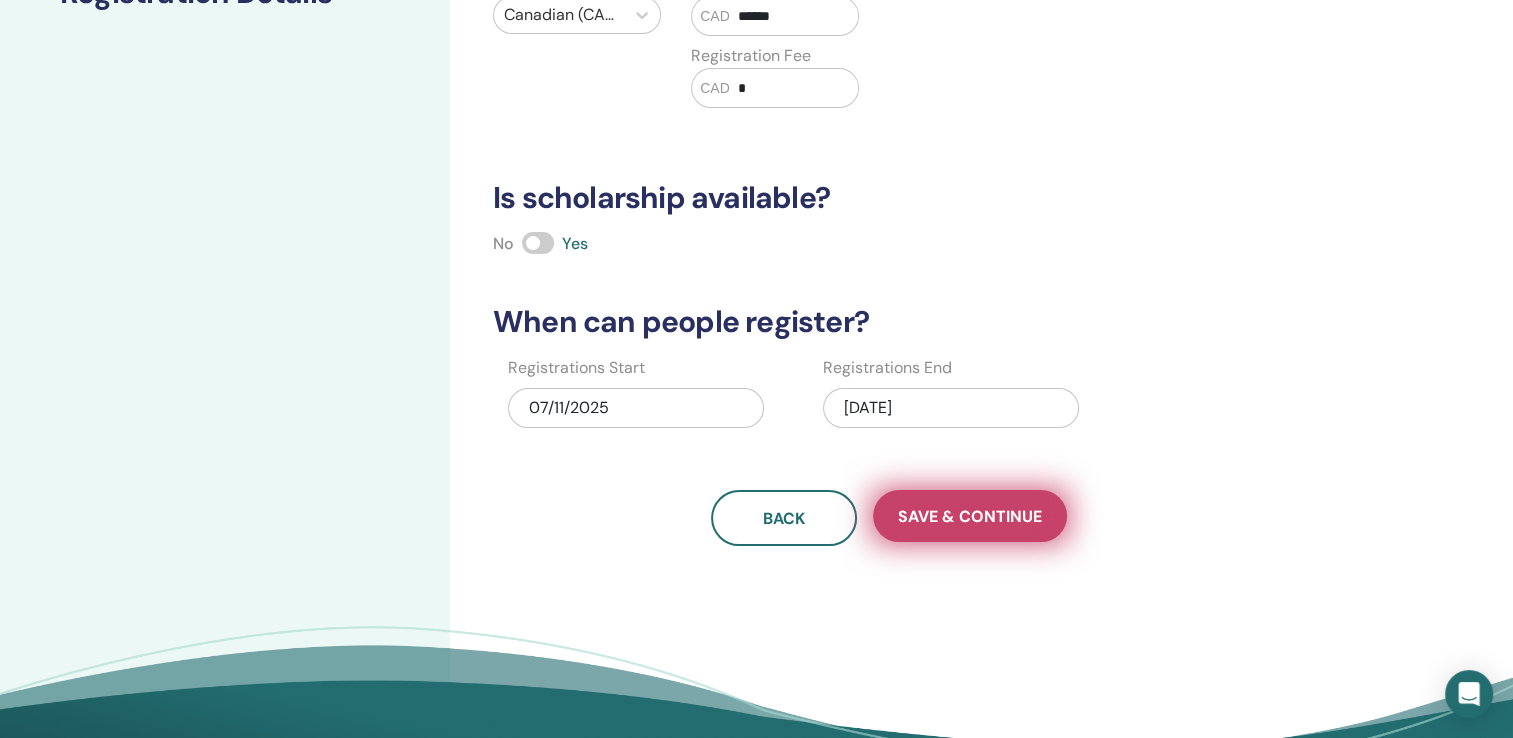 click on "Save & Continue" at bounding box center [970, 516] 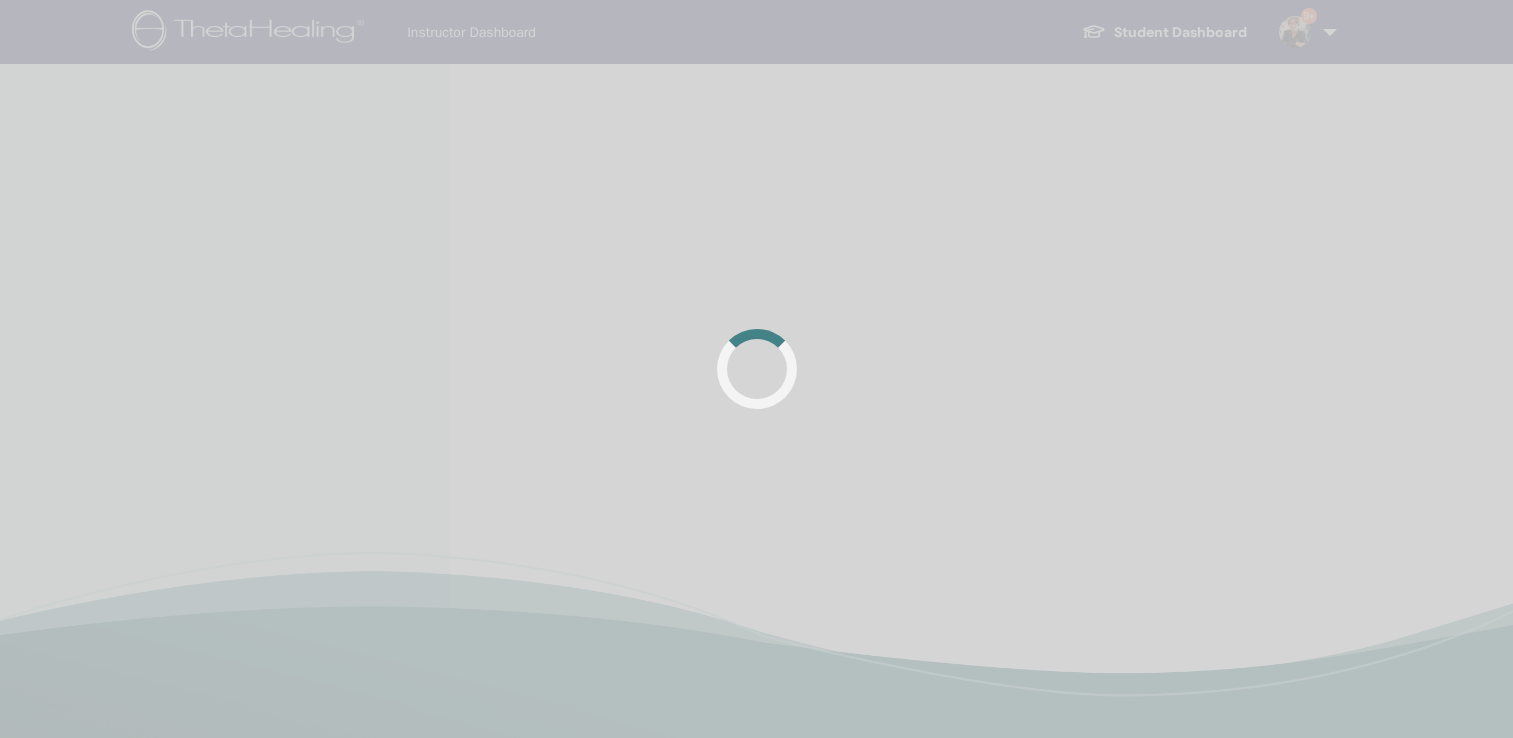 scroll, scrollTop: 0, scrollLeft: 0, axis: both 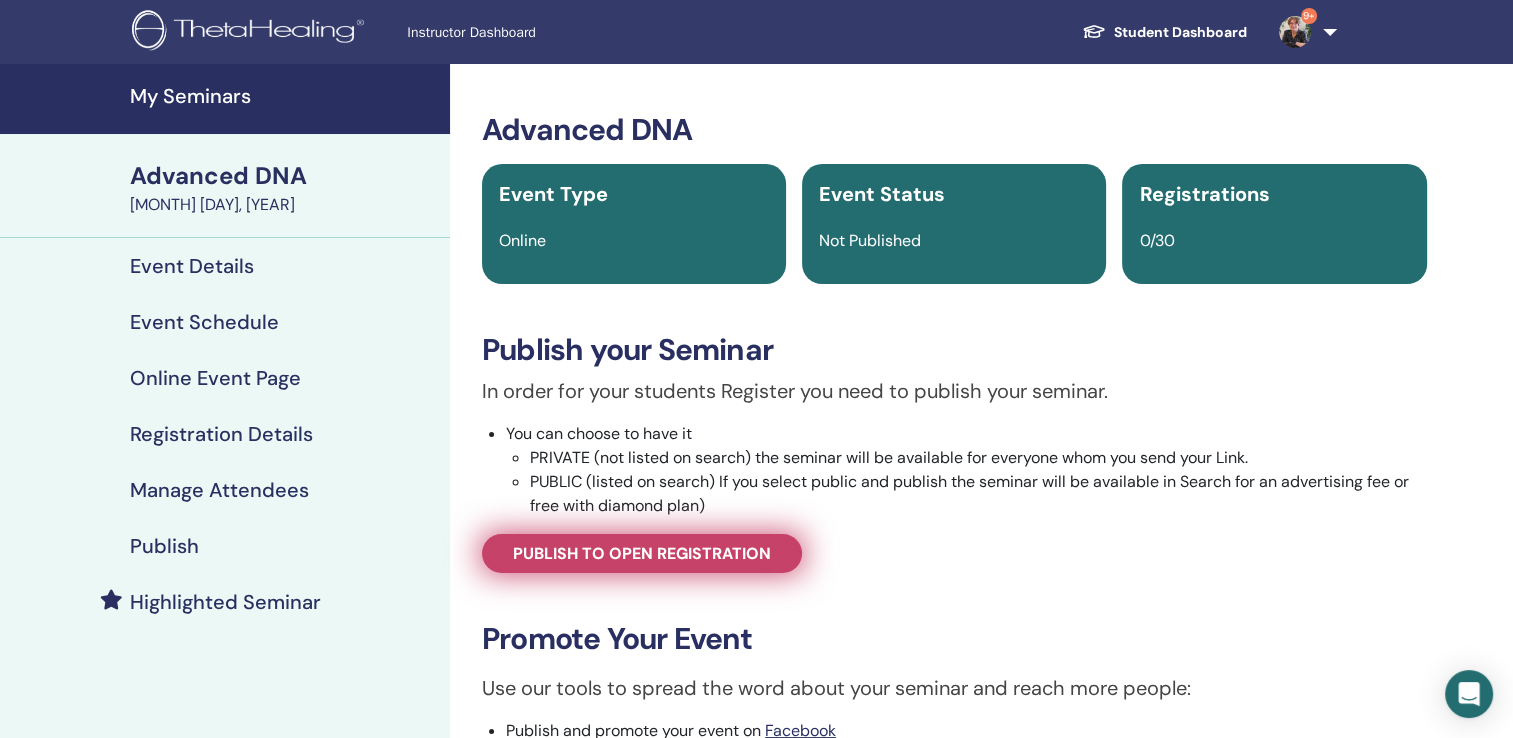 click on "Publish to open registration" at bounding box center [642, 553] 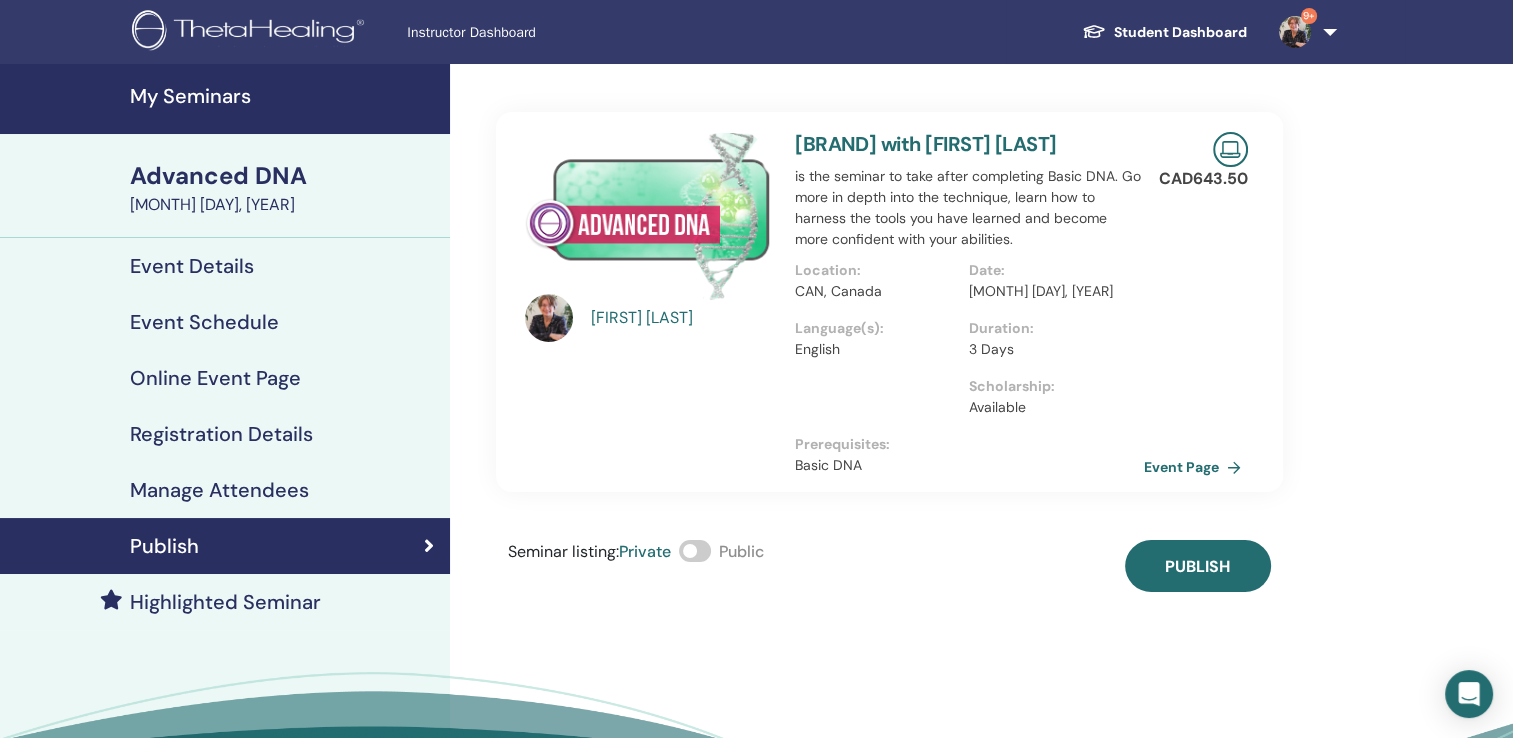 click at bounding box center (695, 551) 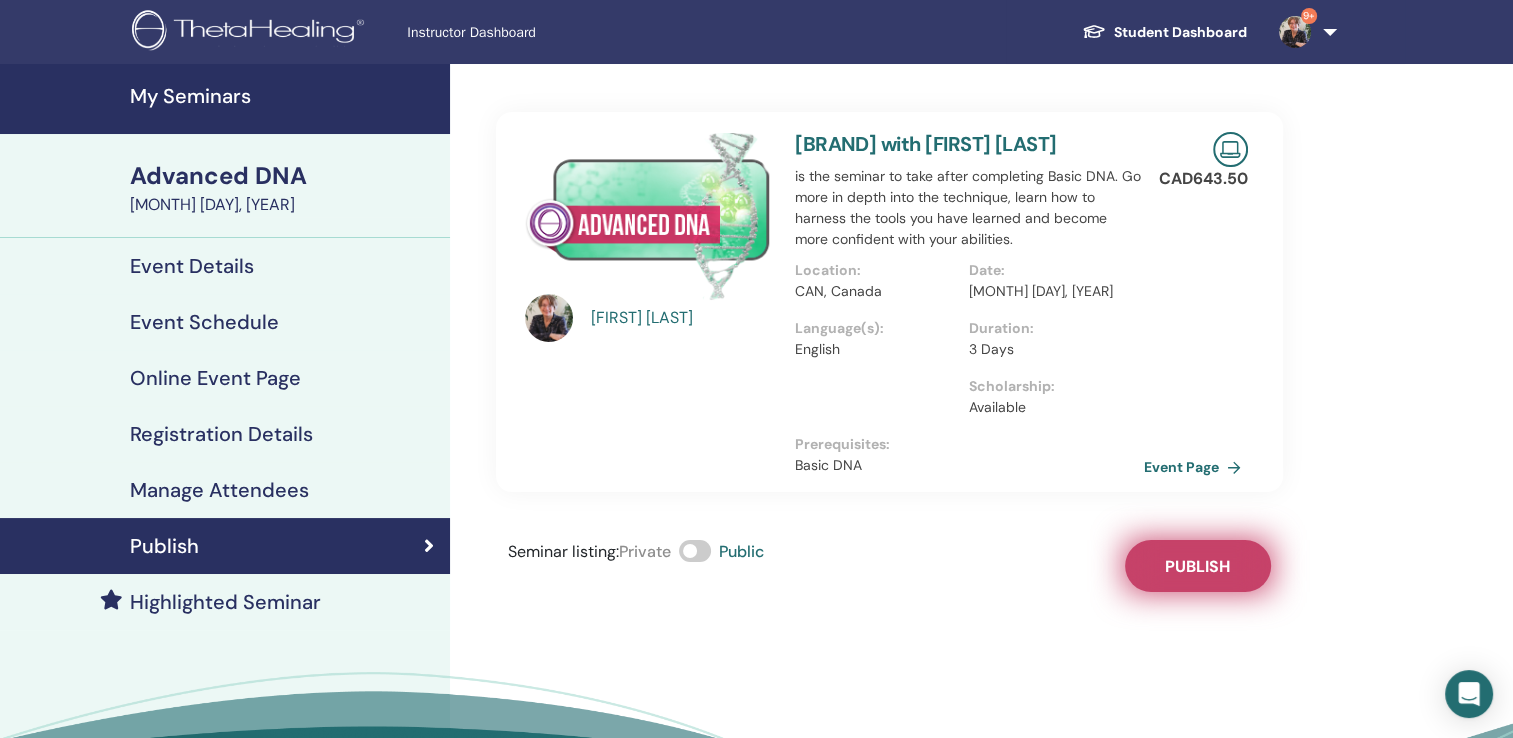 click on "Publish" at bounding box center [1197, 566] 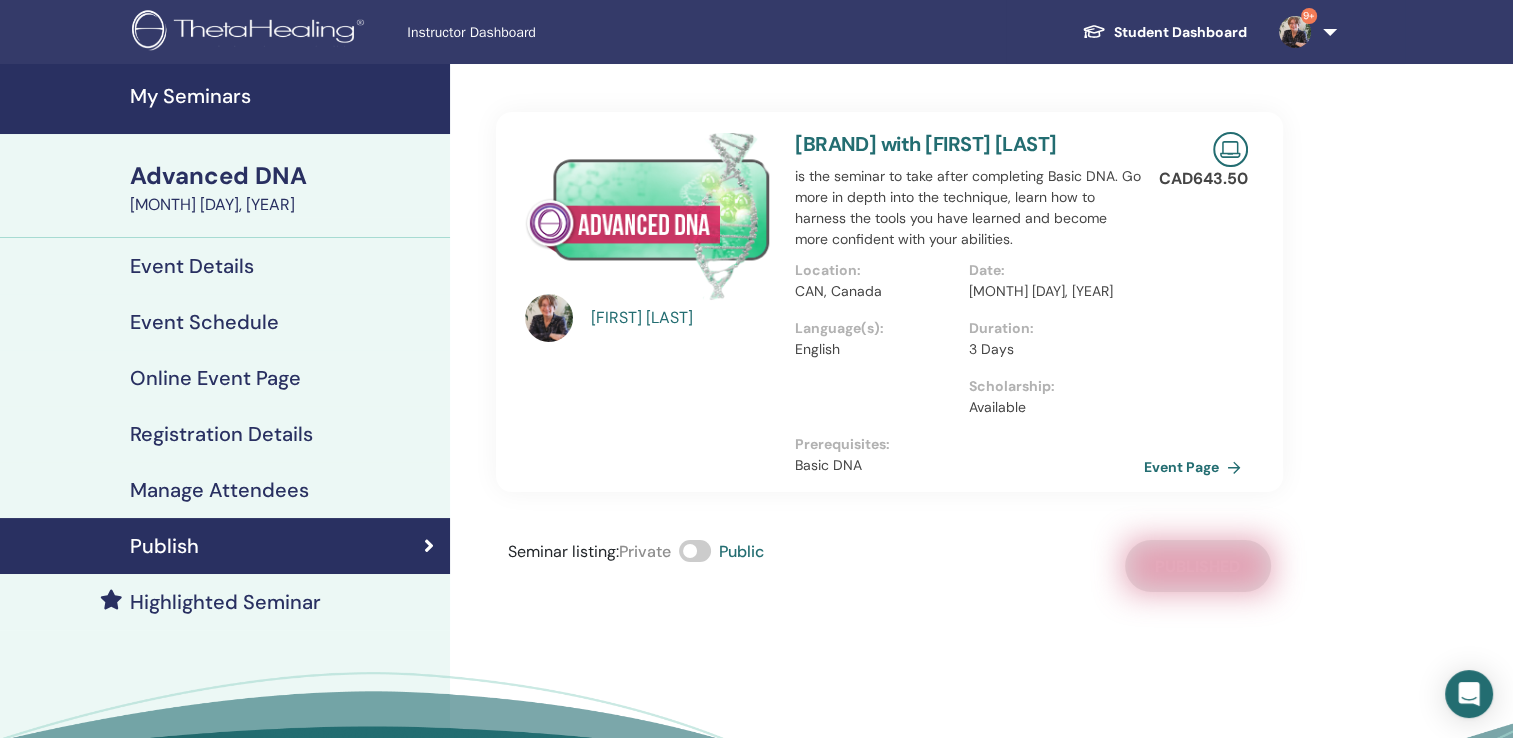 click on "Advanced DNA" at bounding box center [284, 176] 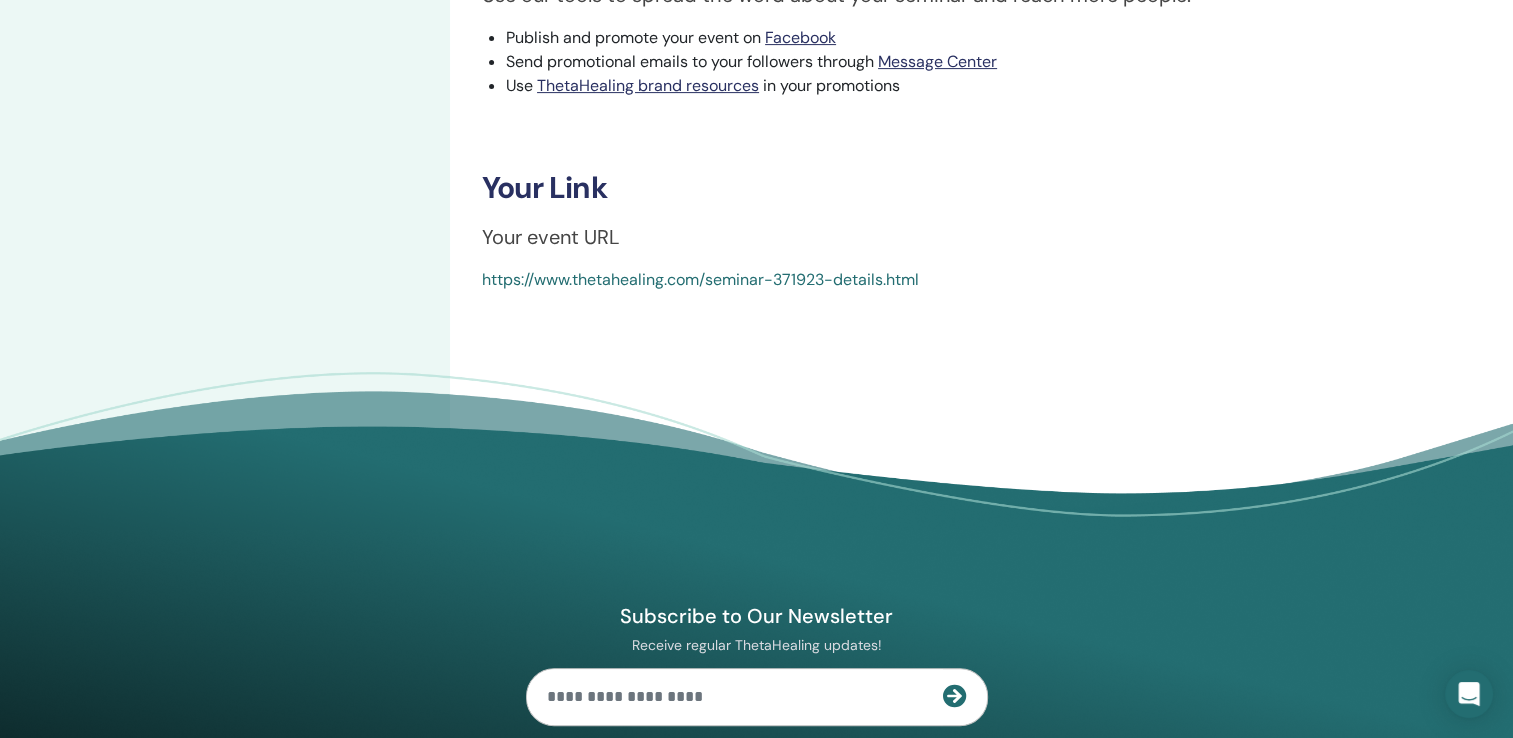 scroll, scrollTop: 689, scrollLeft: 0, axis: vertical 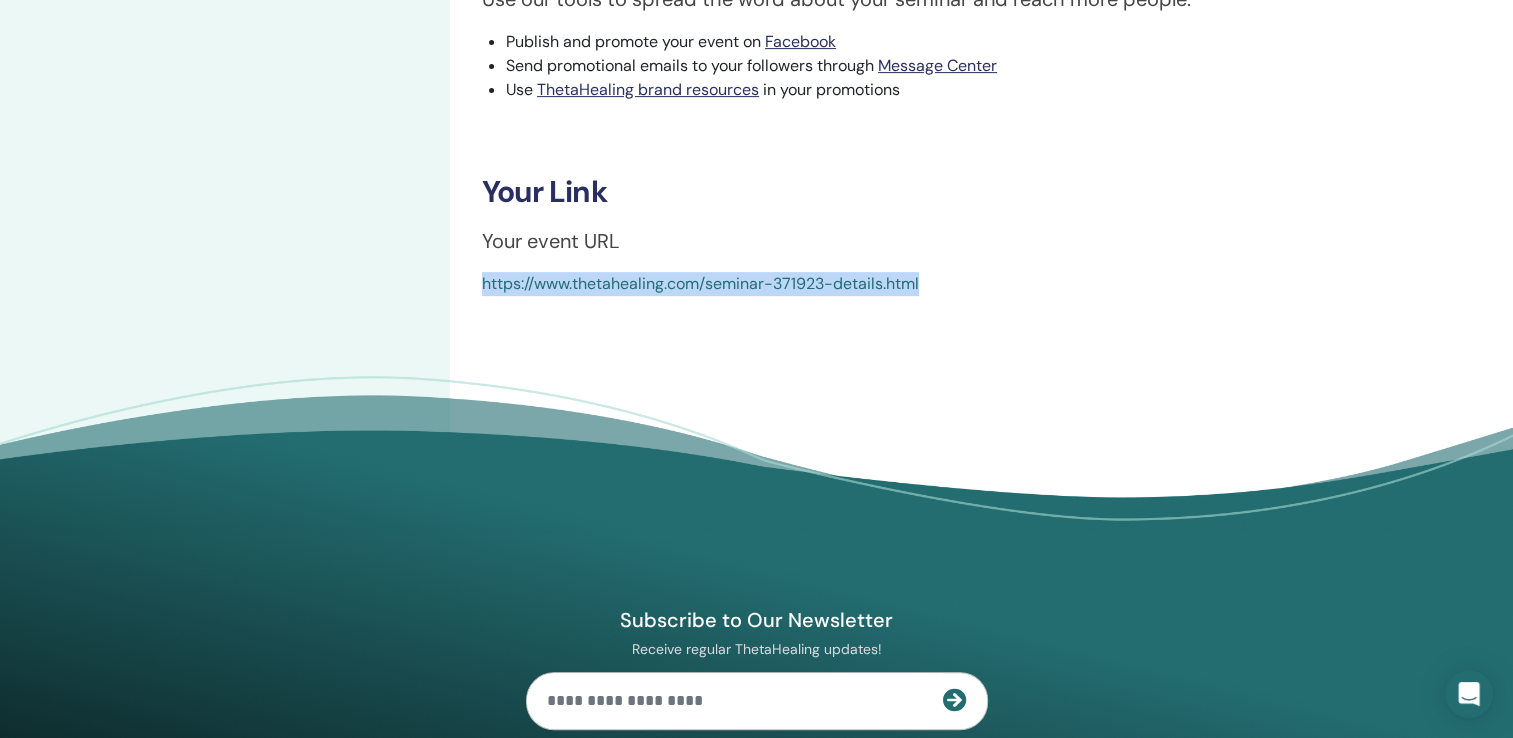 drag, startPoint x: 472, startPoint y: 286, endPoint x: 1031, endPoint y: 276, distance: 559.0894 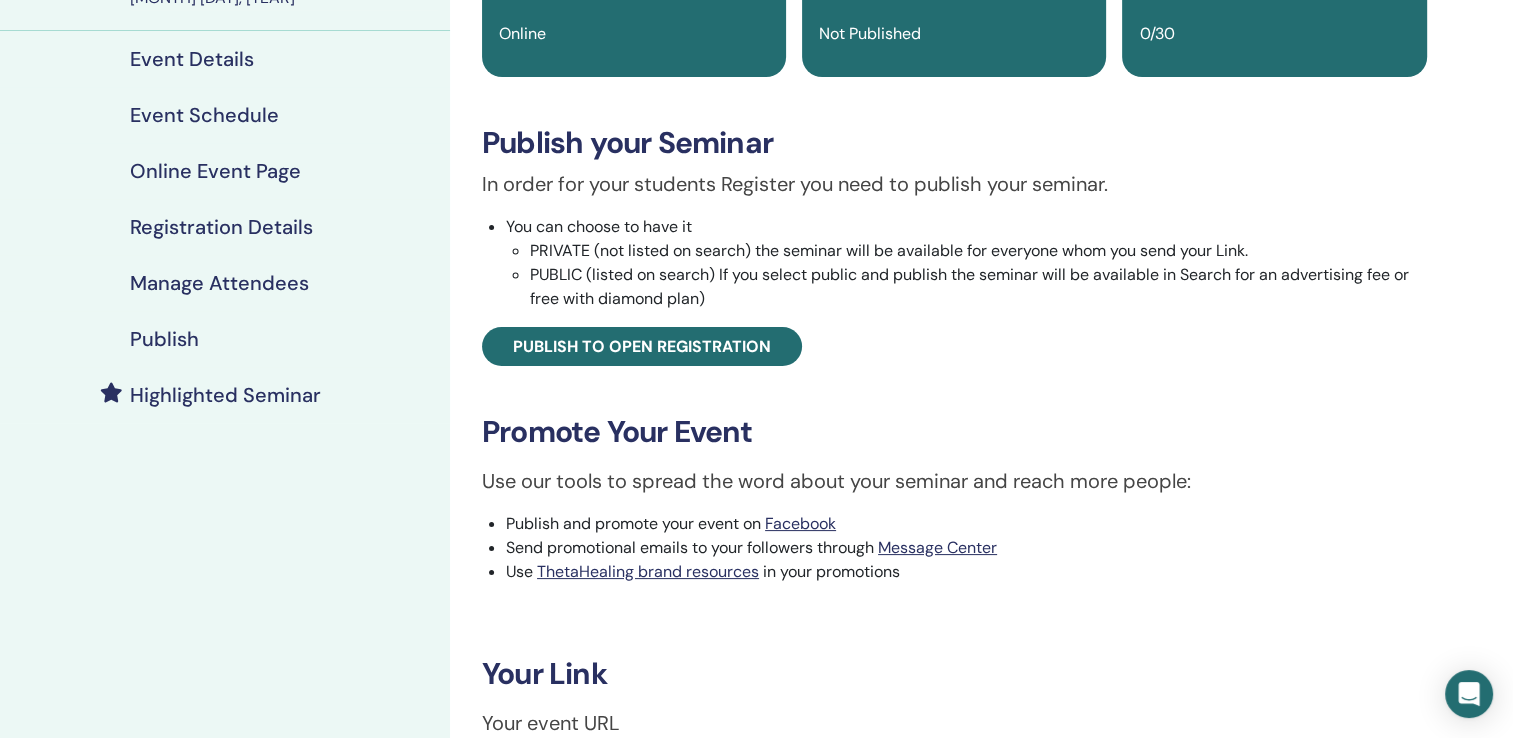 scroll, scrollTop: 0, scrollLeft: 0, axis: both 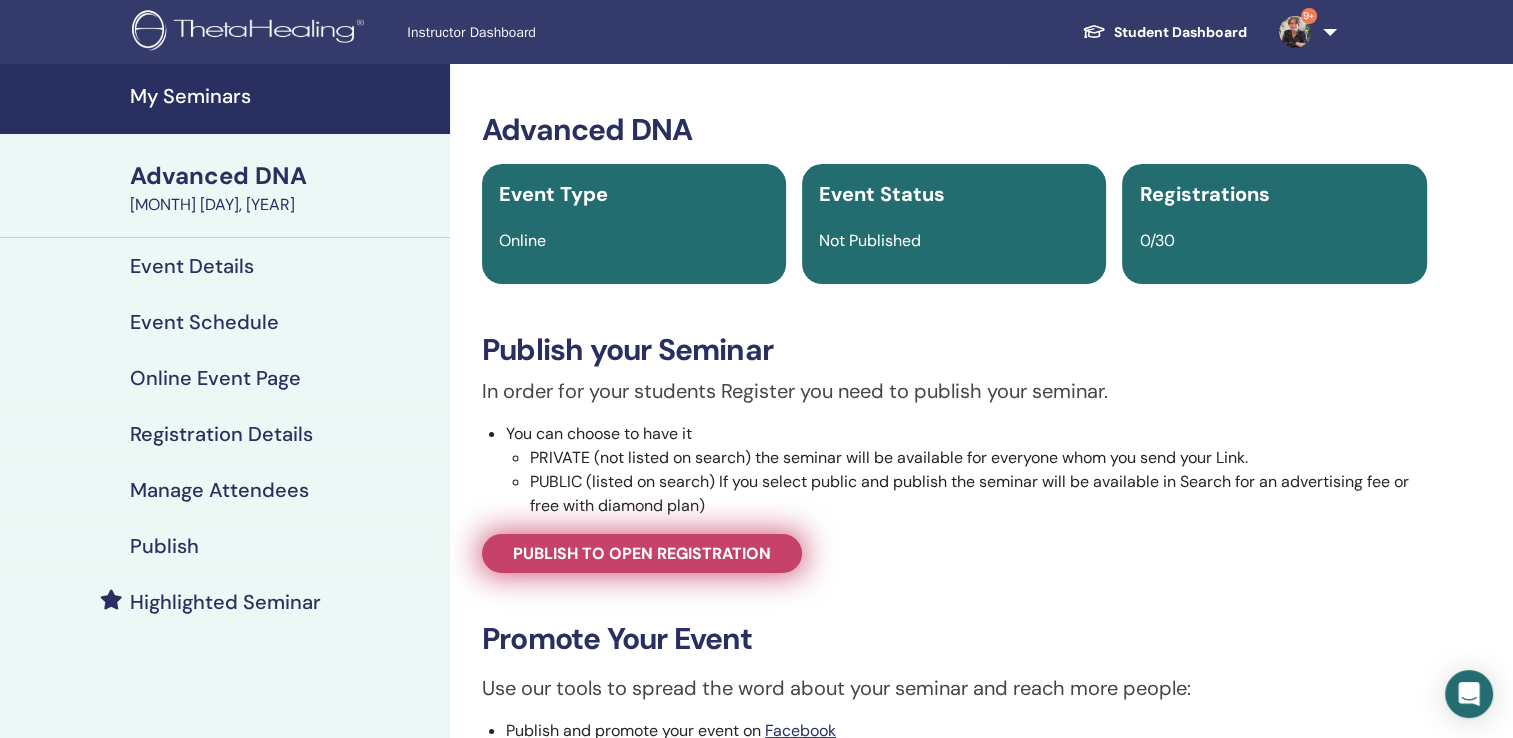 click on "Publish to open registration" at bounding box center [642, 553] 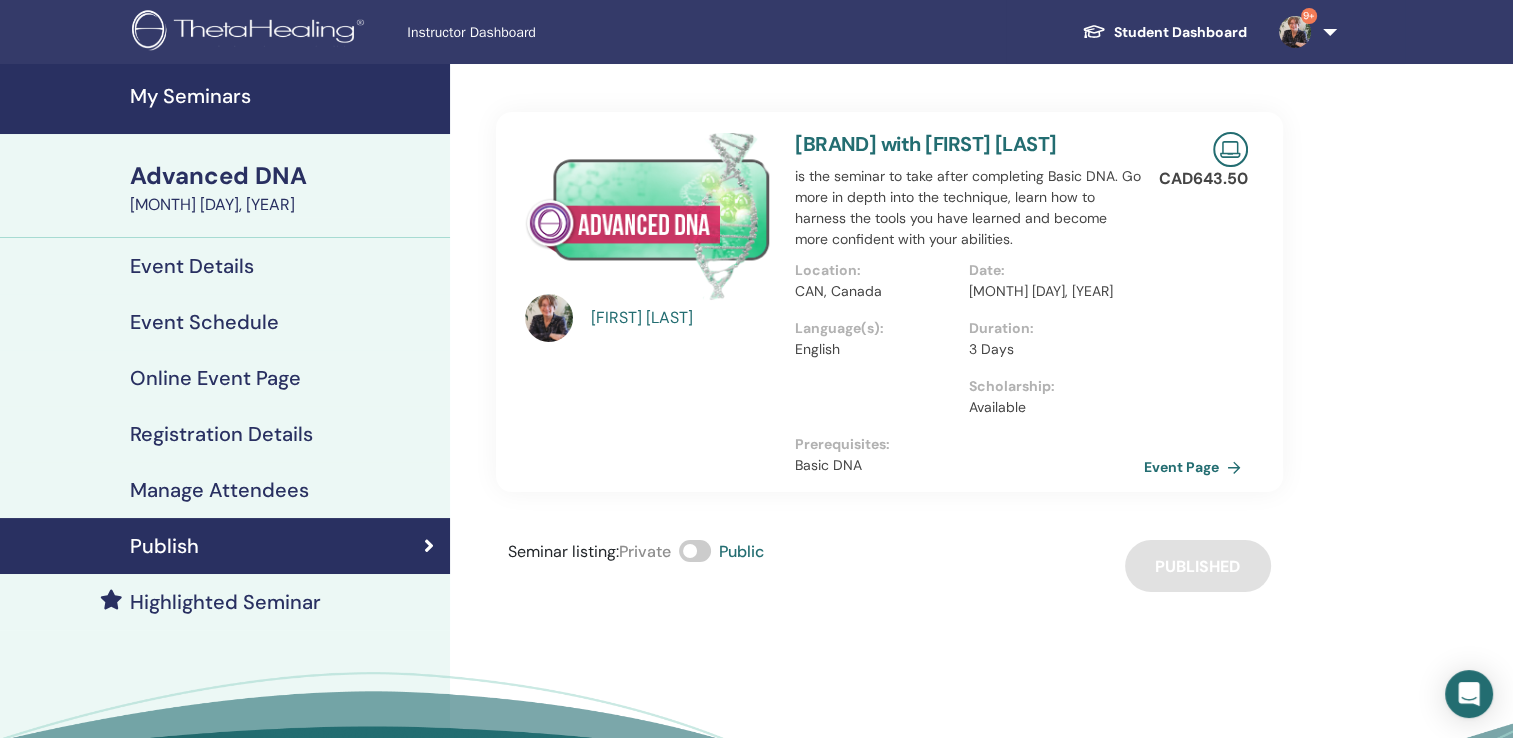 click on "My Seminars" at bounding box center (284, 96) 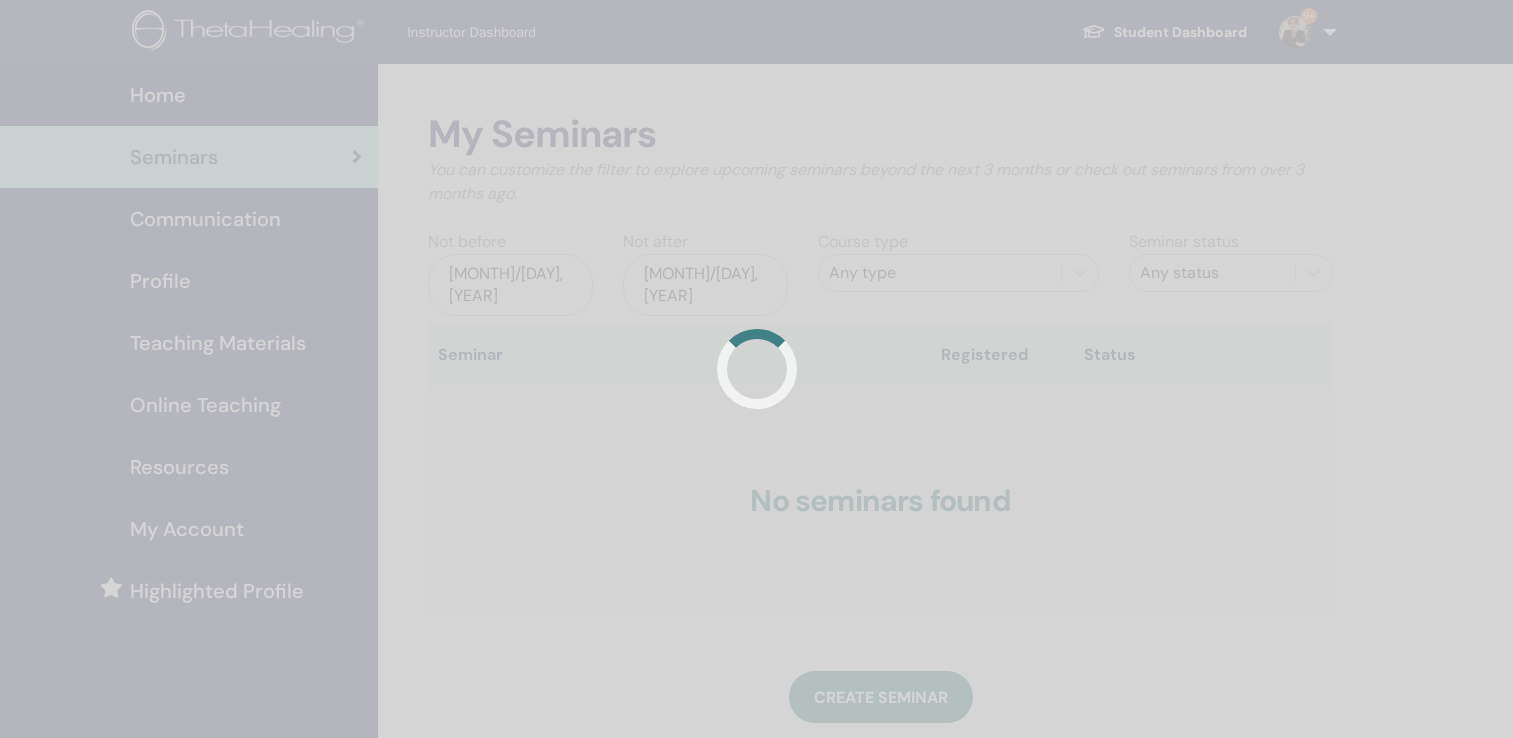 scroll, scrollTop: 0, scrollLeft: 0, axis: both 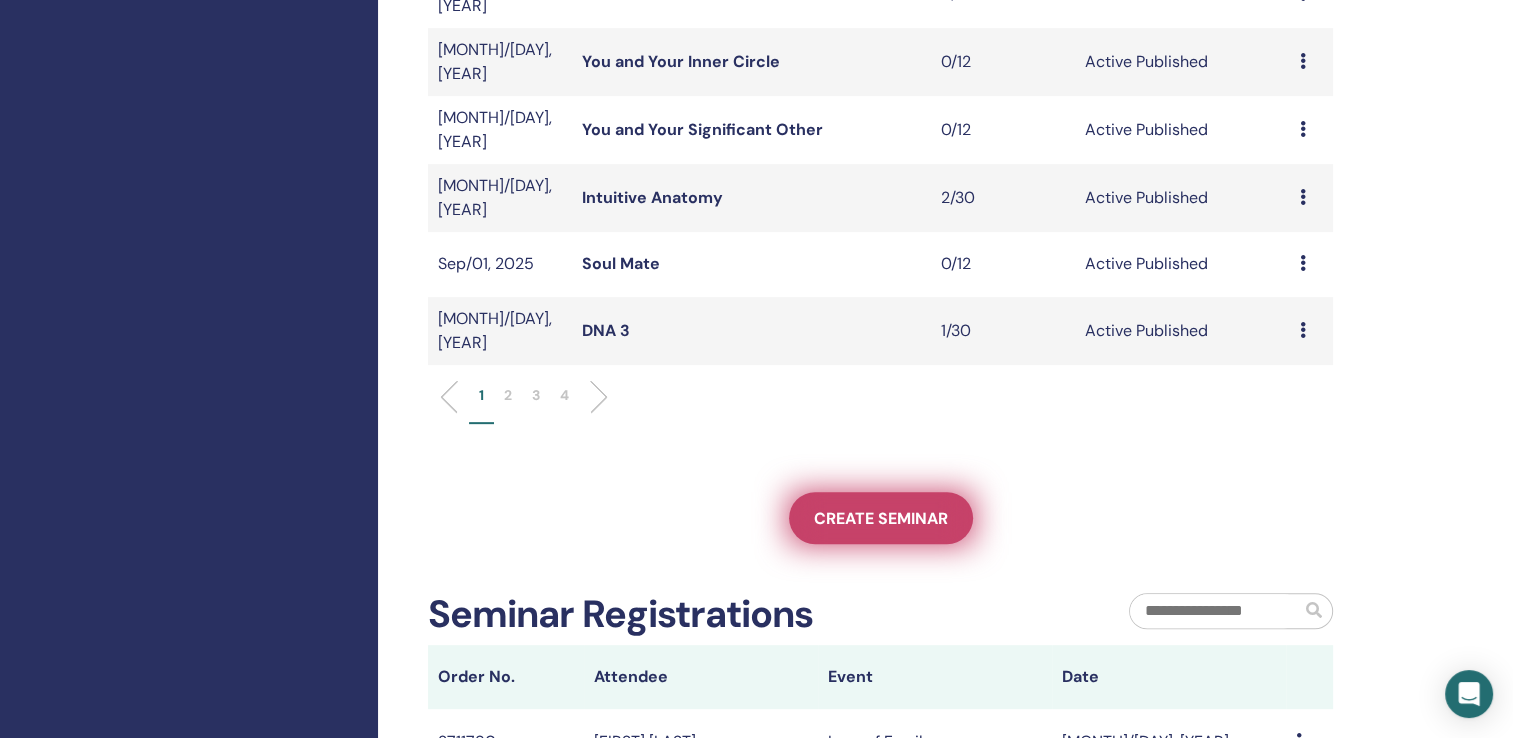 click on "Create seminar" at bounding box center (881, 518) 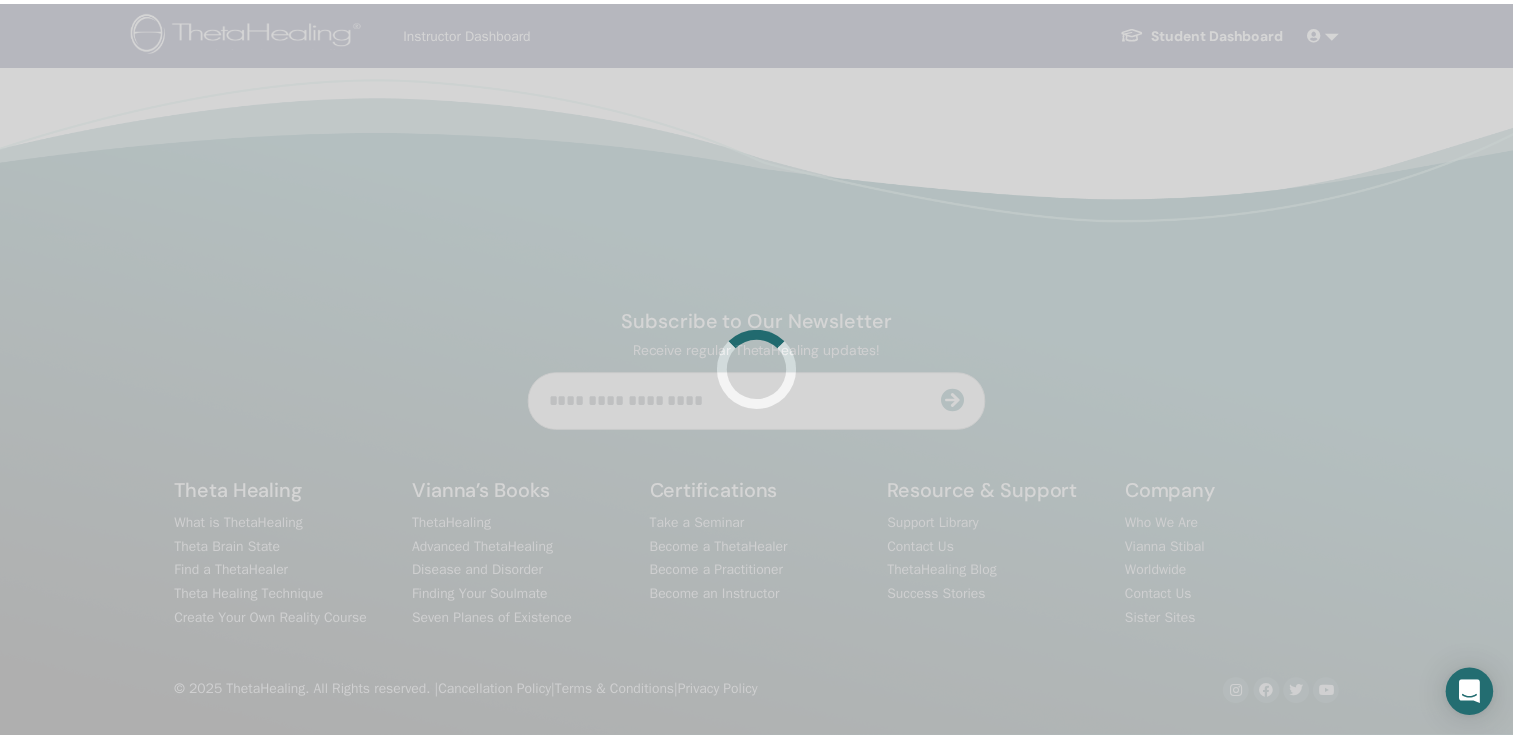 scroll, scrollTop: 0, scrollLeft: 0, axis: both 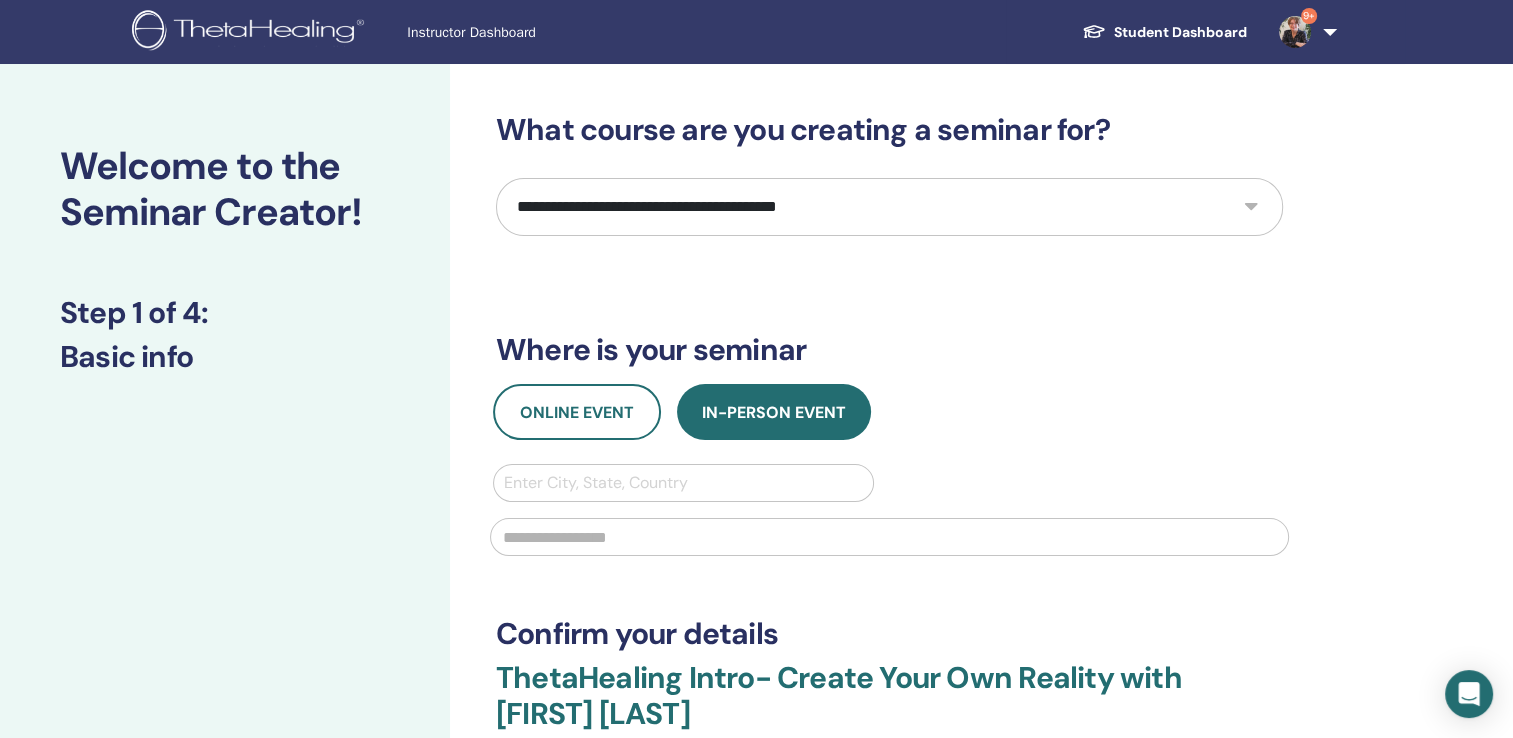 click on "**********" at bounding box center (889, 207) 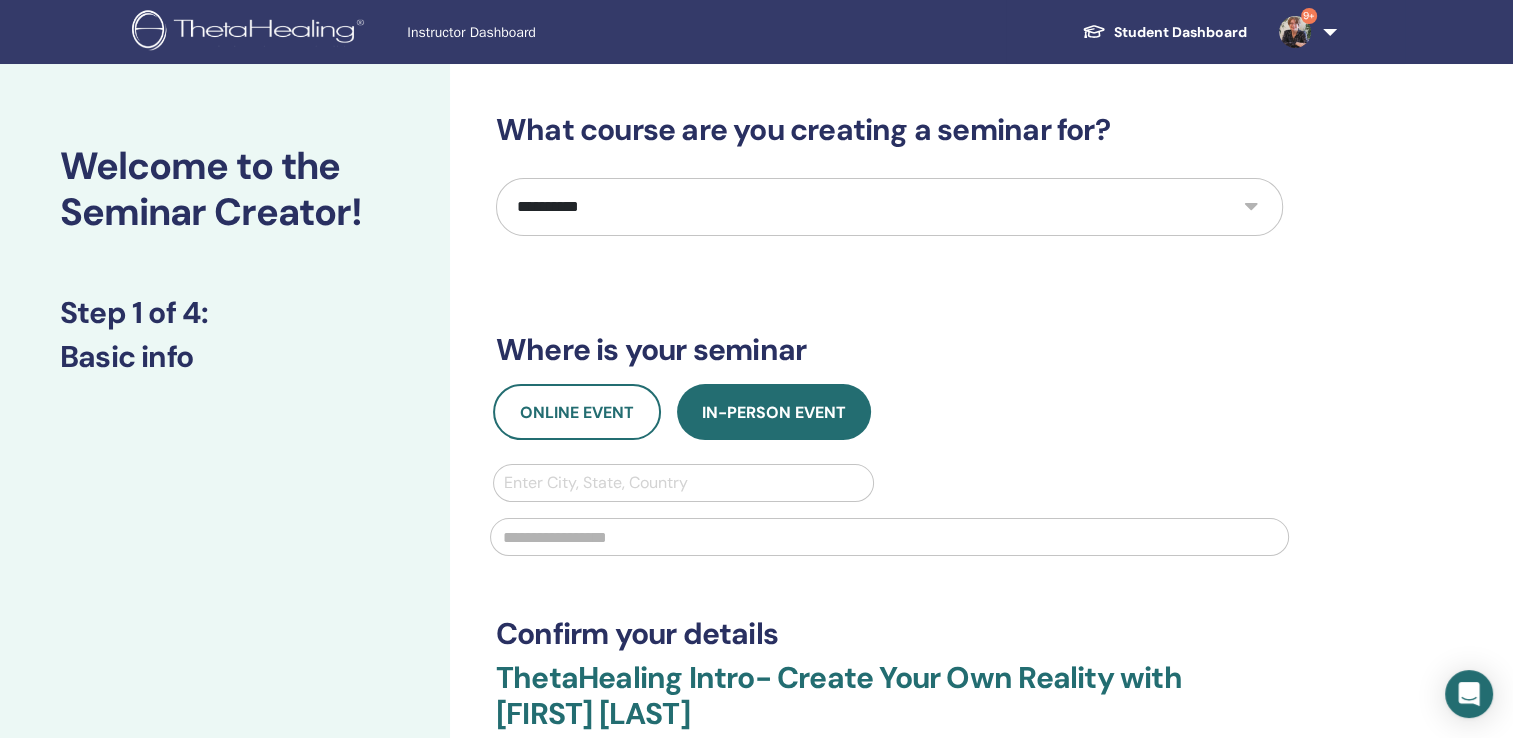 click on "**********" at bounding box center [889, 207] 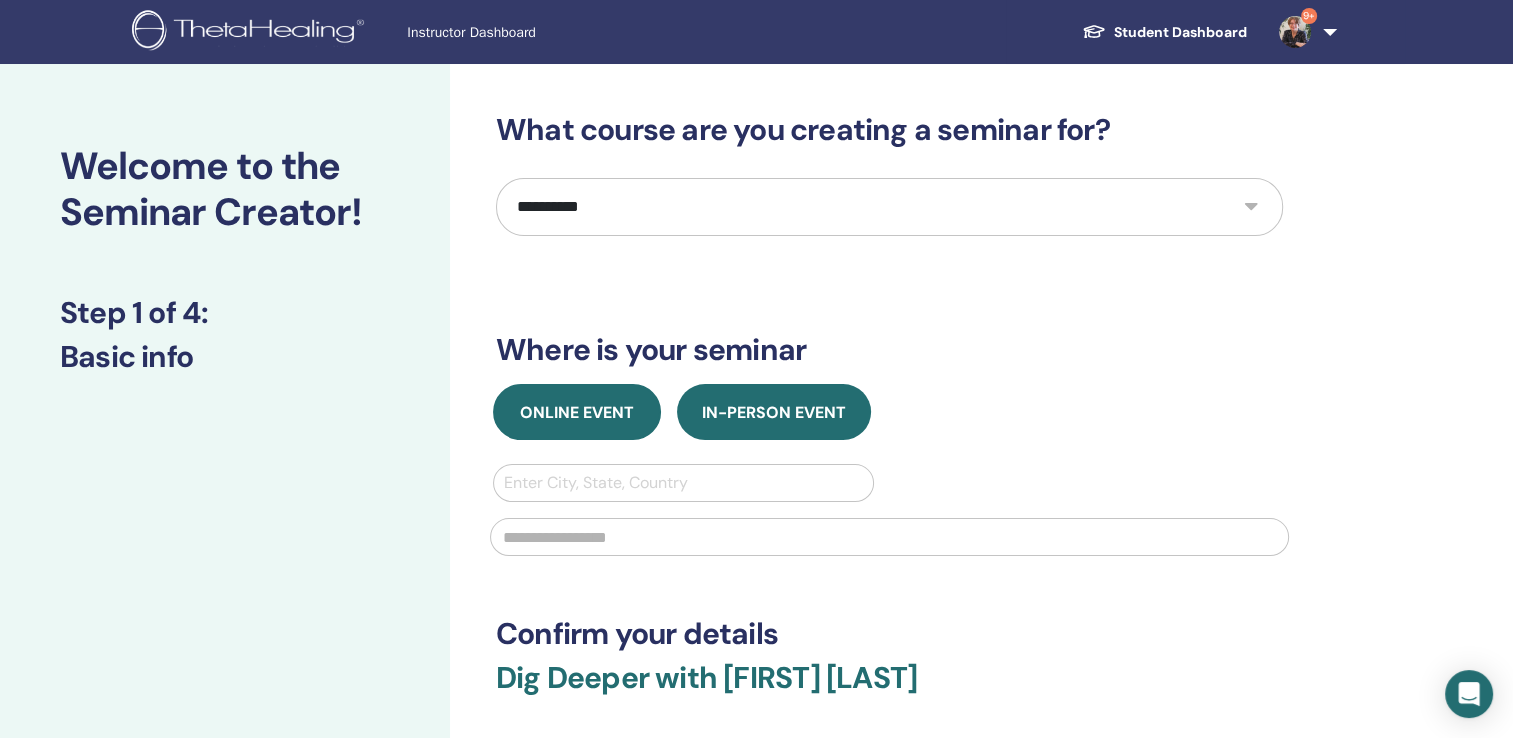 click on "Online Event" at bounding box center [577, 412] 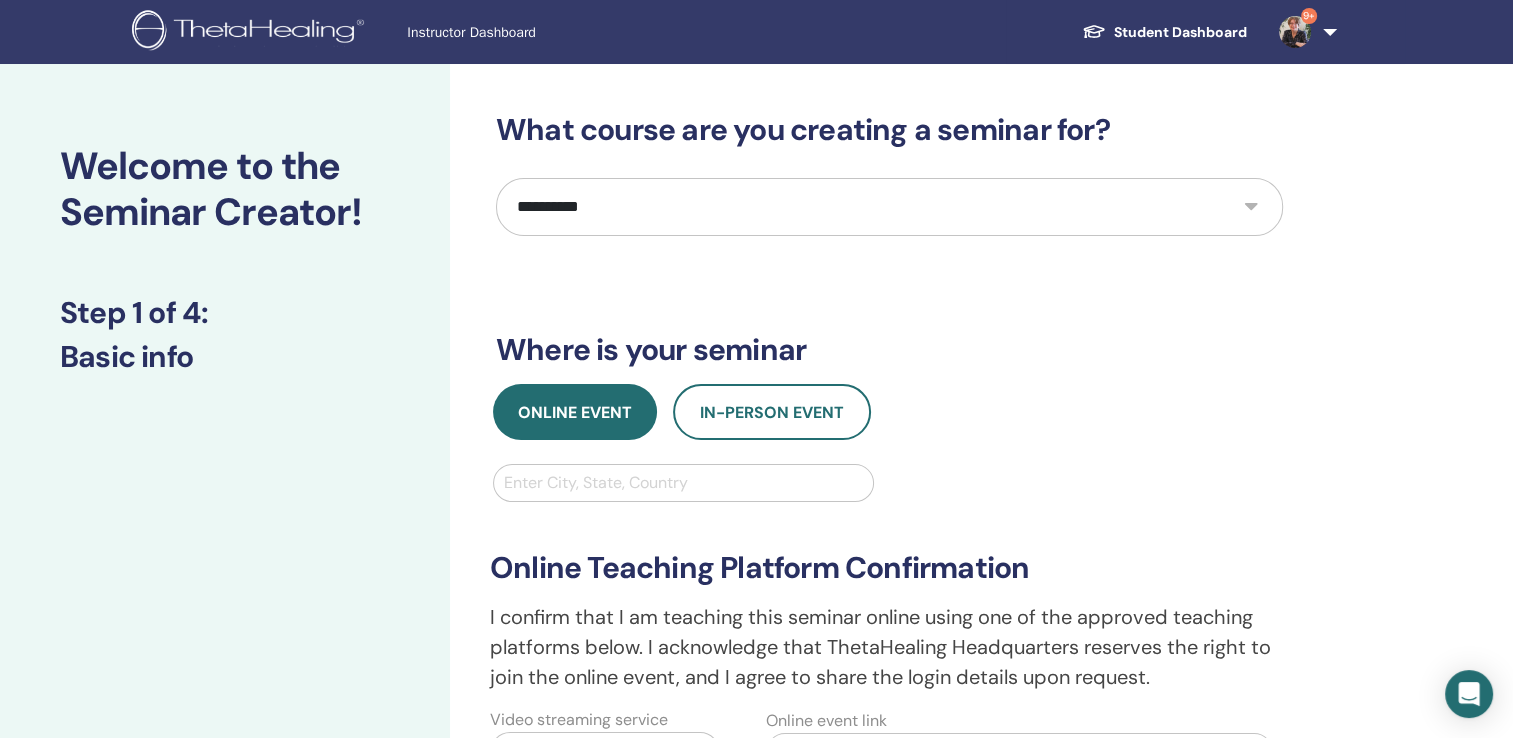 click at bounding box center (683, 483) 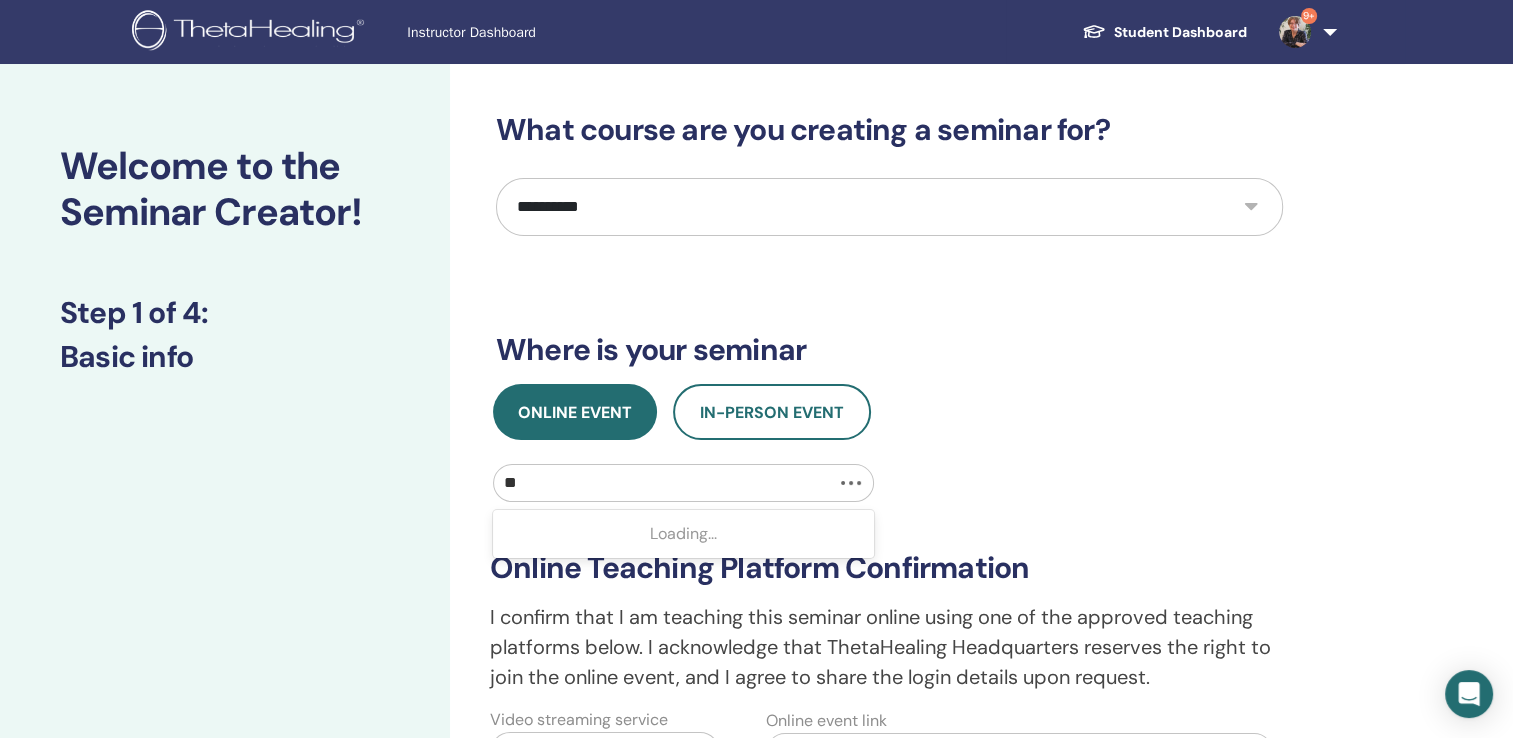 type on "*" 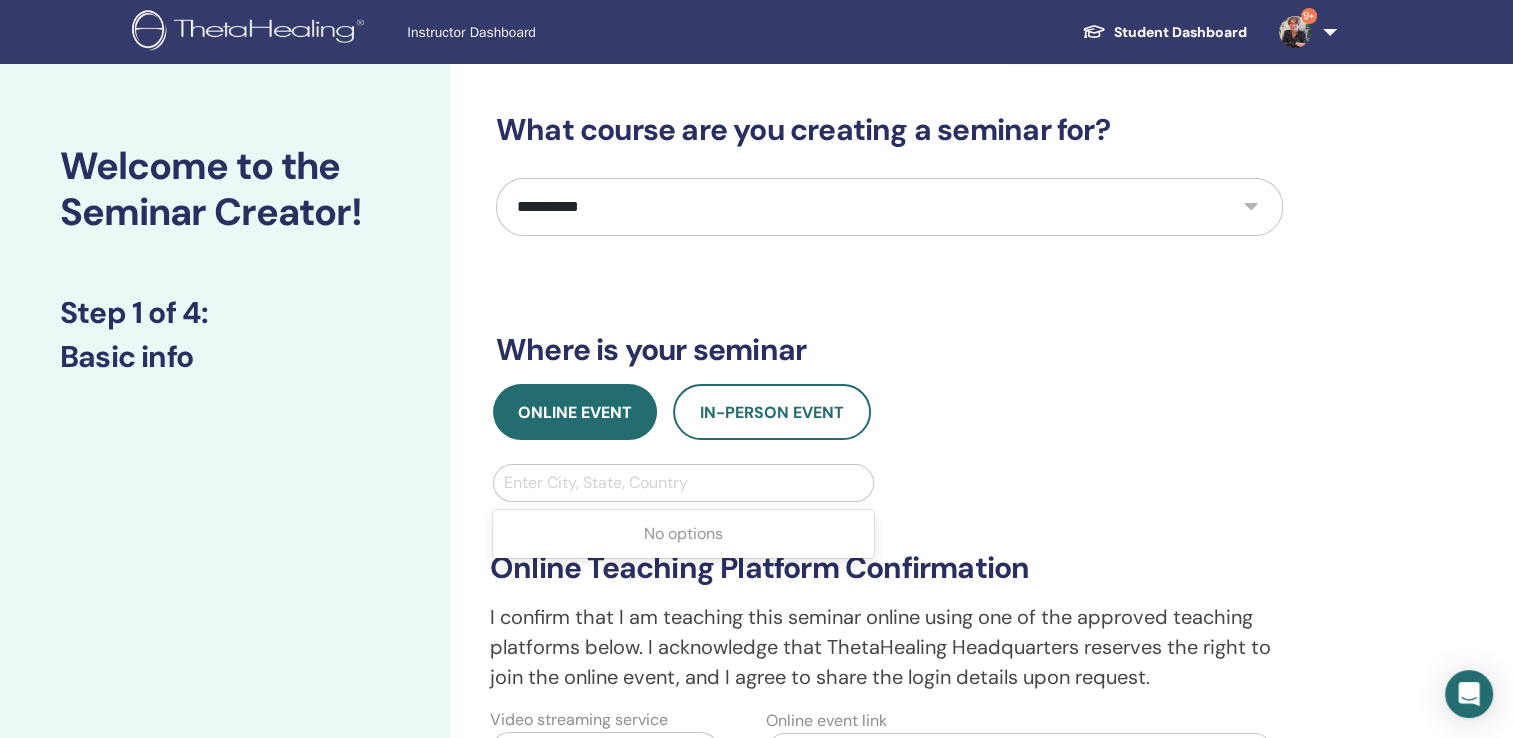 type on "*" 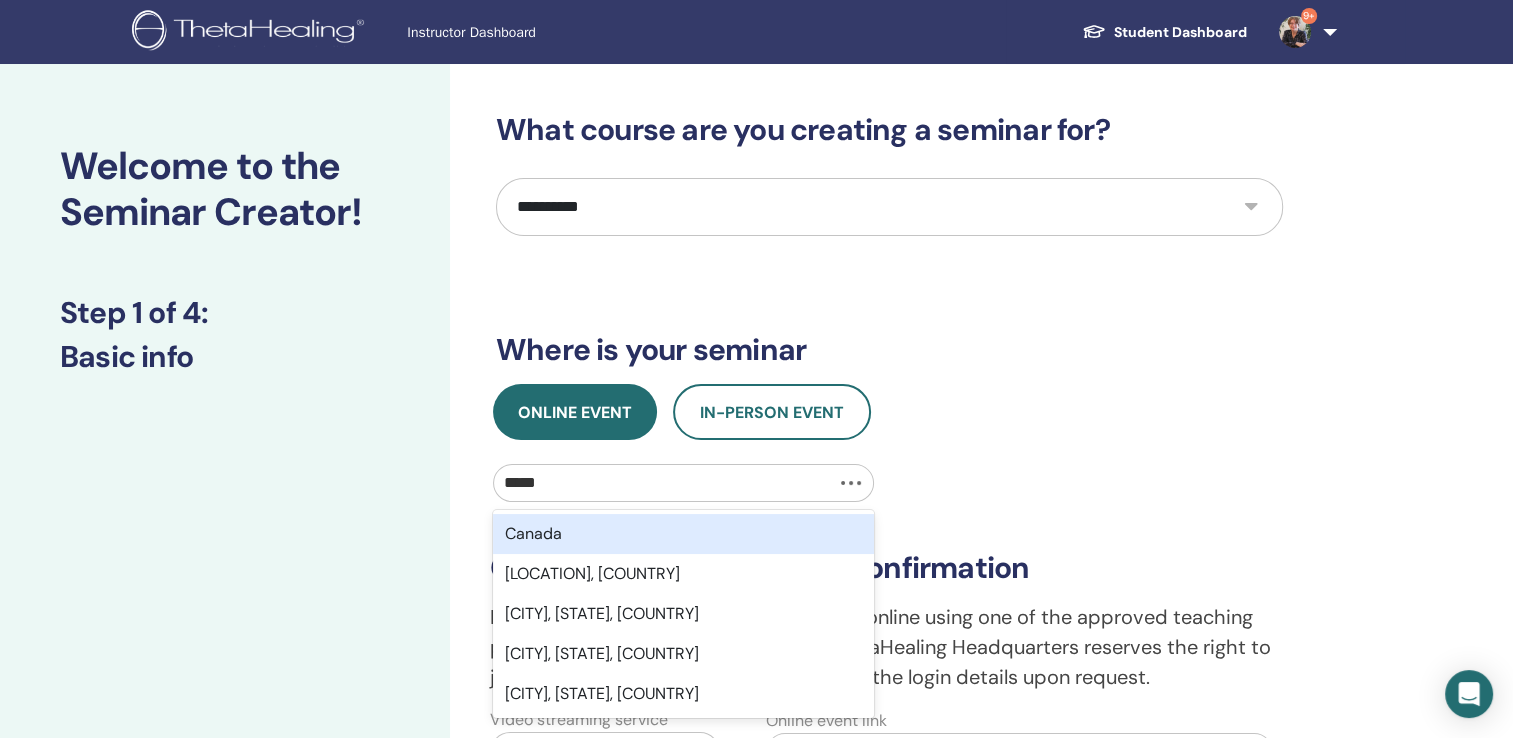 type on "******" 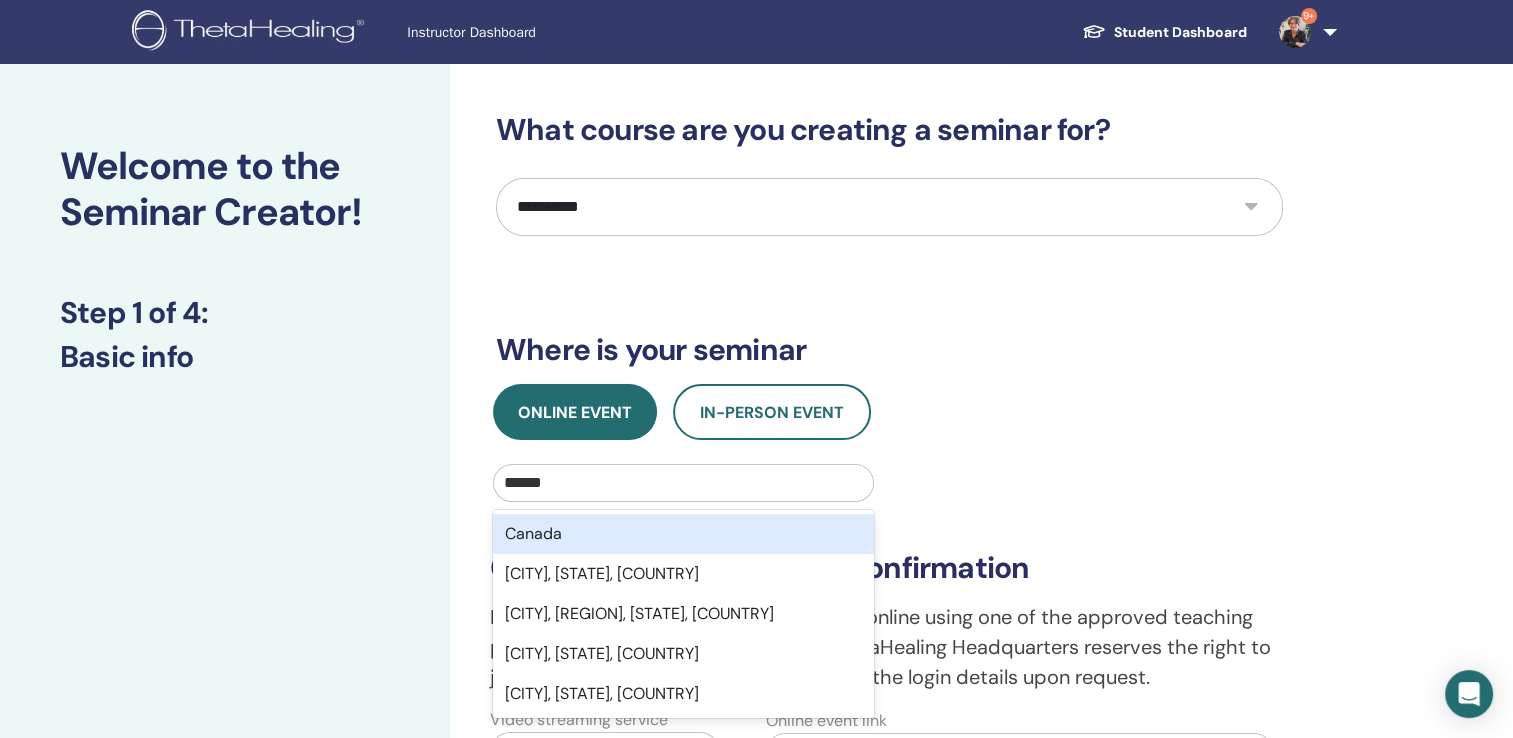 click on "Canada" at bounding box center (683, 534) 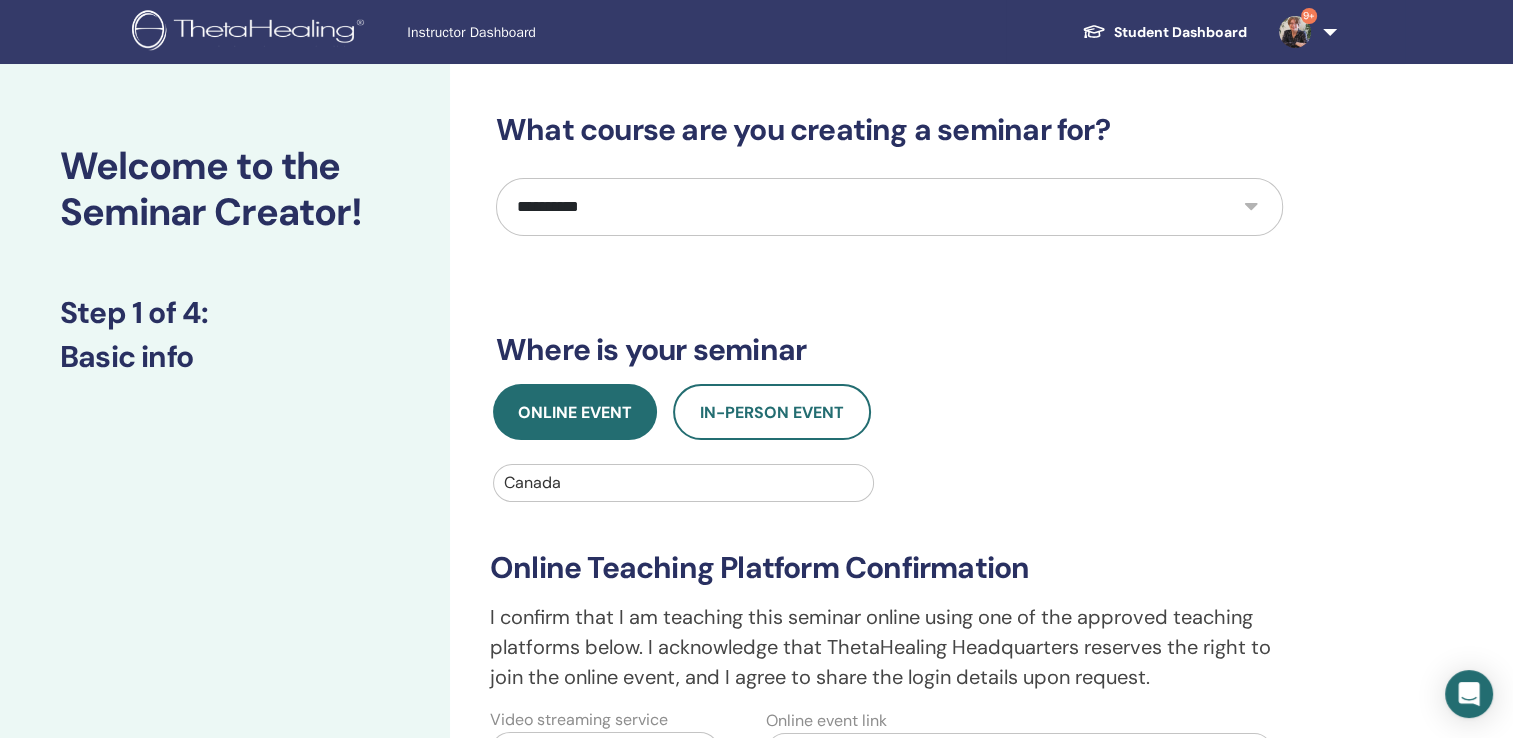 type 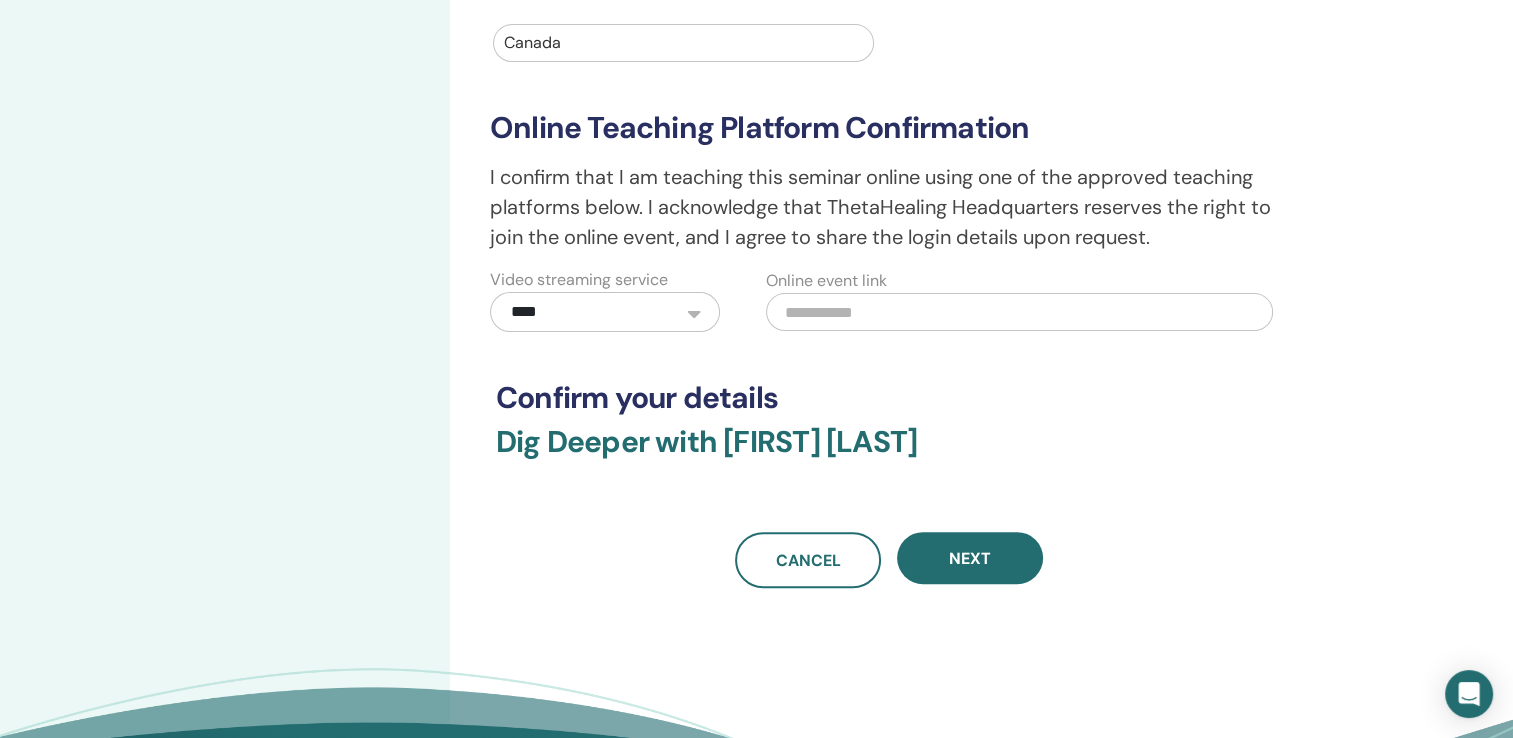 scroll, scrollTop: 441, scrollLeft: 0, axis: vertical 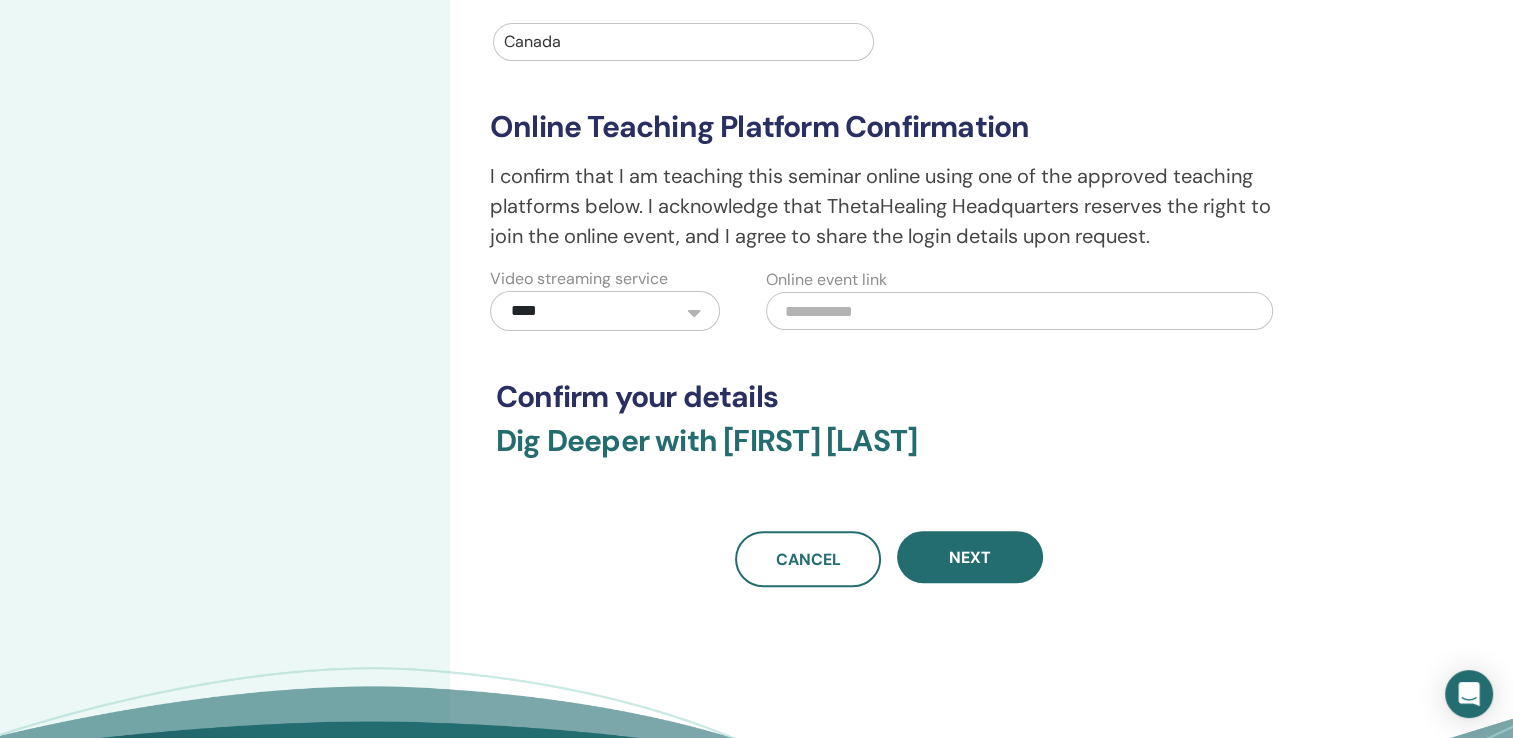 click at bounding box center [1019, 311] 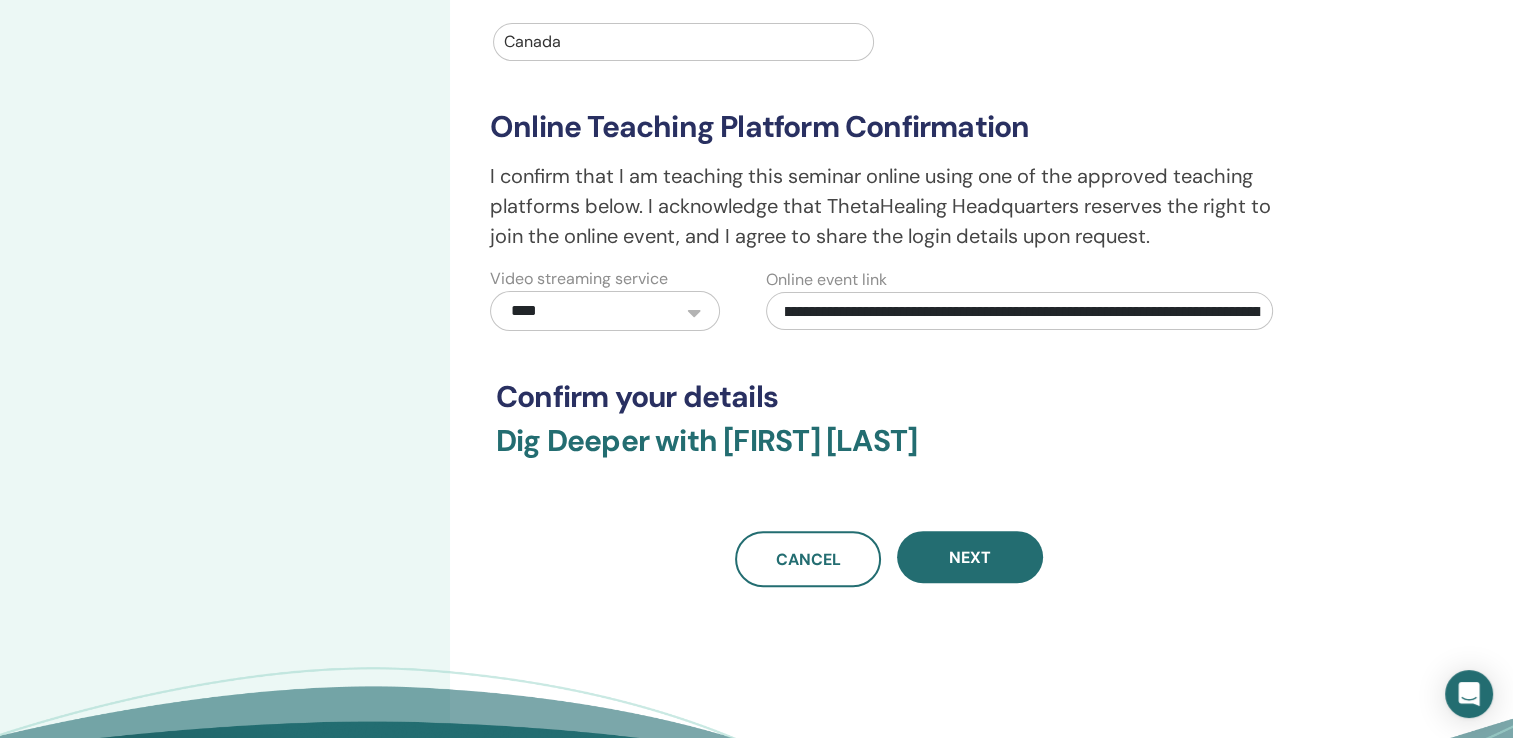 scroll, scrollTop: 0, scrollLeft: 0, axis: both 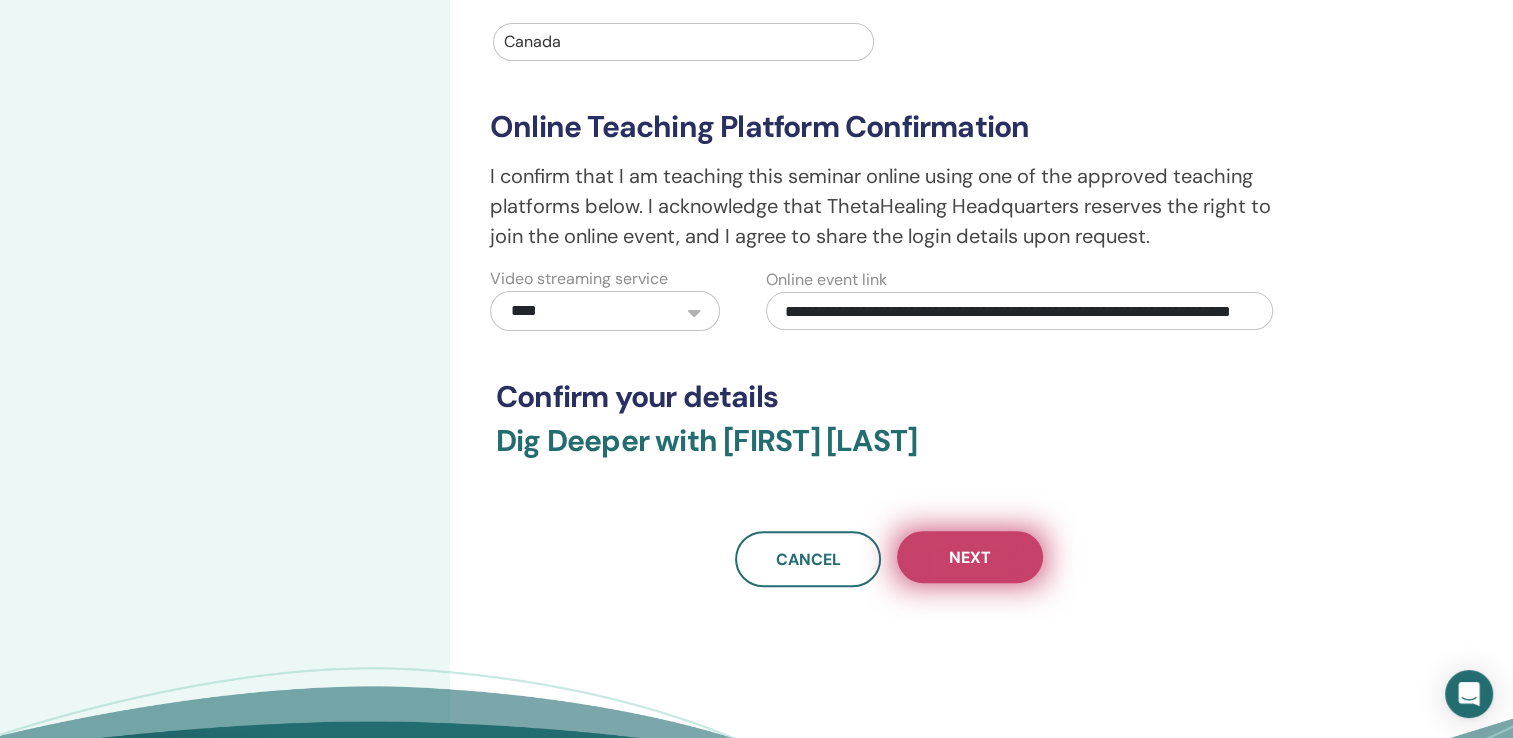 type on "**********" 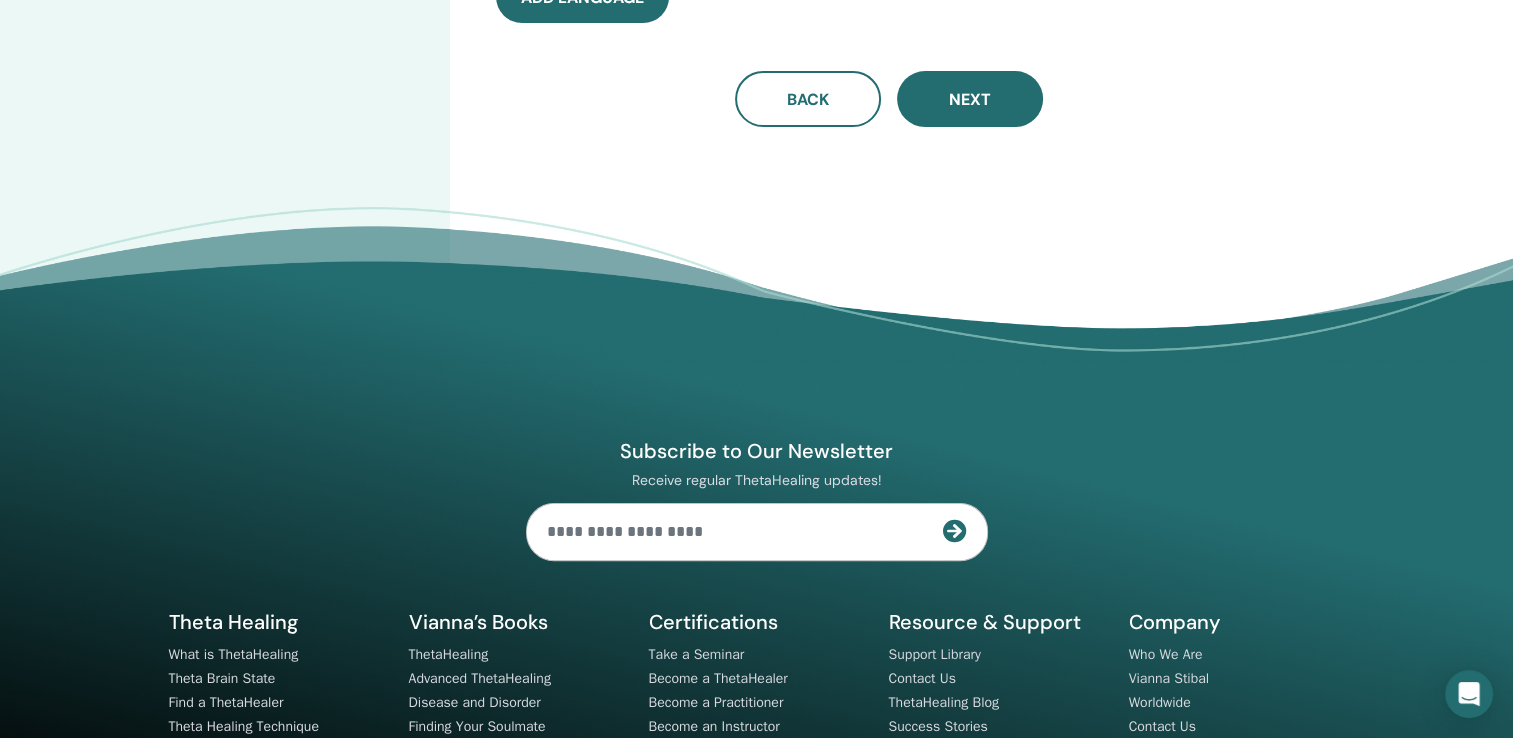 scroll, scrollTop: 0, scrollLeft: 0, axis: both 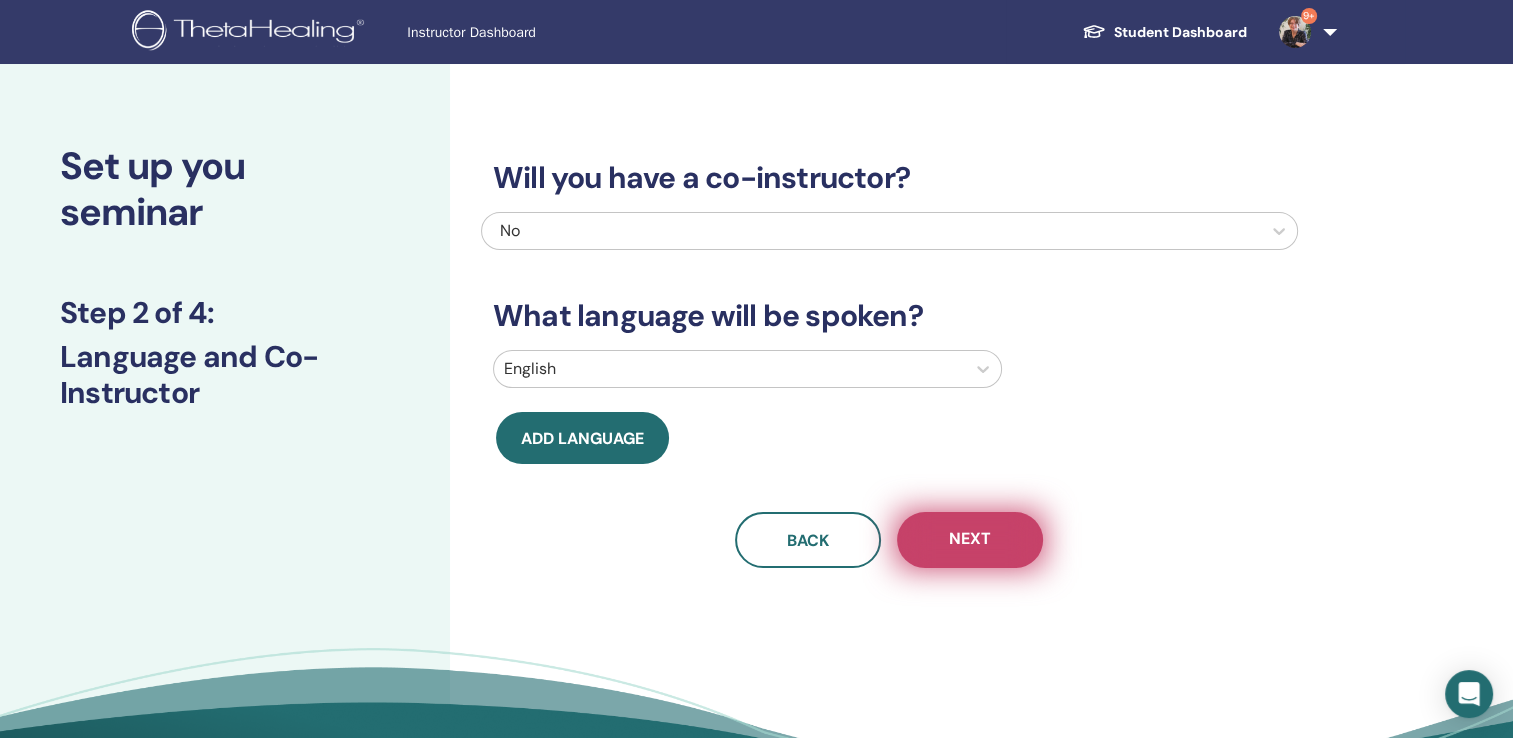 click on "Next" at bounding box center [970, 540] 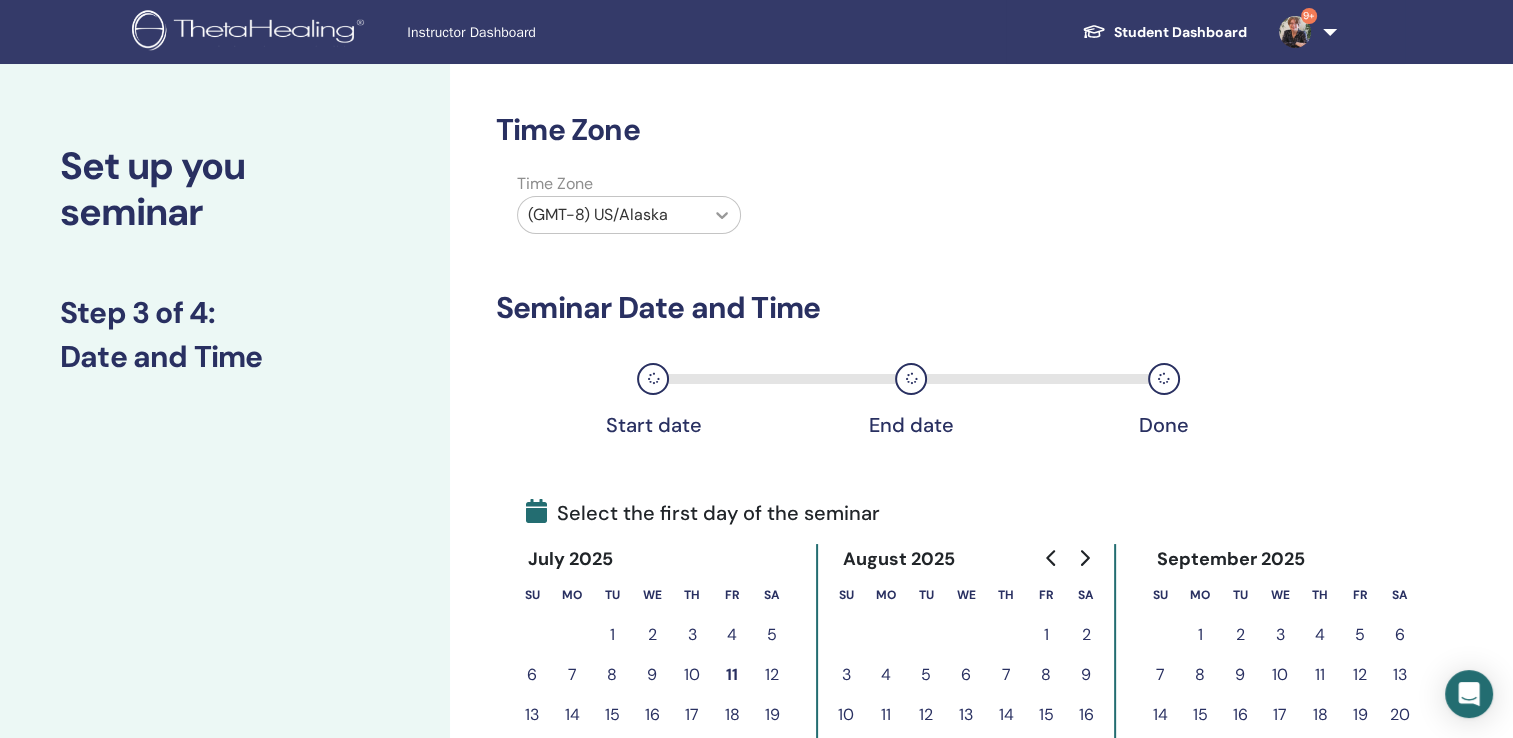 click 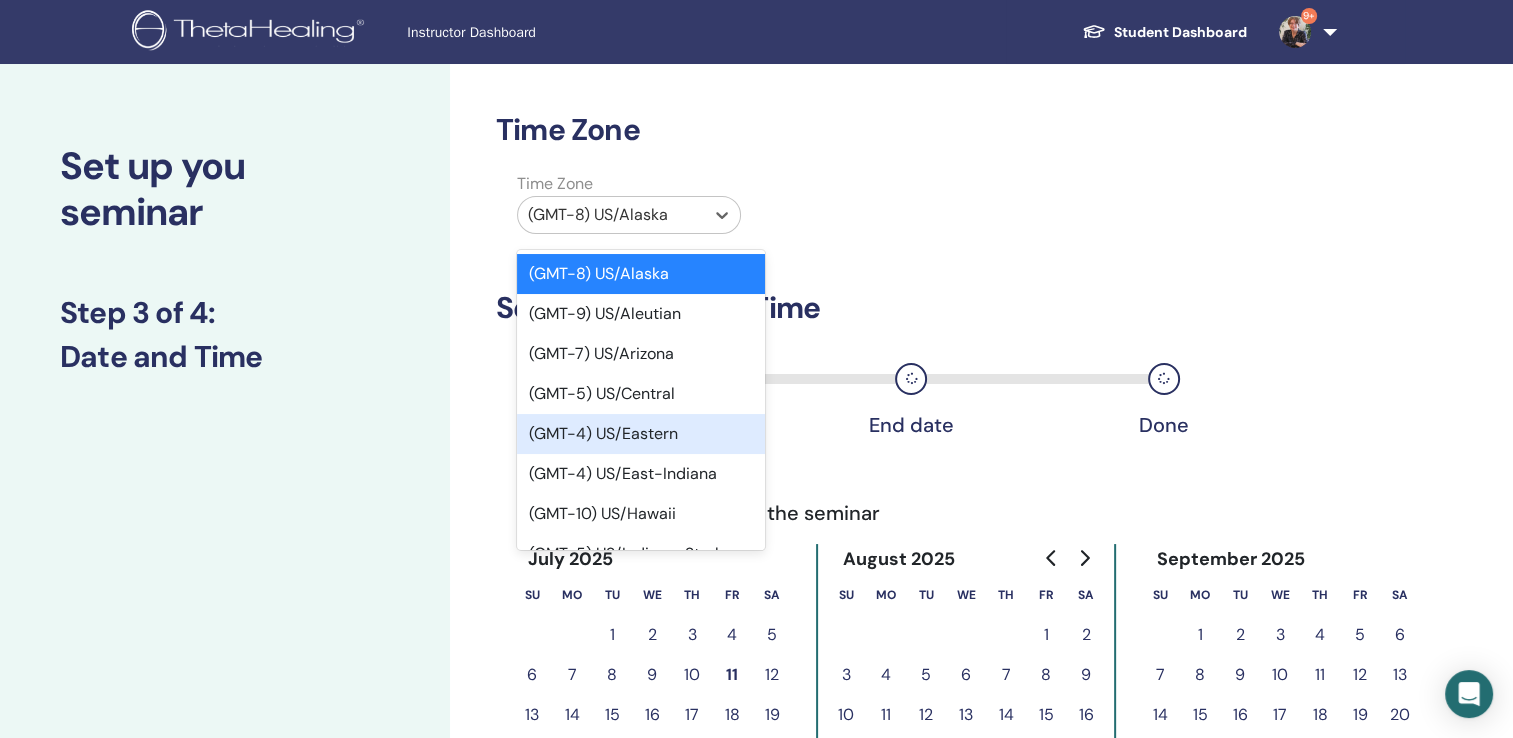 click on "(GMT-4) US/Eastern" at bounding box center (641, 434) 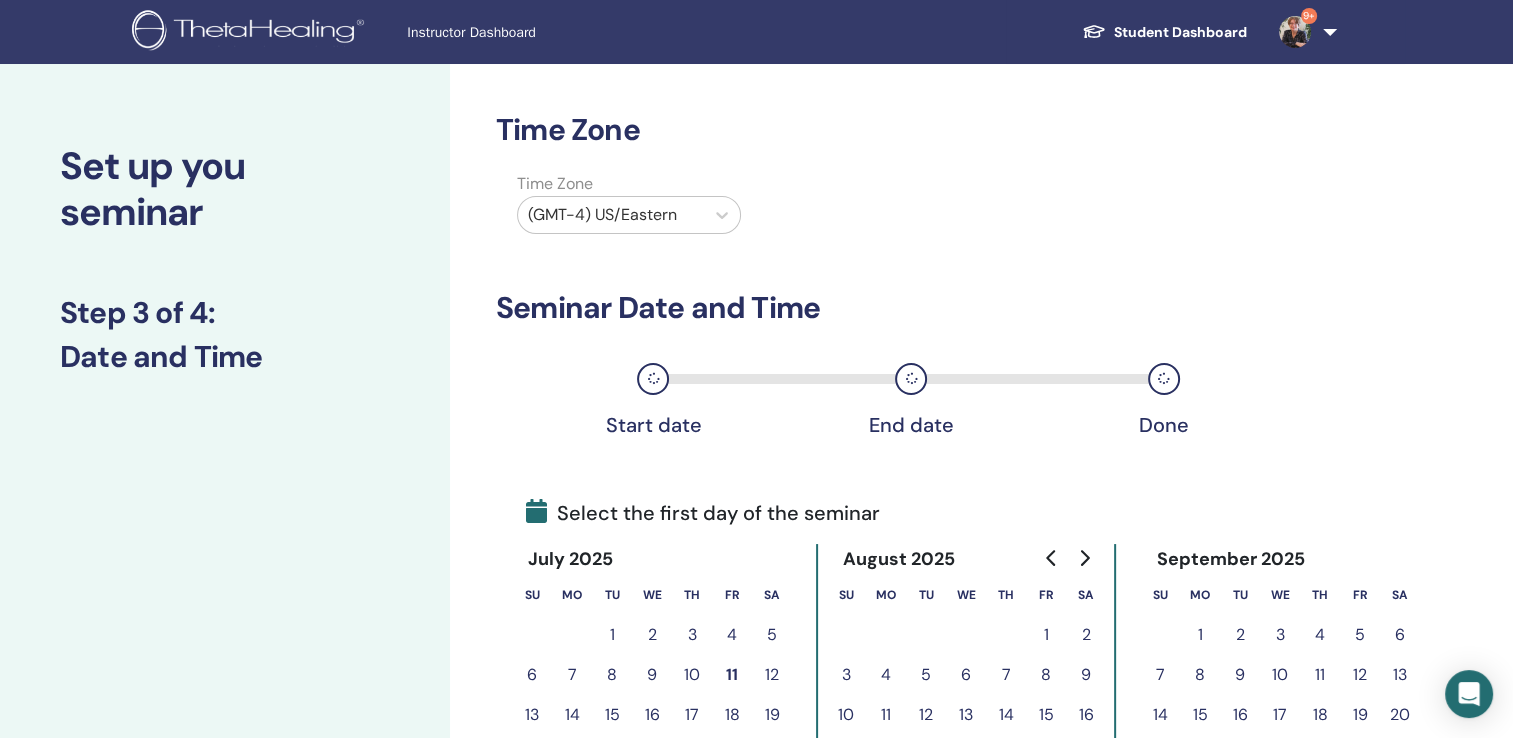 click 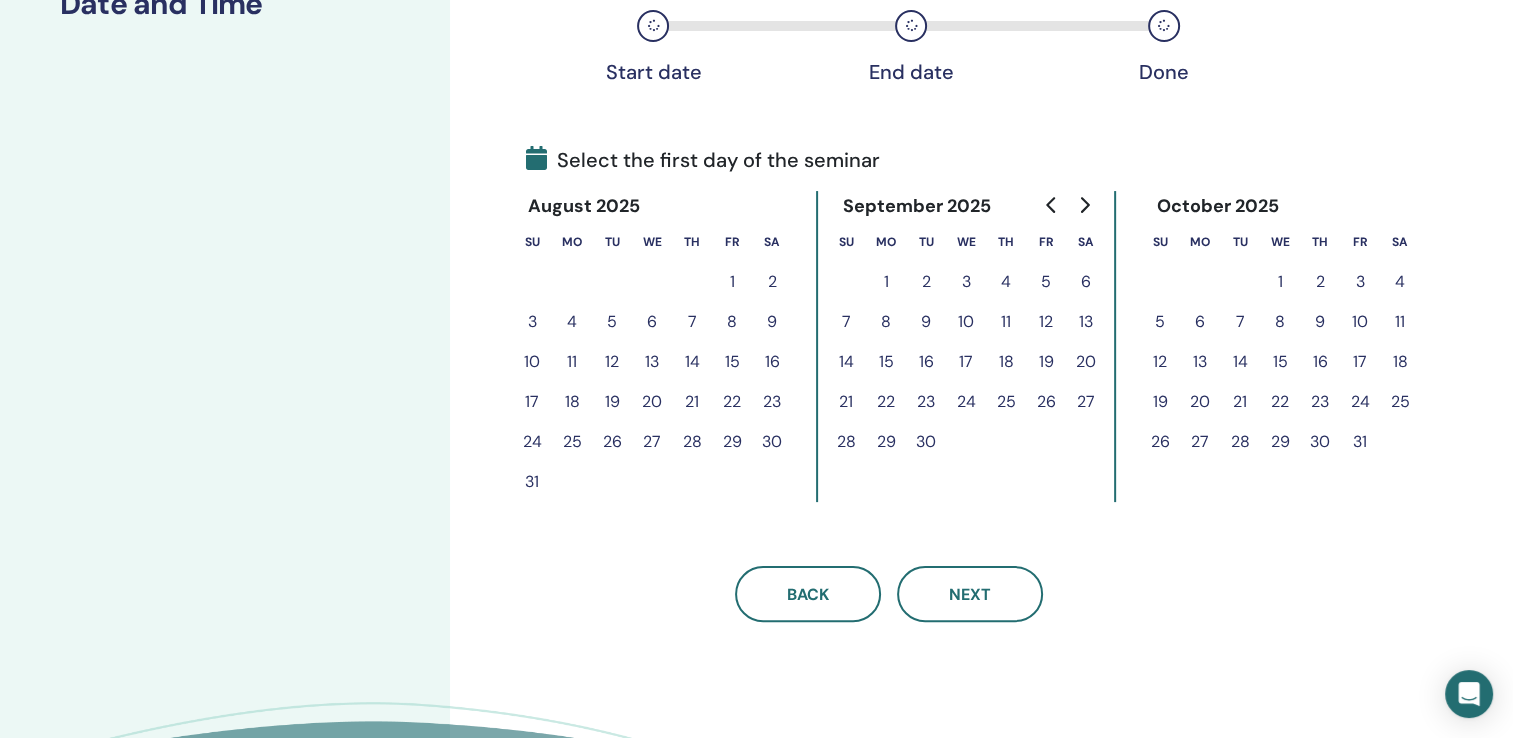 scroll, scrollTop: 349, scrollLeft: 0, axis: vertical 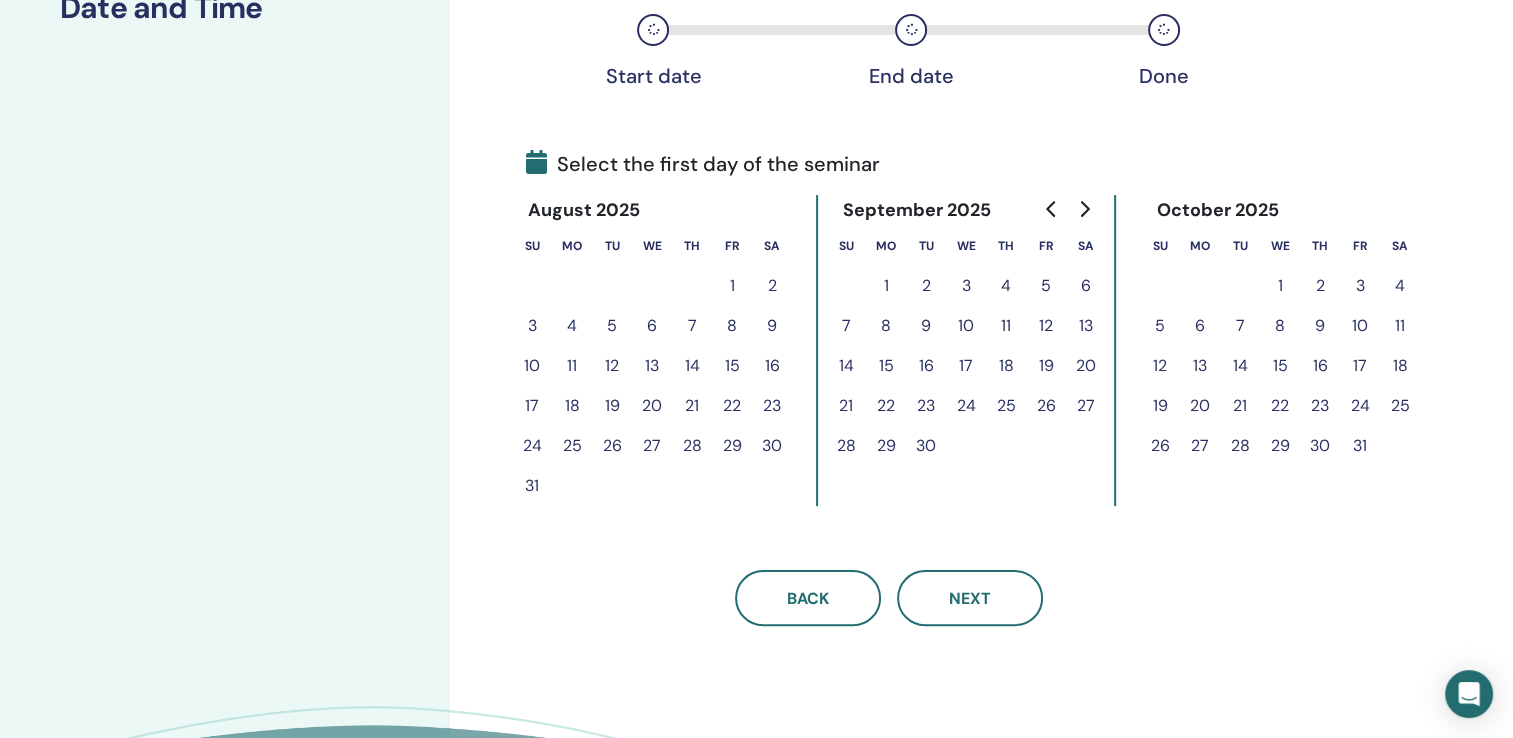 click on "25" at bounding box center (1006, 406) 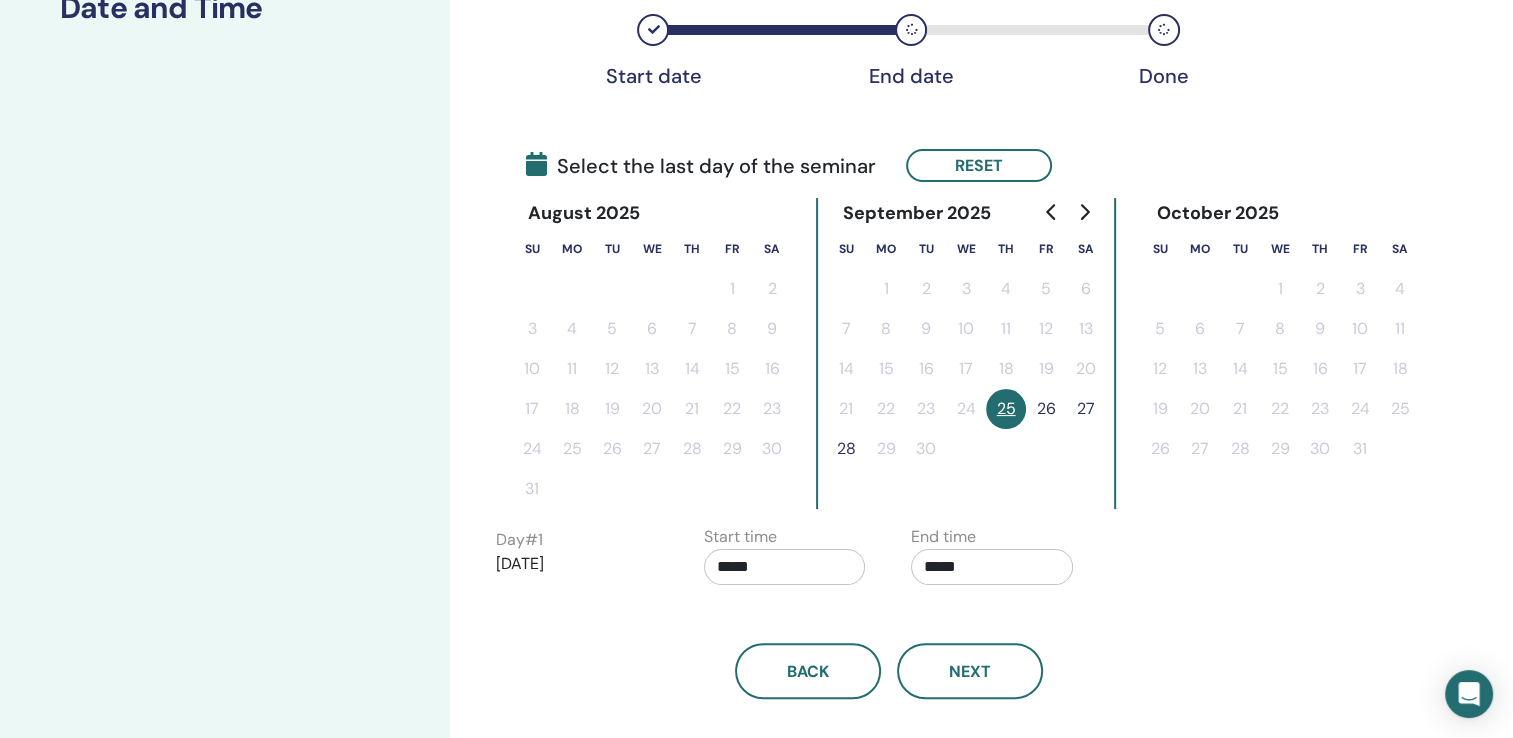 click on "28" at bounding box center [846, 449] 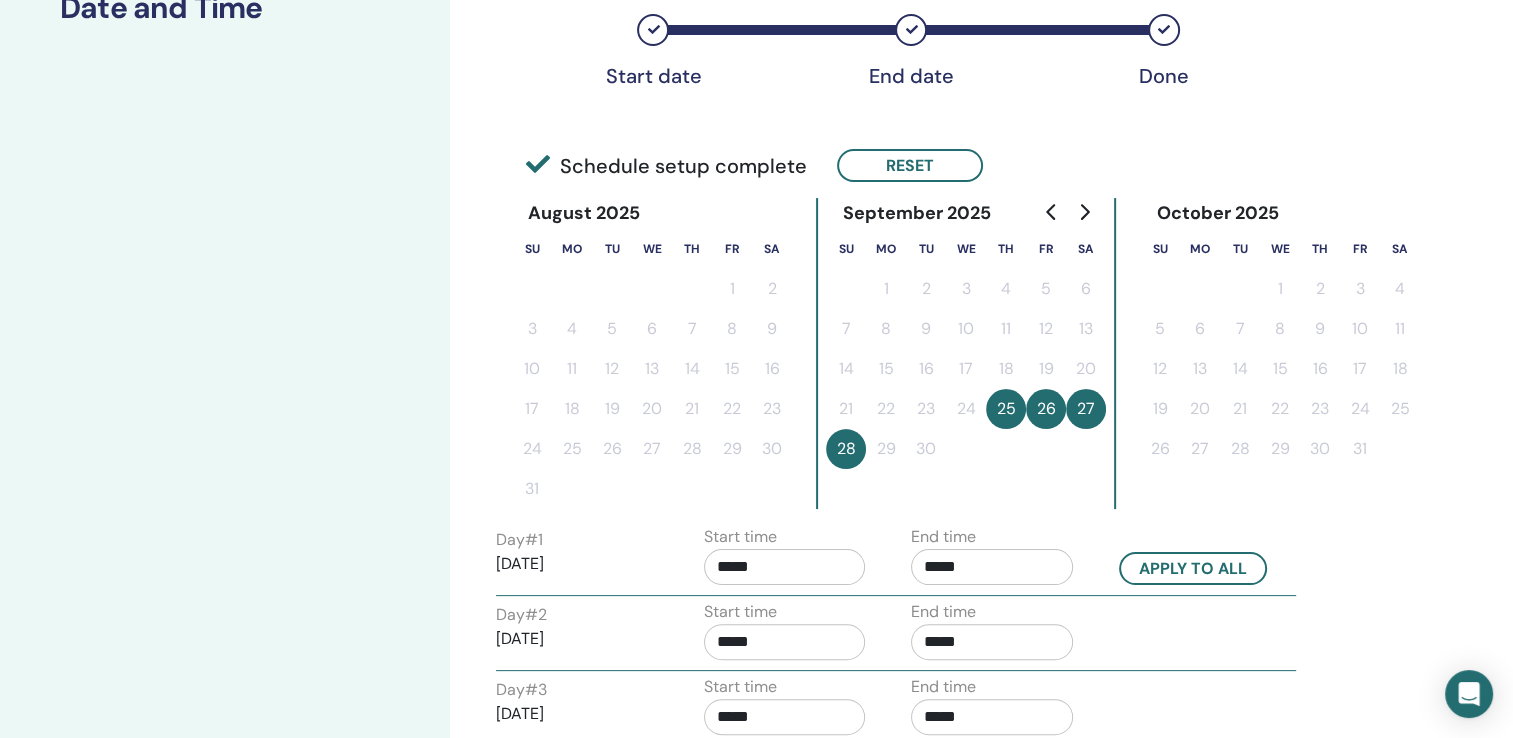 click on "*****" at bounding box center (785, 567) 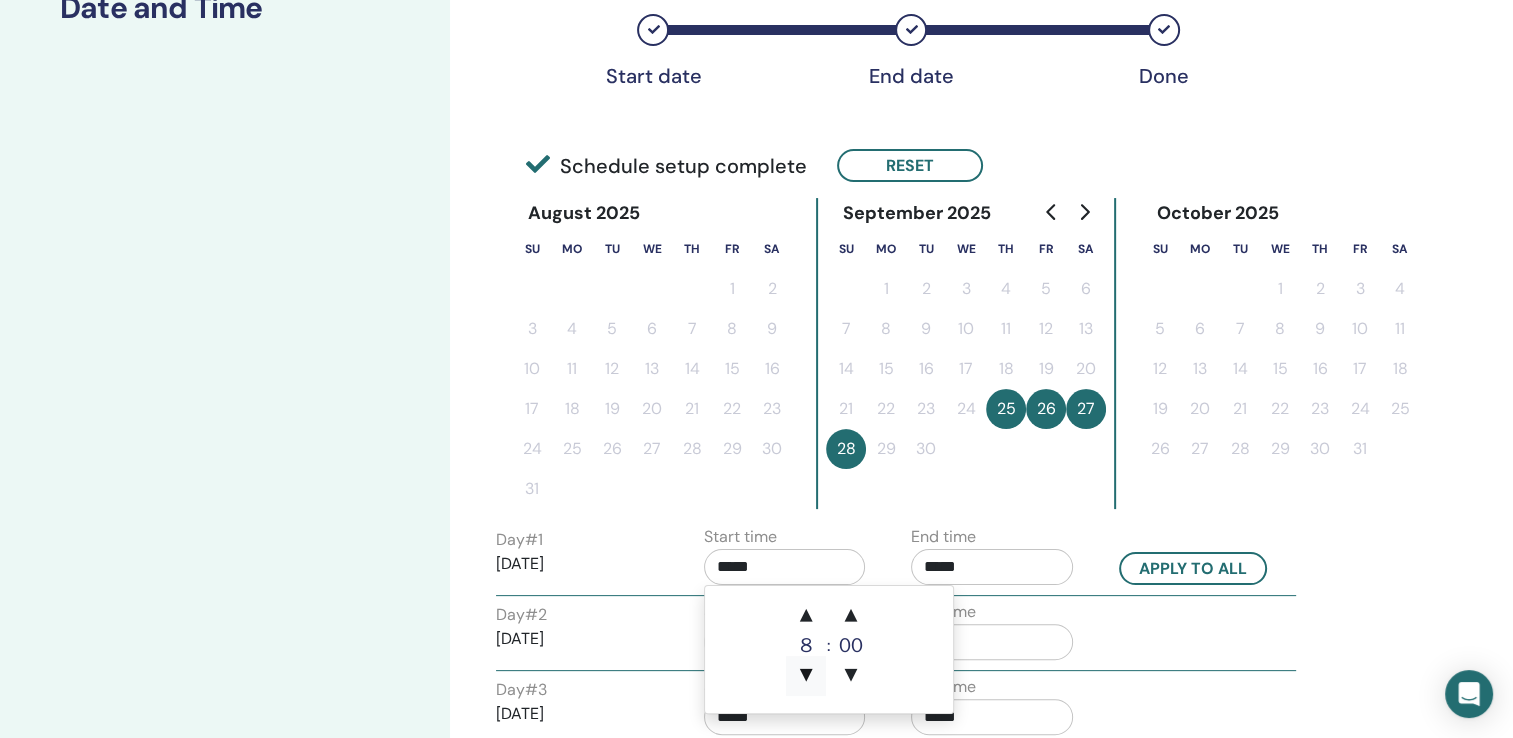 click on "▼" at bounding box center (806, 676) 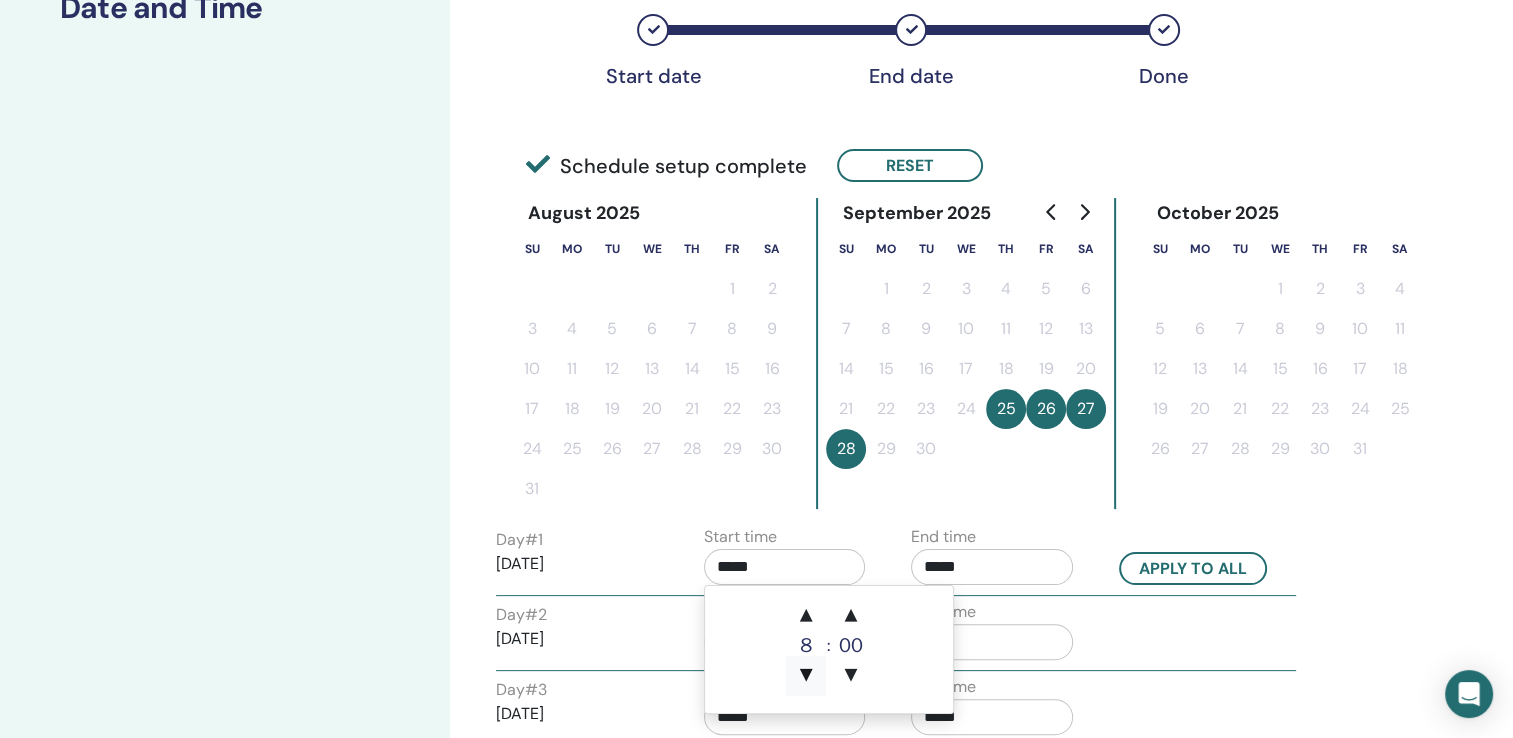 type on "*****" 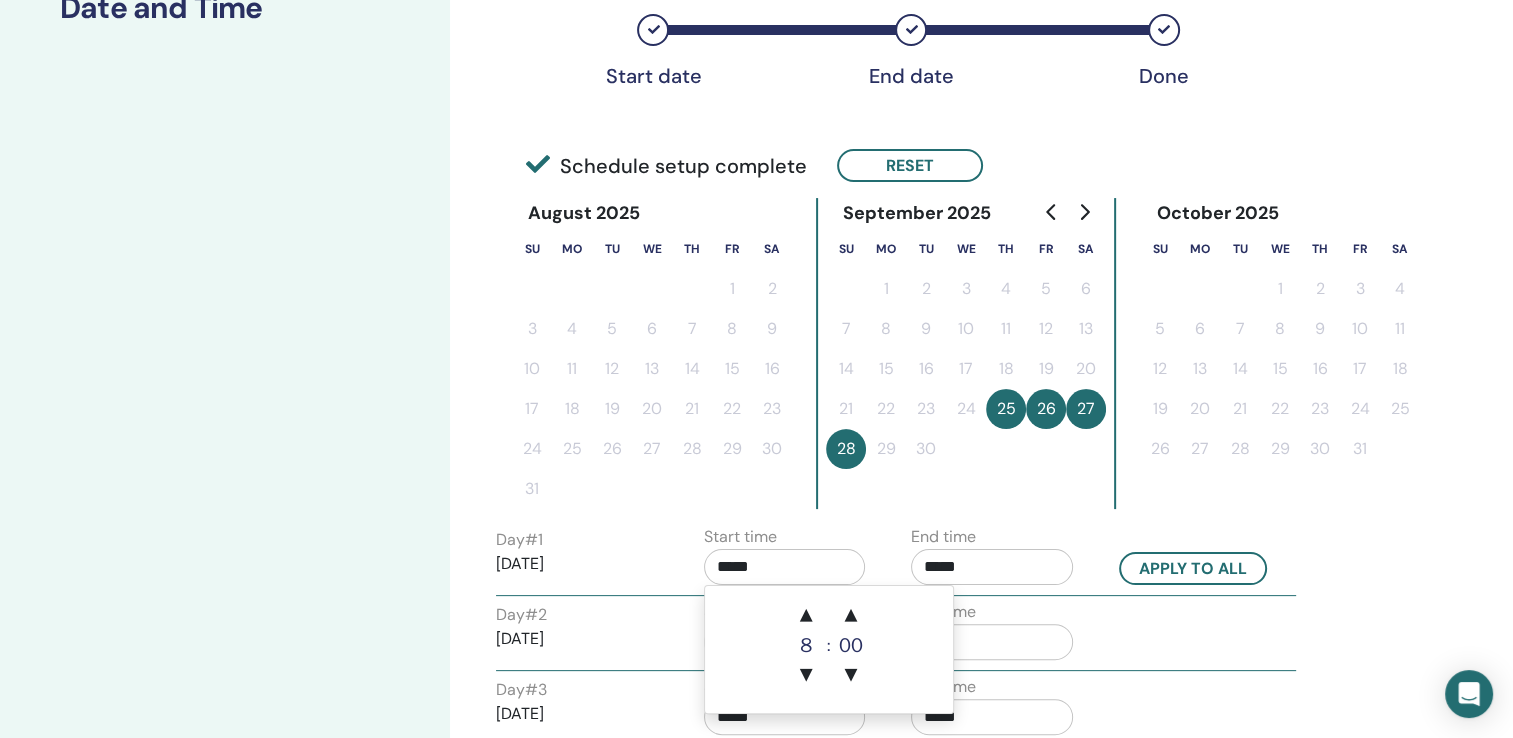 click on "*****" at bounding box center [992, 567] 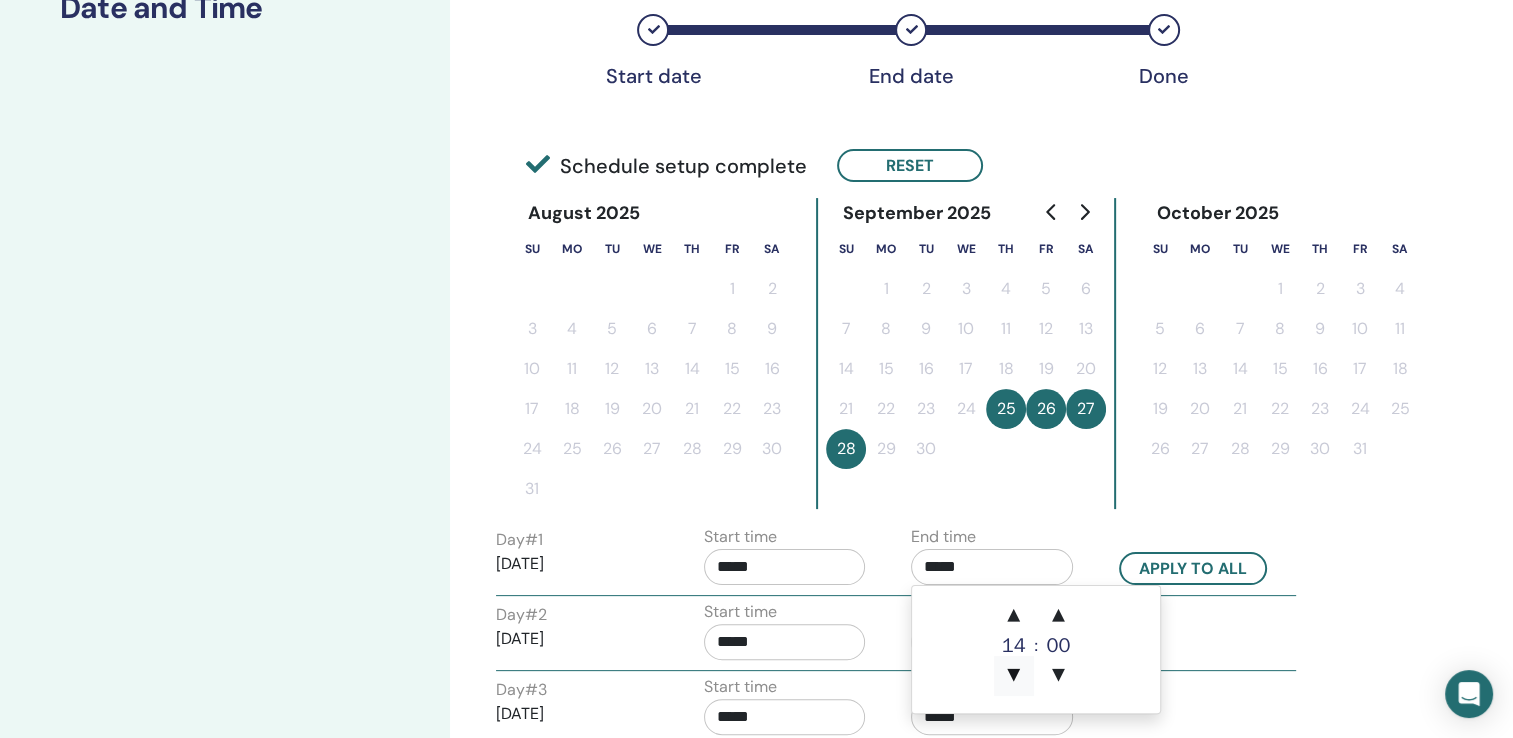 click on "▼" at bounding box center (1014, 676) 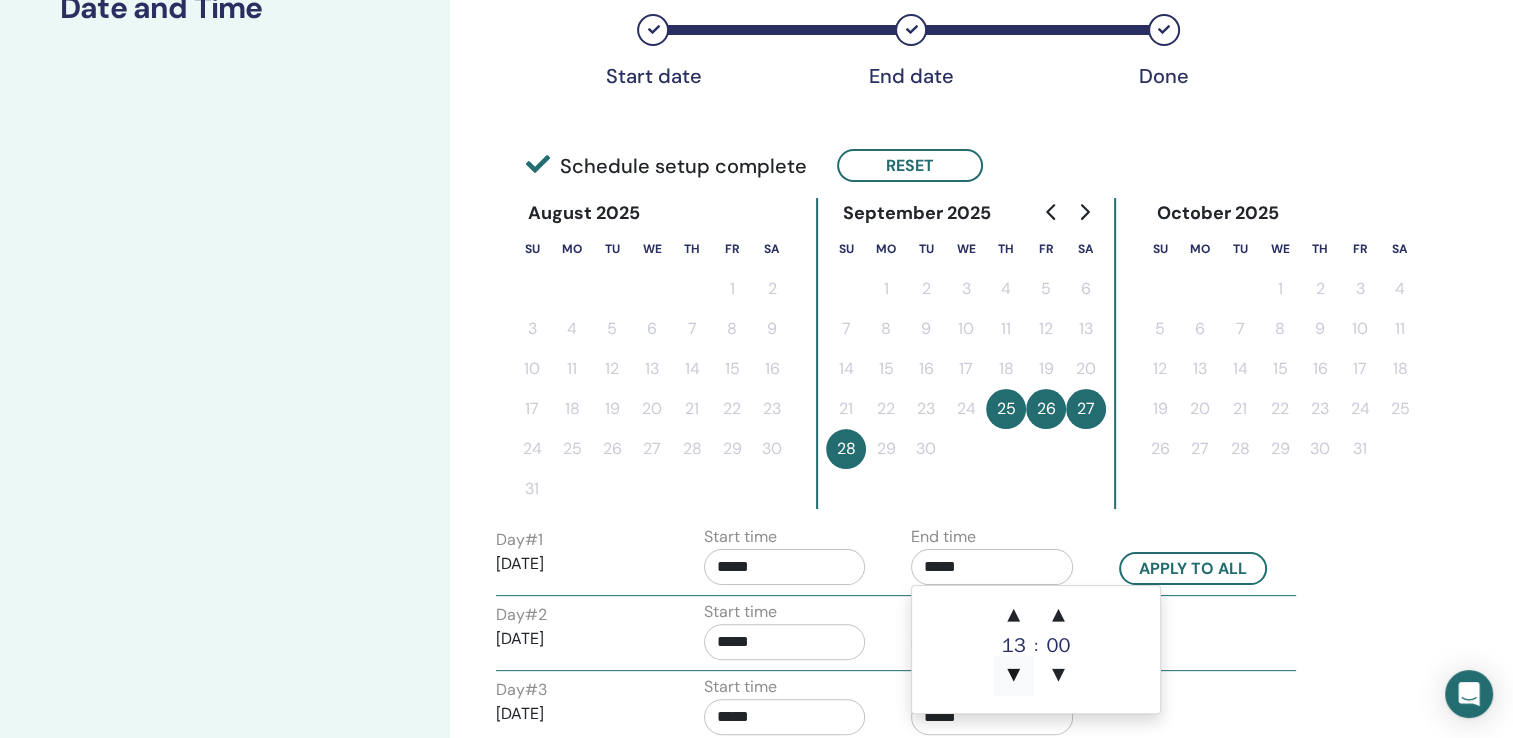 click on "▼" at bounding box center [1014, 676] 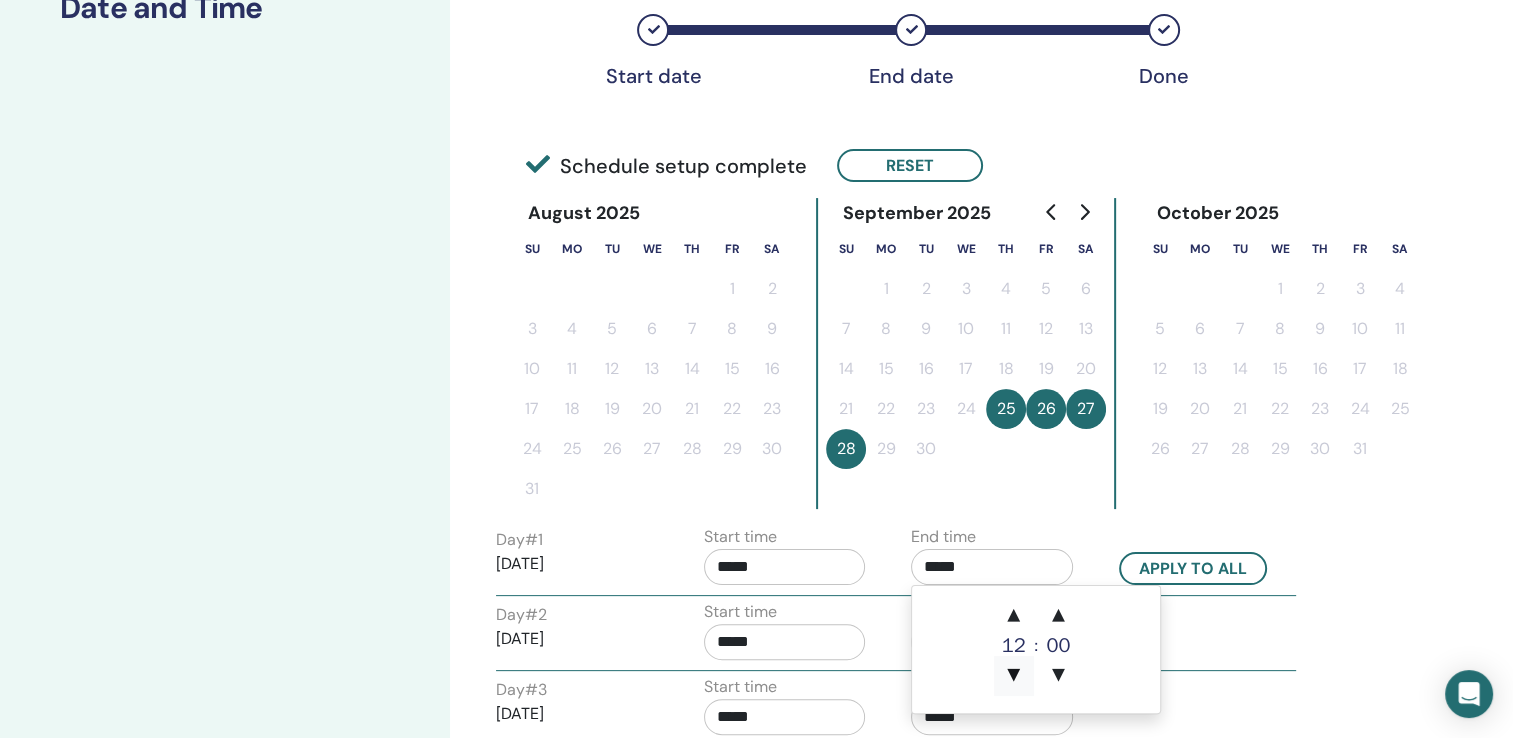 click on "▼" at bounding box center (1014, 676) 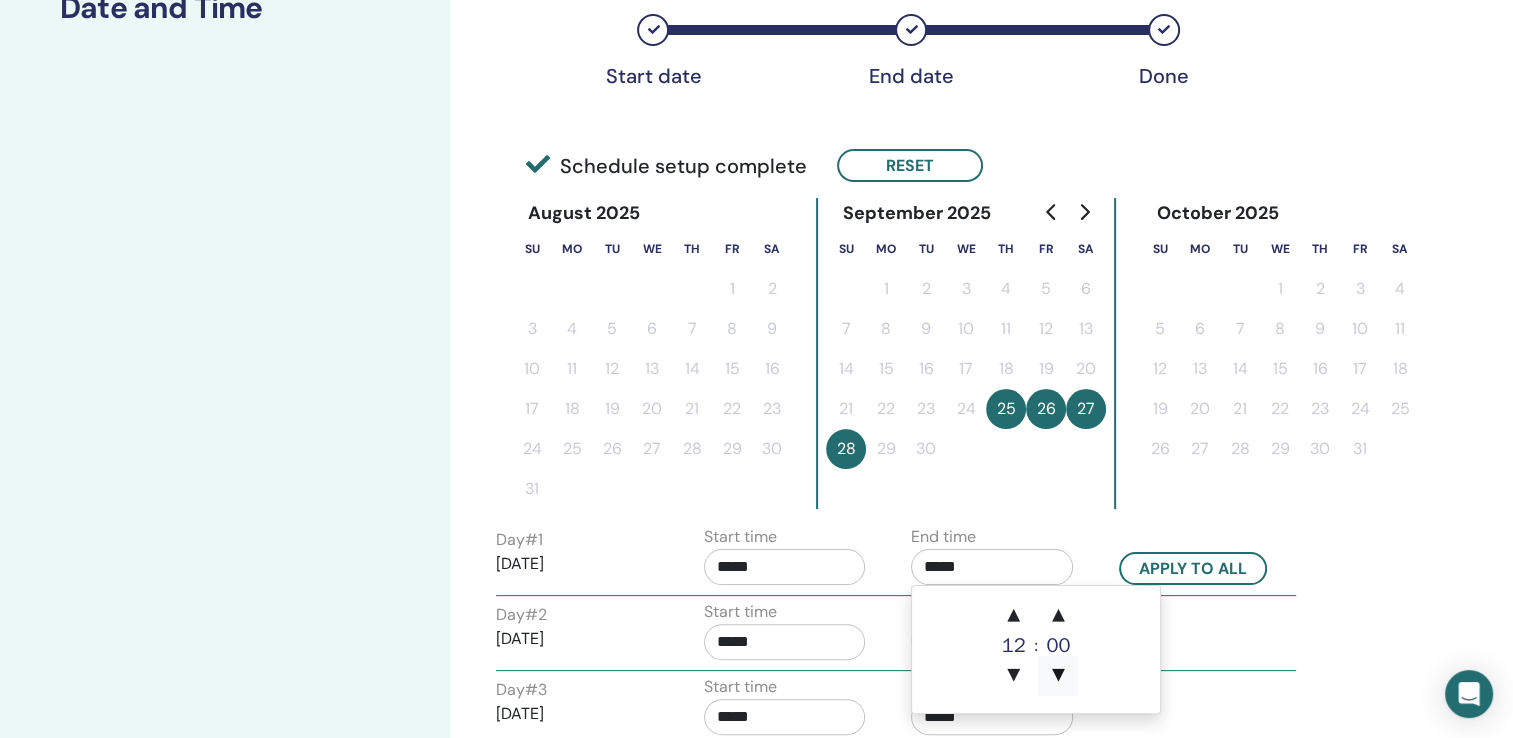 click on "▼" at bounding box center [1058, 676] 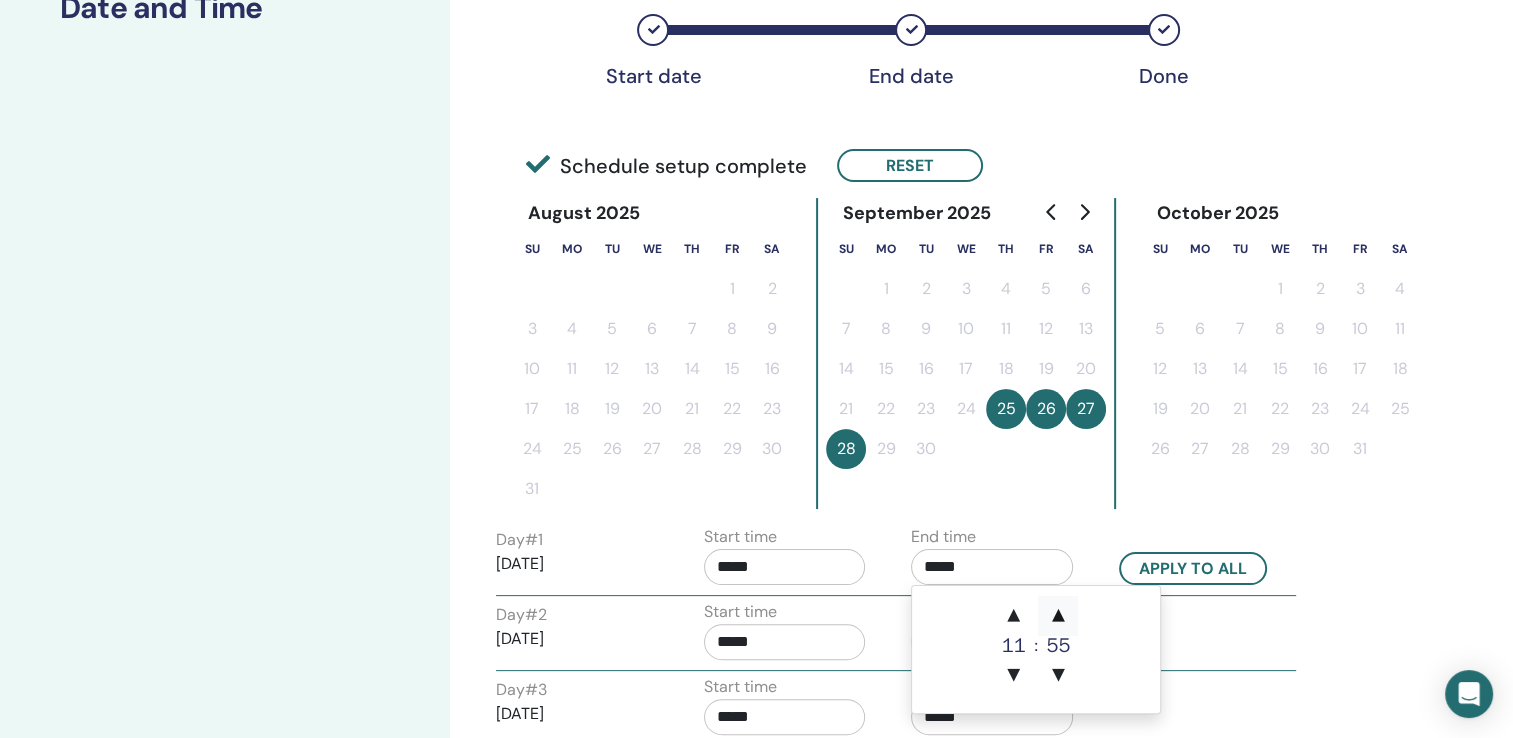 click on "▲" at bounding box center [1058, 616] 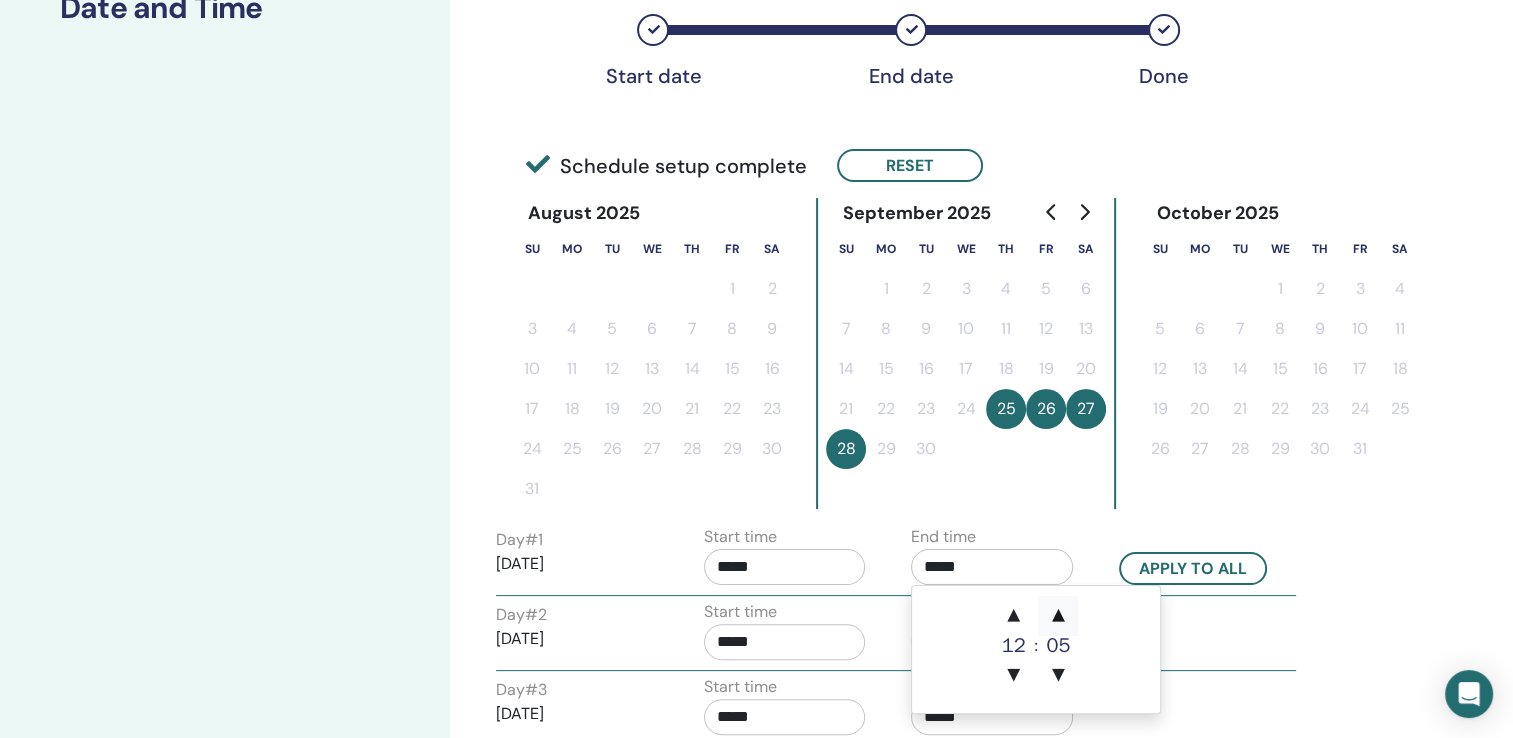 click on "▲" at bounding box center (1058, 616) 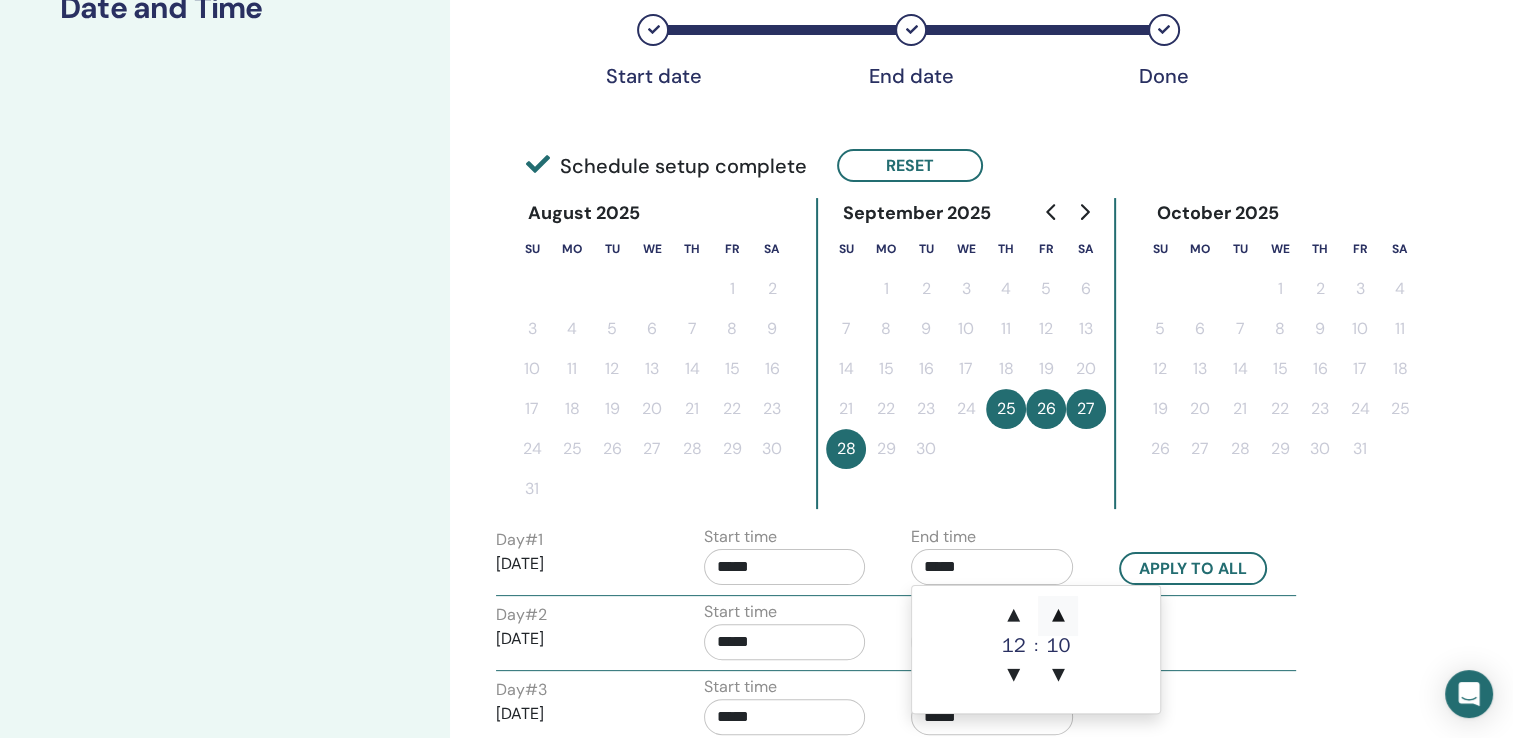 click on "▲" at bounding box center (1058, 616) 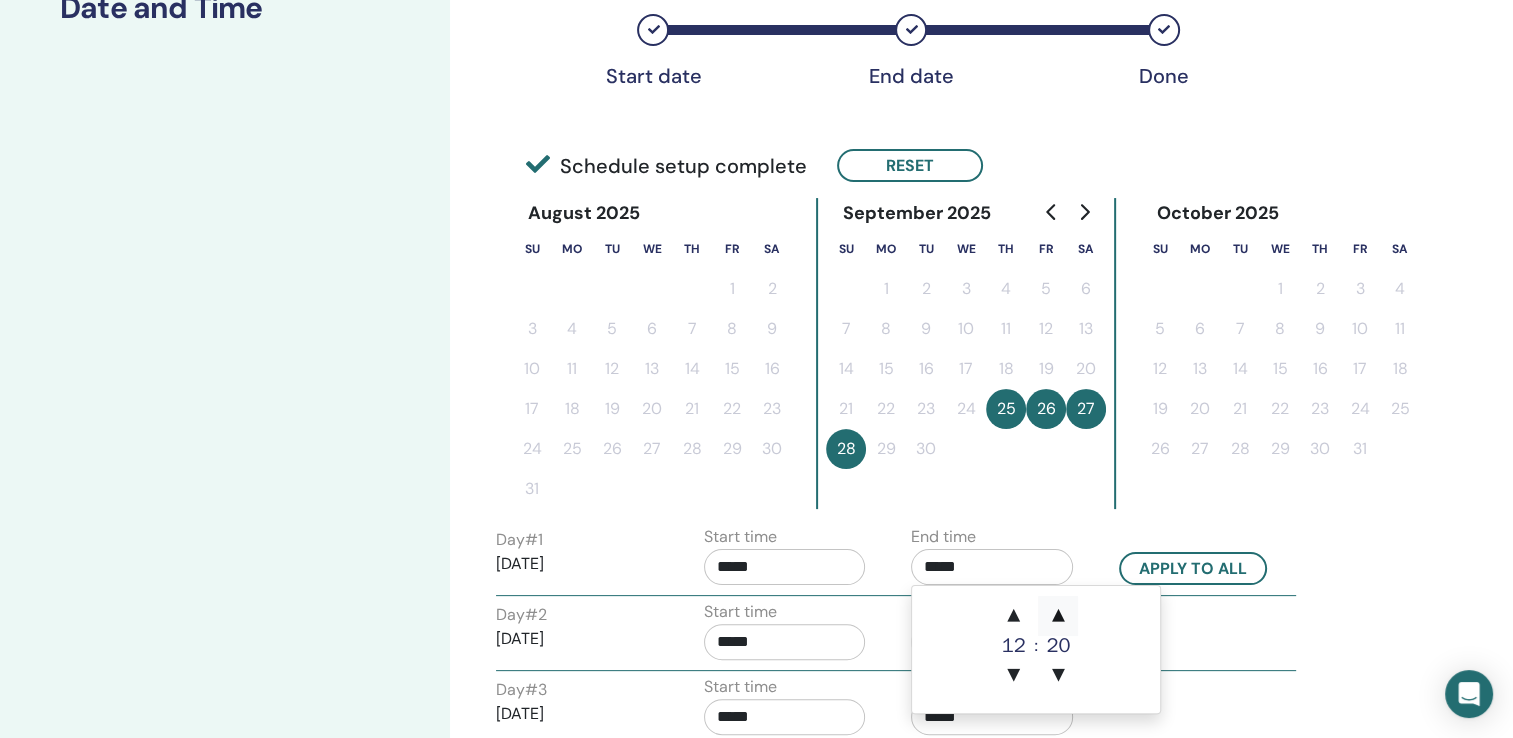 click on "▲" at bounding box center [1058, 616] 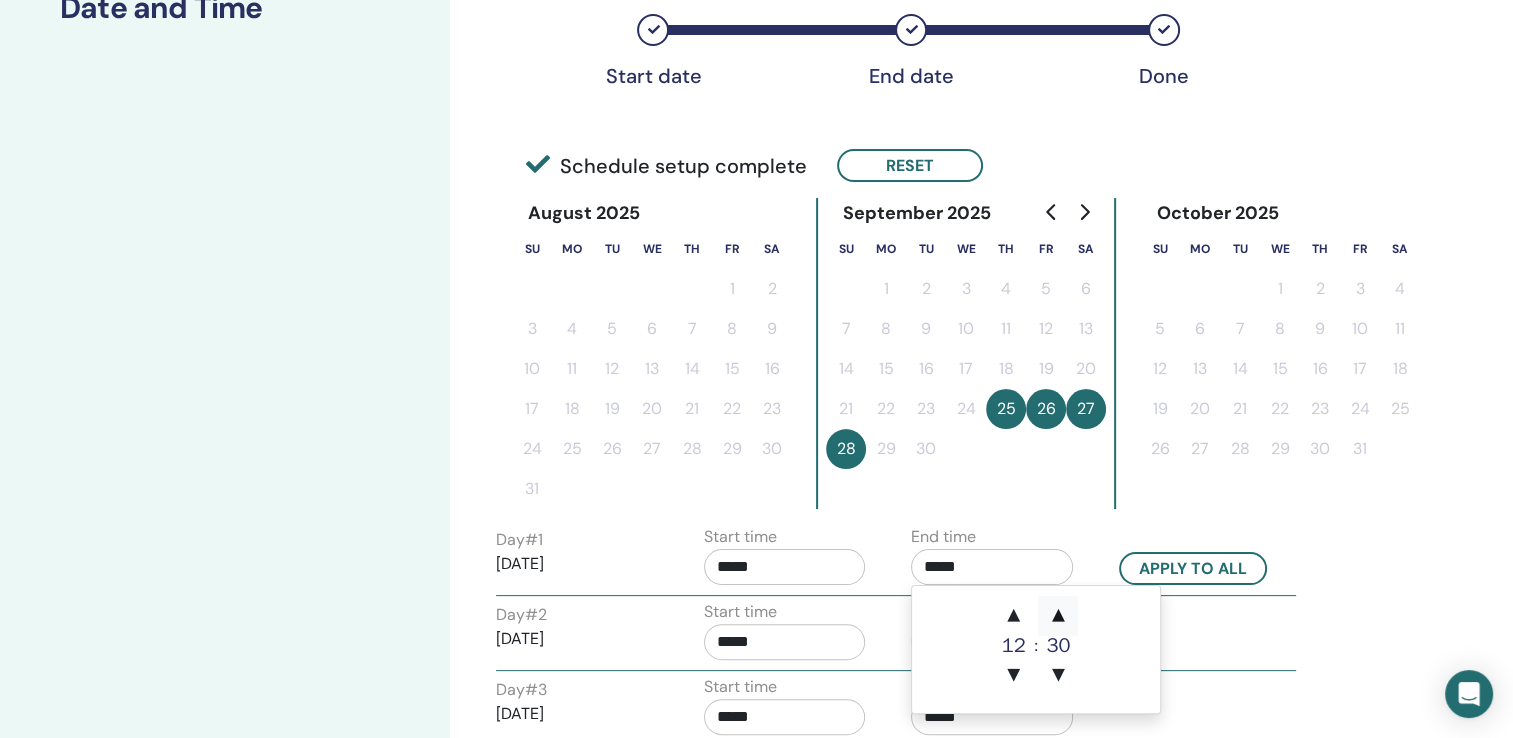 click on "▲" at bounding box center (1058, 616) 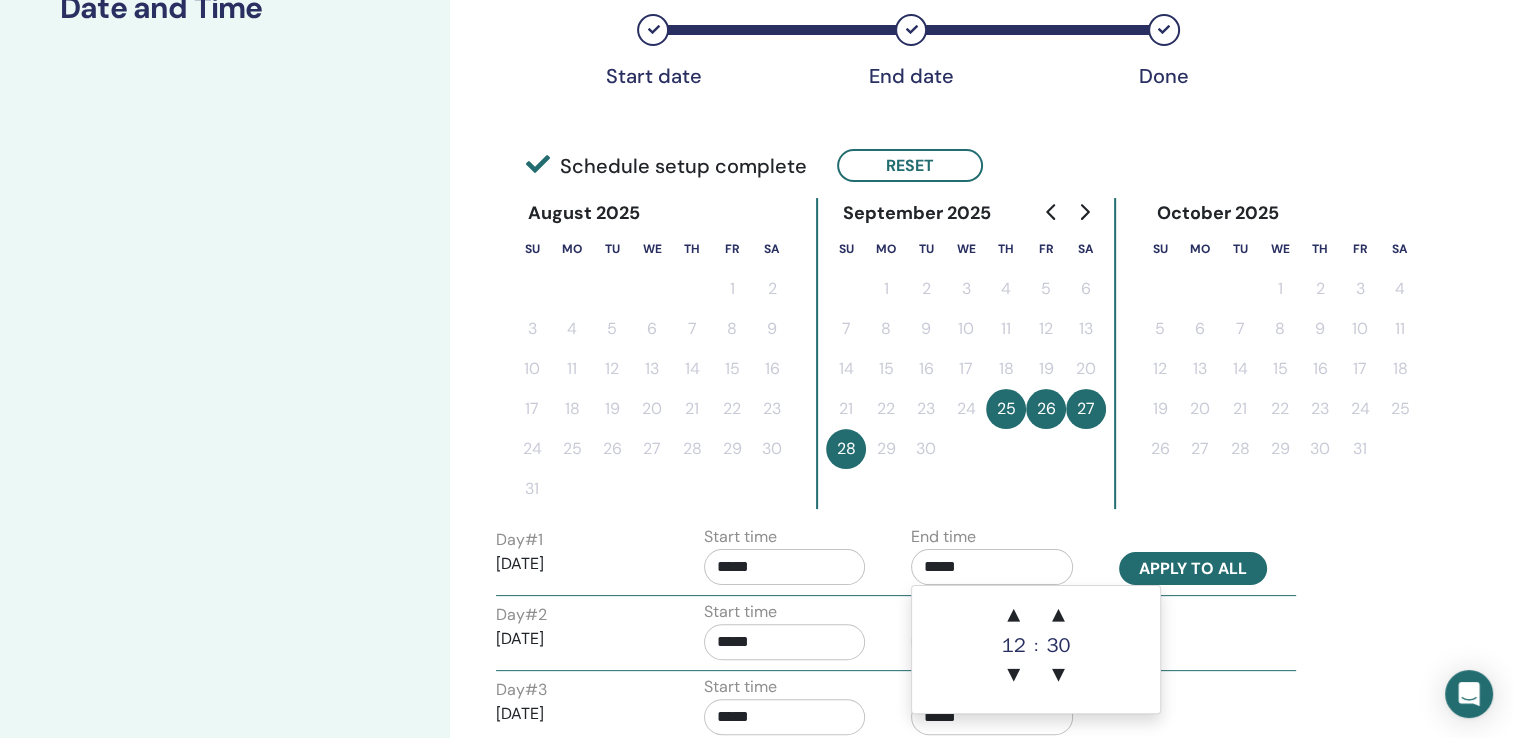 click on "Apply to all" at bounding box center [1193, 568] 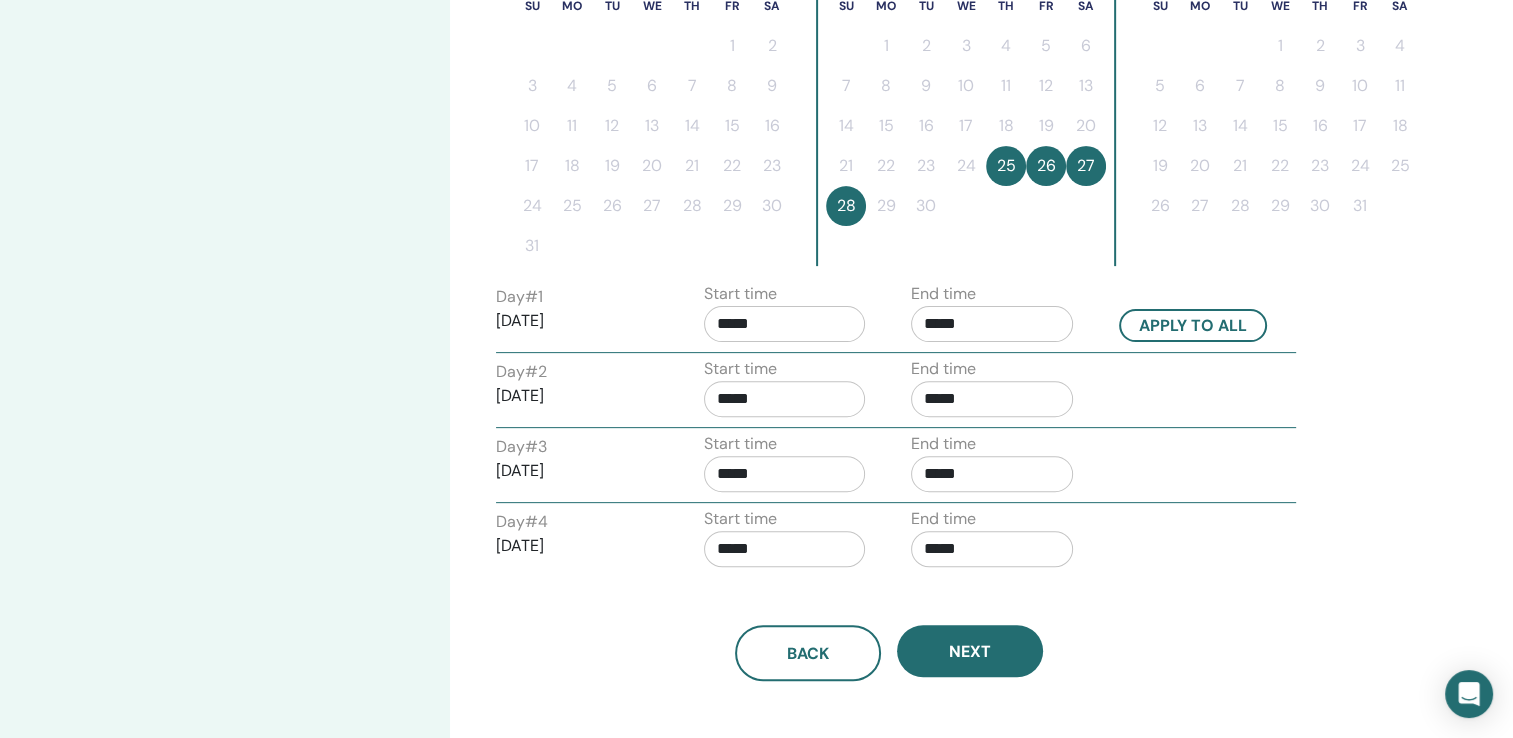 scroll, scrollTop: 772, scrollLeft: 0, axis: vertical 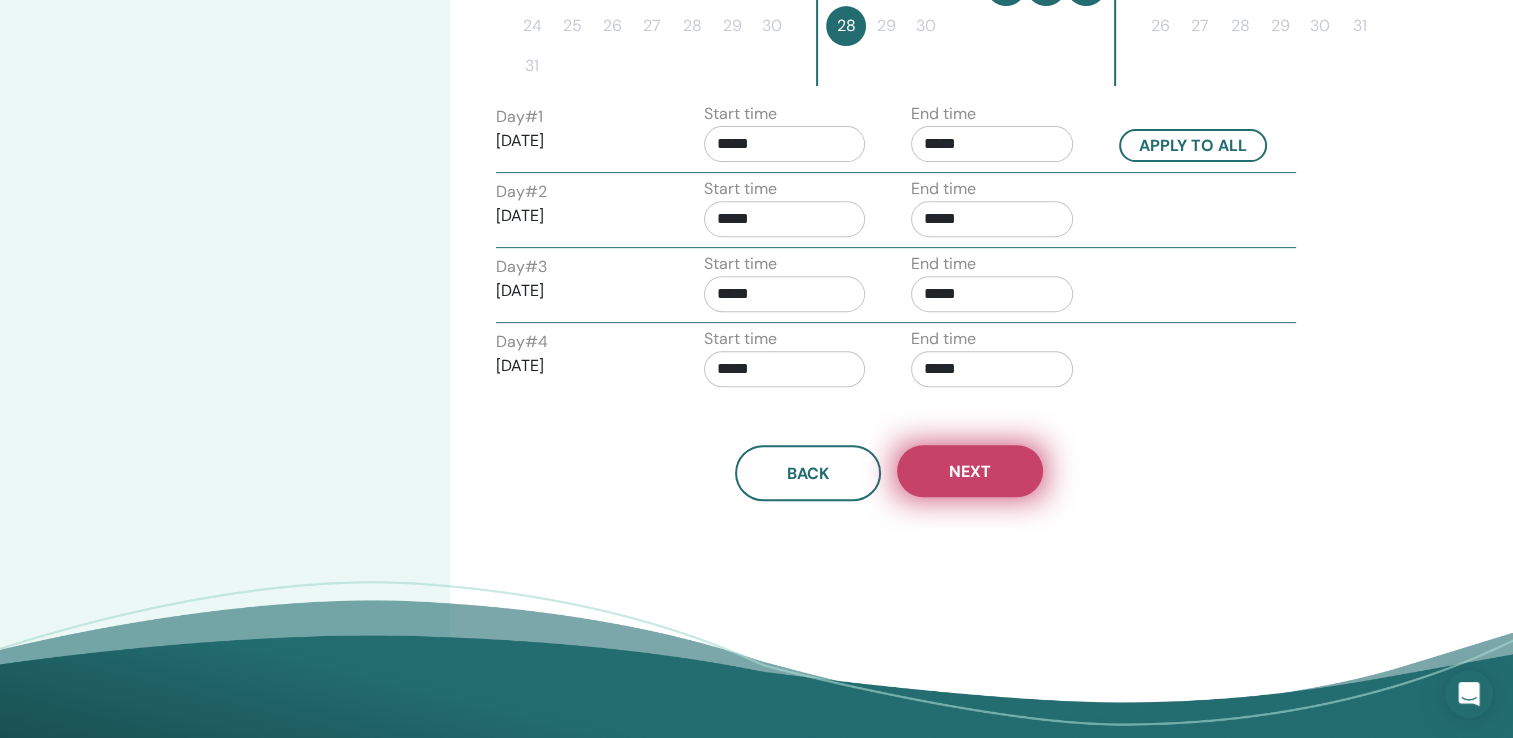 click on "Next" at bounding box center [970, 471] 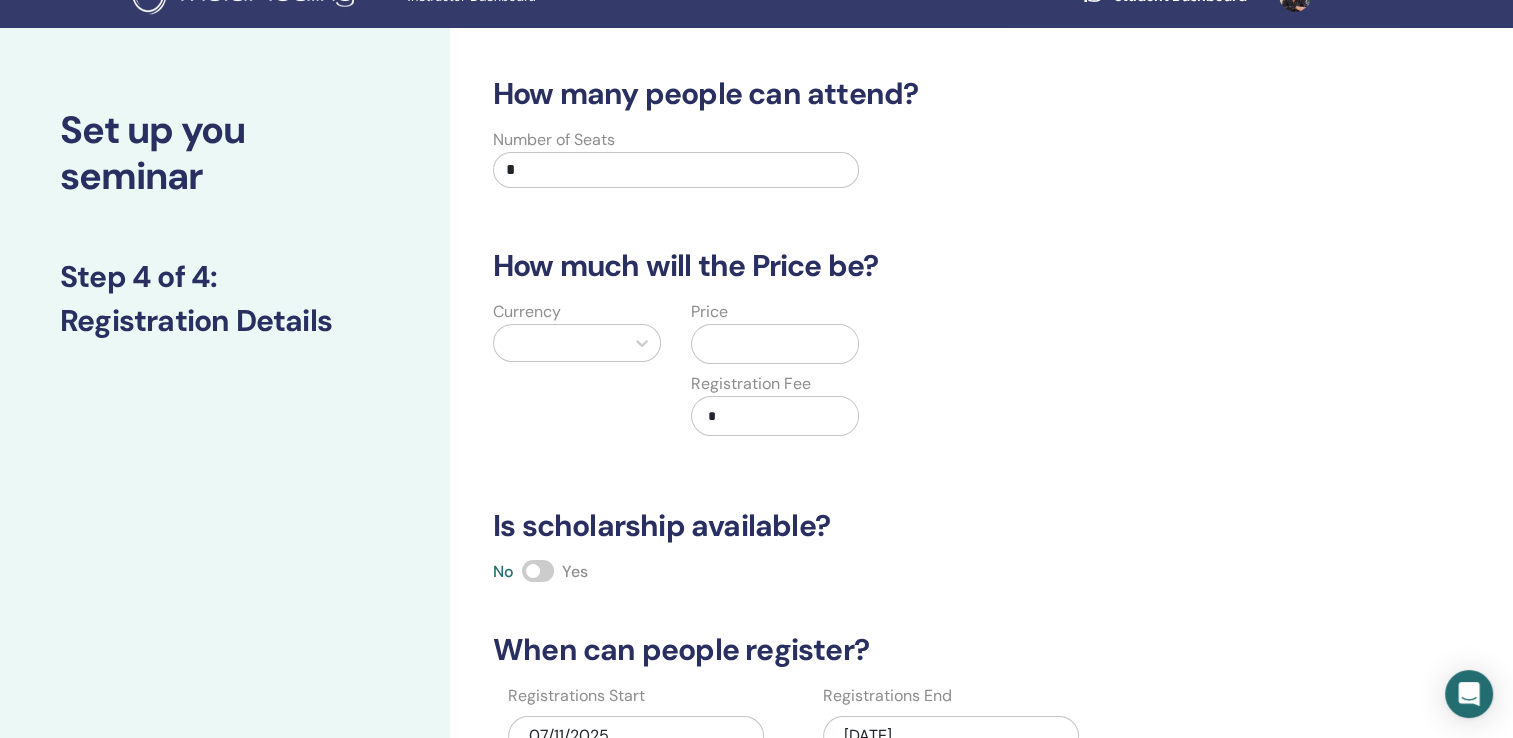 scroll, scrollTop: 0, scrollLeft: 0, axis: both 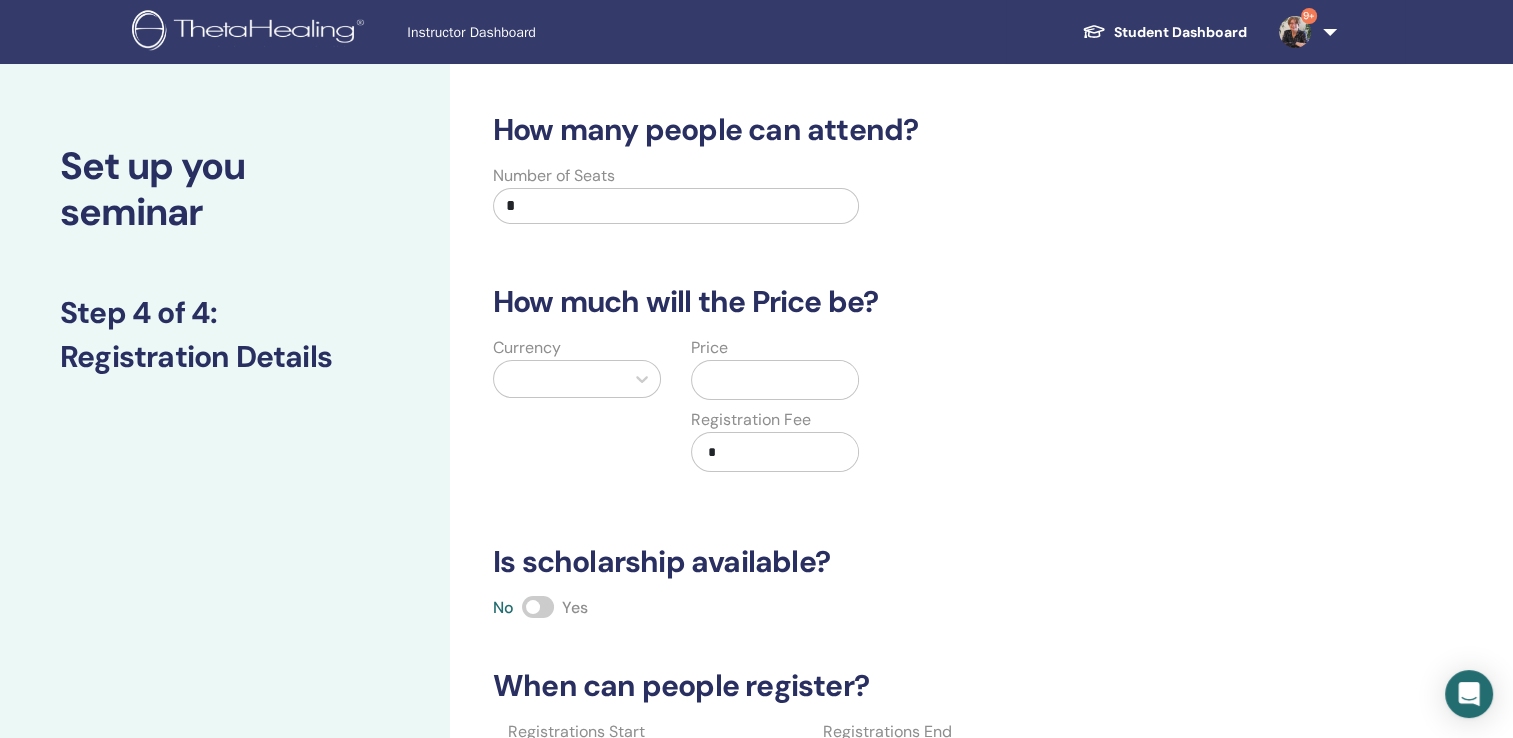 drag, startPoint x: 551, startPoint y: 202, endPoint x: 420, endPoint y: 206, distance: 131.06105 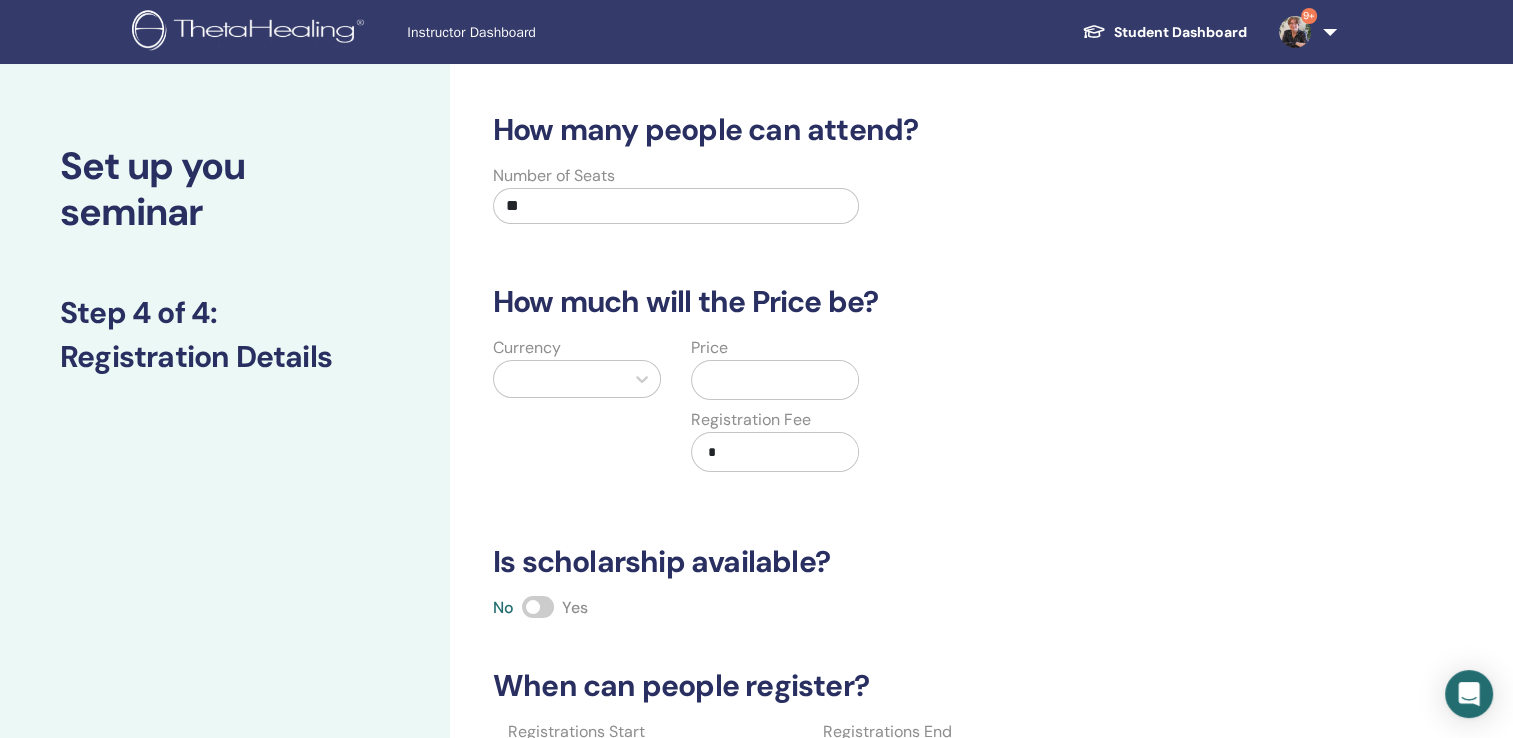 type on "**" 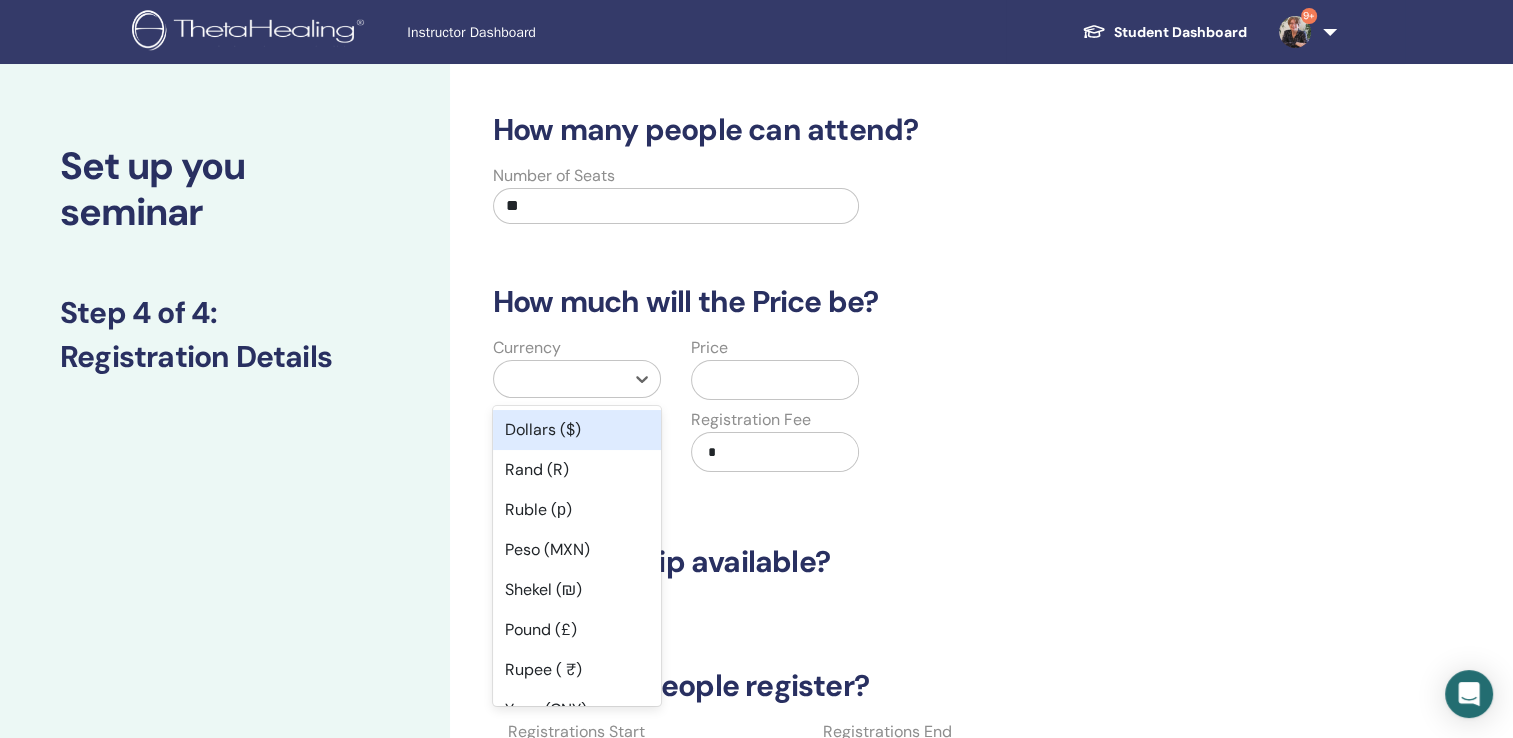 click at bounding box center (559, 379) 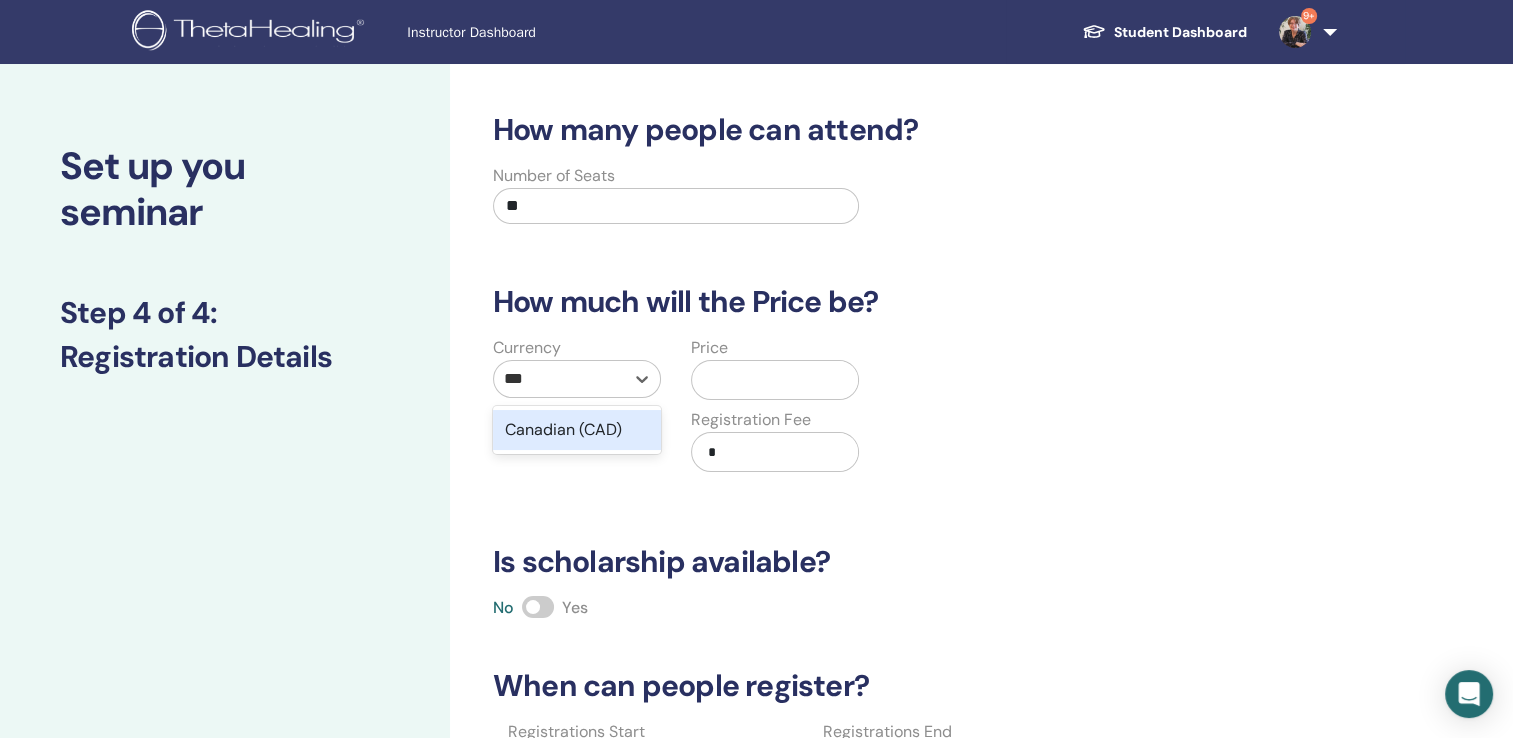 type on "***" 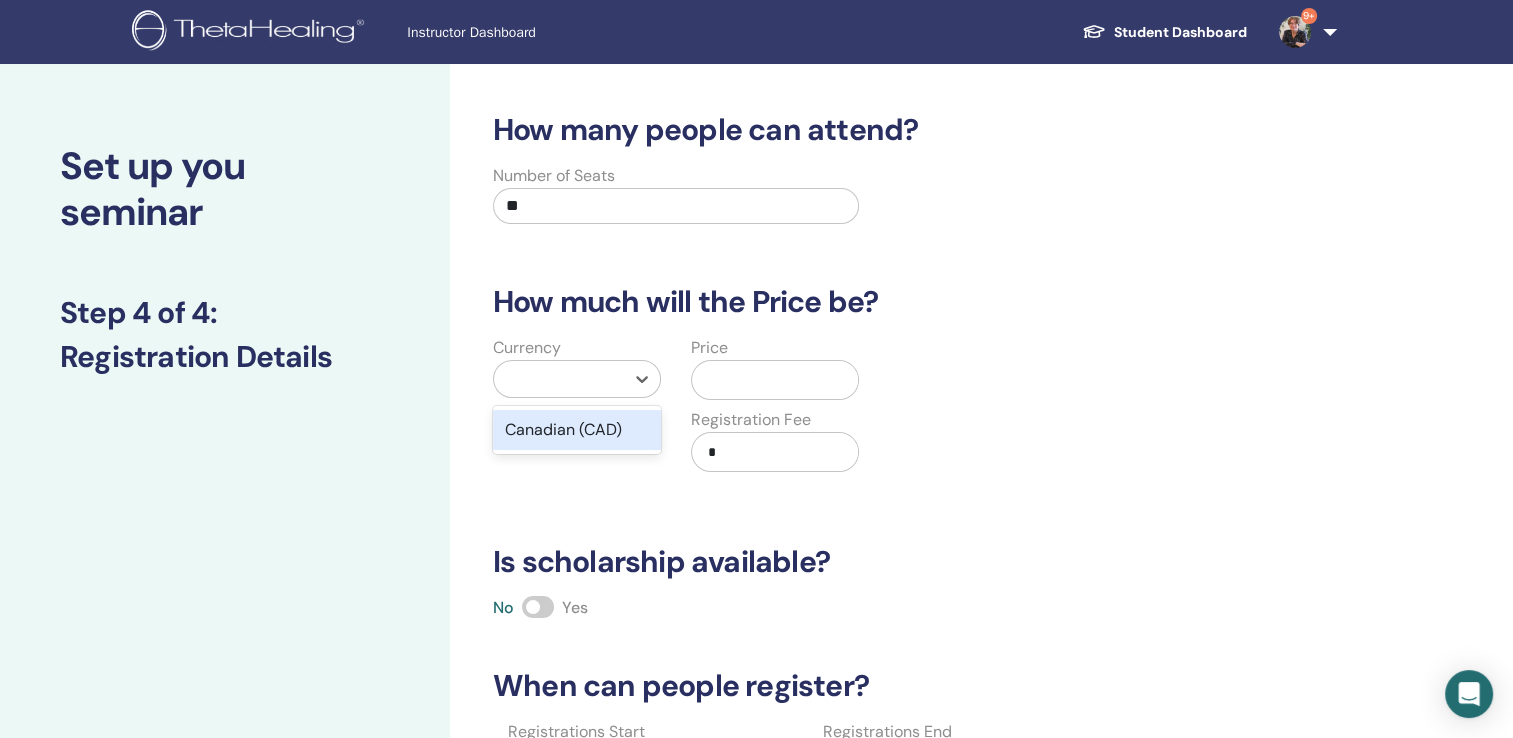 click at bounding box center (779, 380) 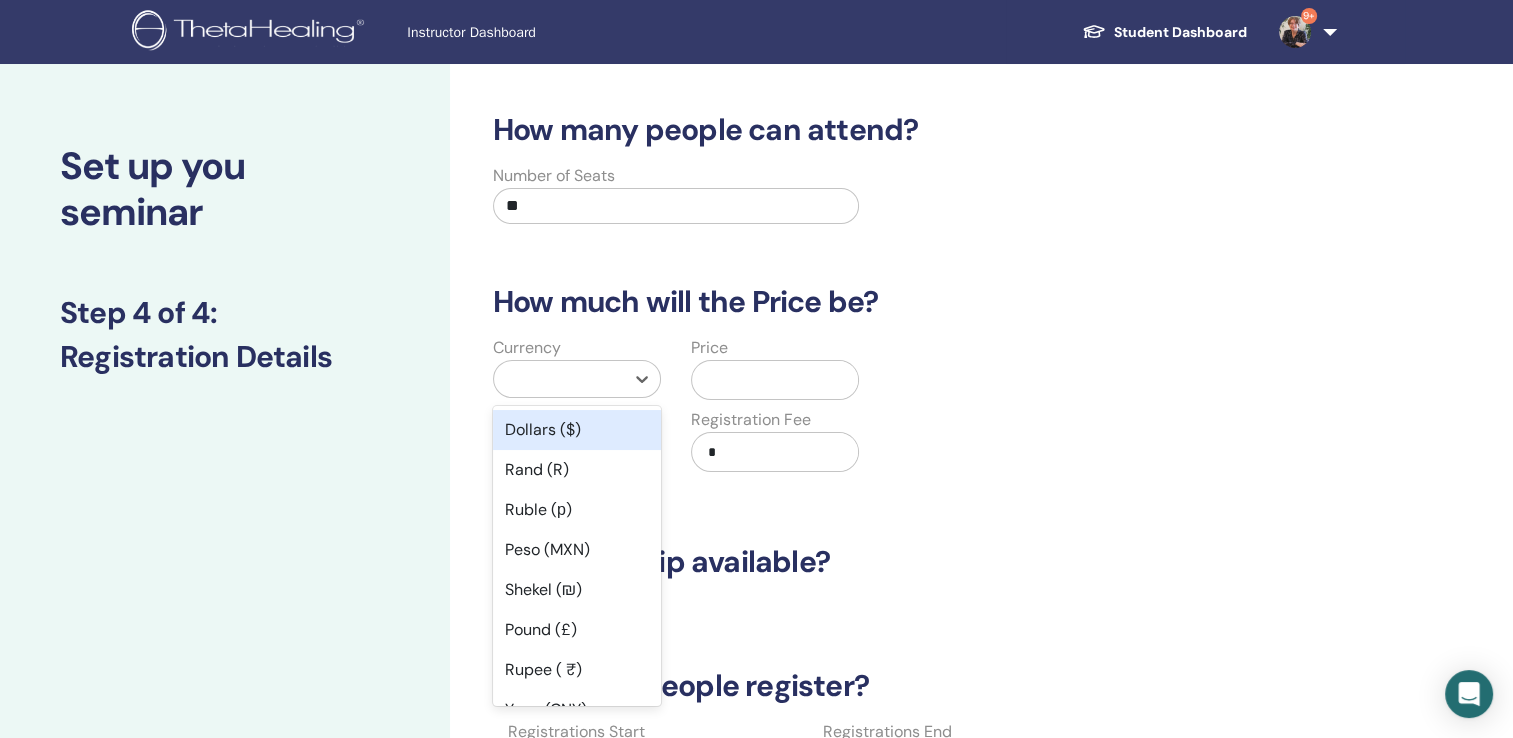 click at bounding box center [559, 379] 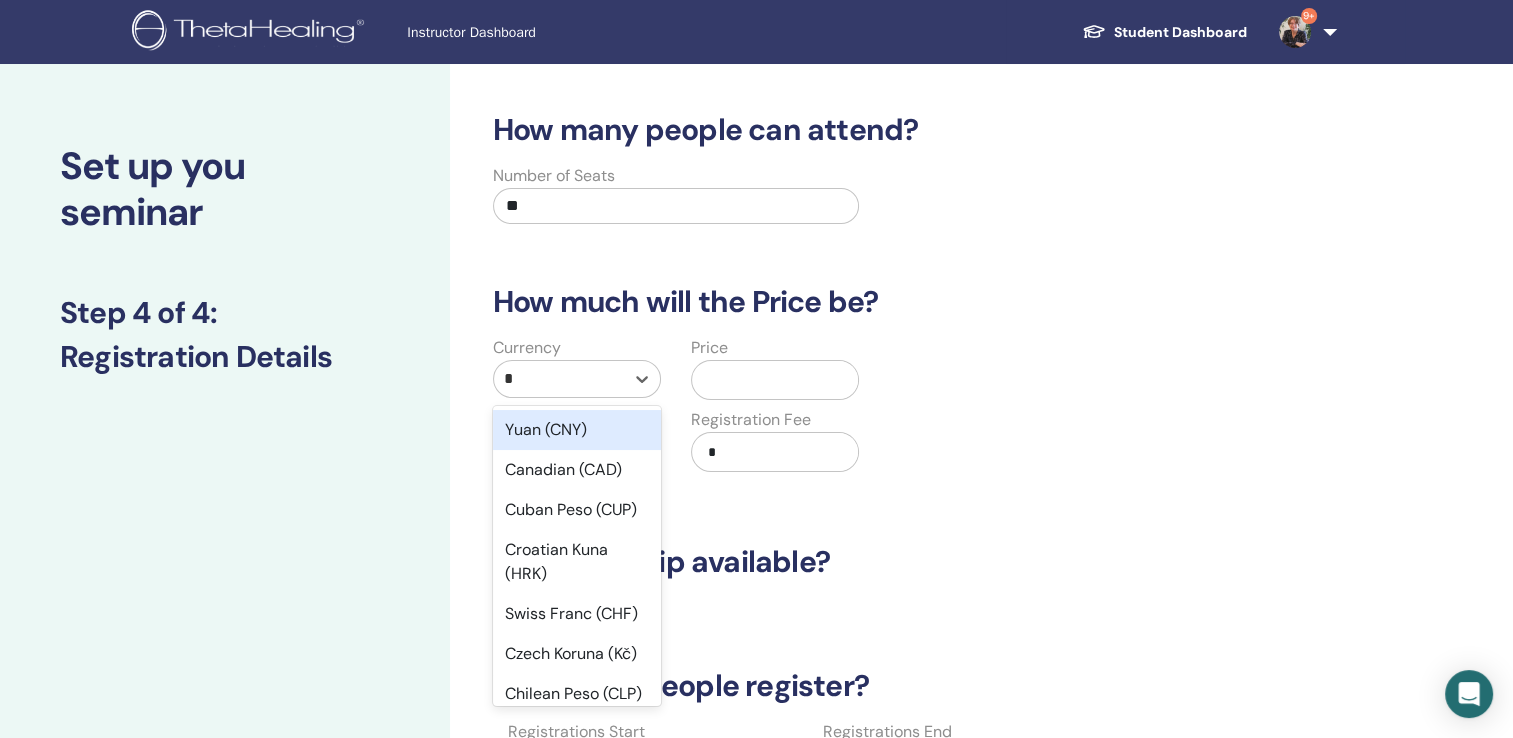 type on "**" 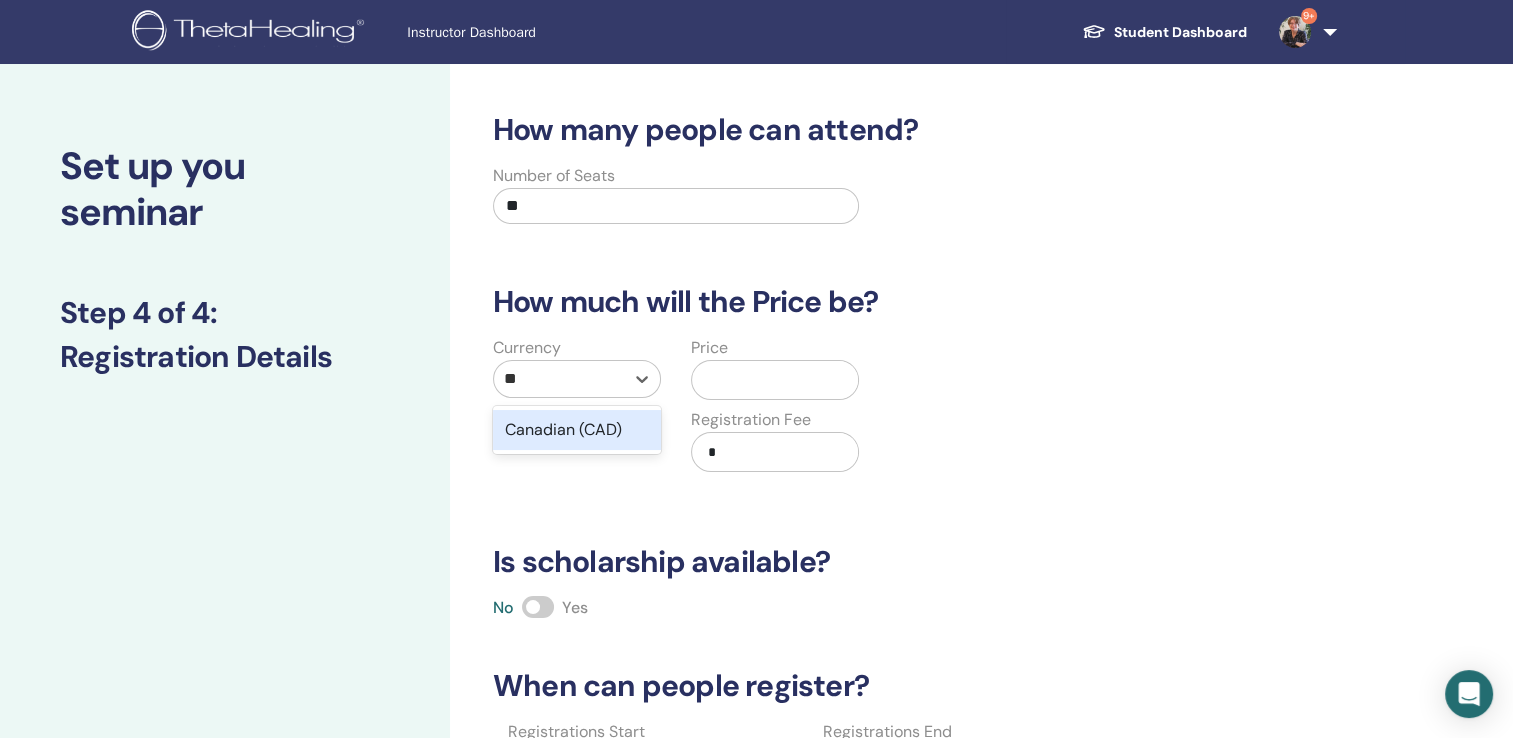 click on "Canadian (CAD)" at bounding box center (577, 430) 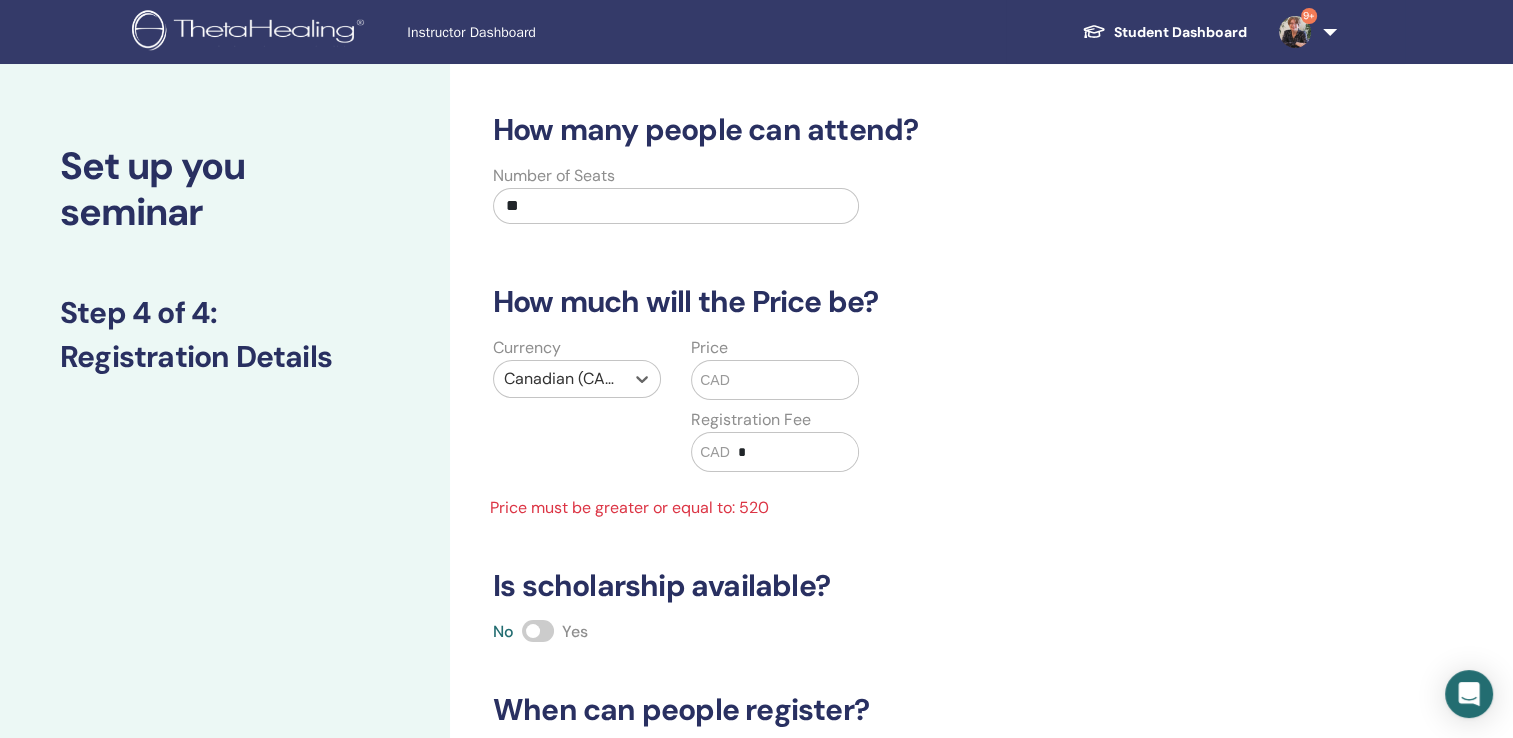 click on "CAD" at bounding box center [715, 380] 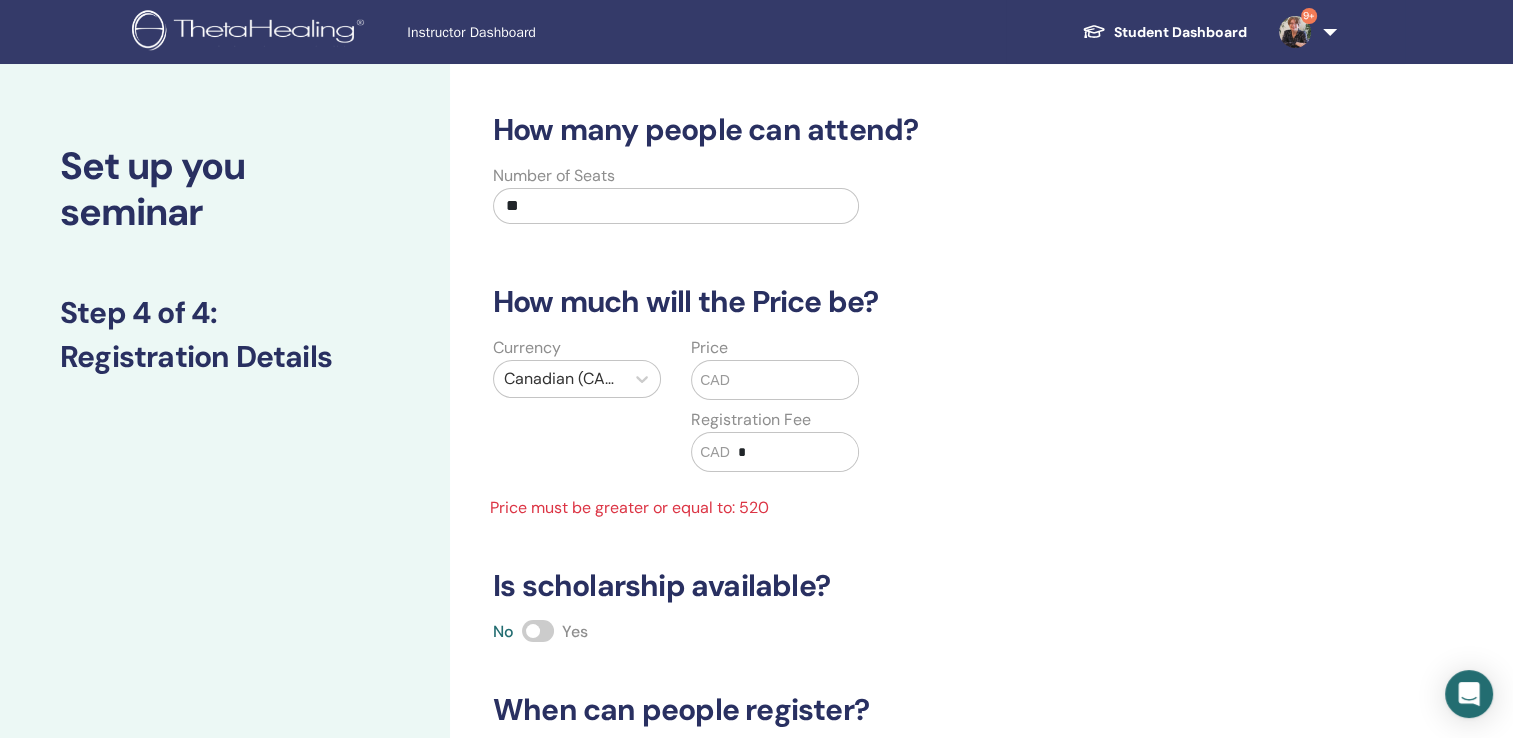 click on "CAD" at bounding box center (715, 380) 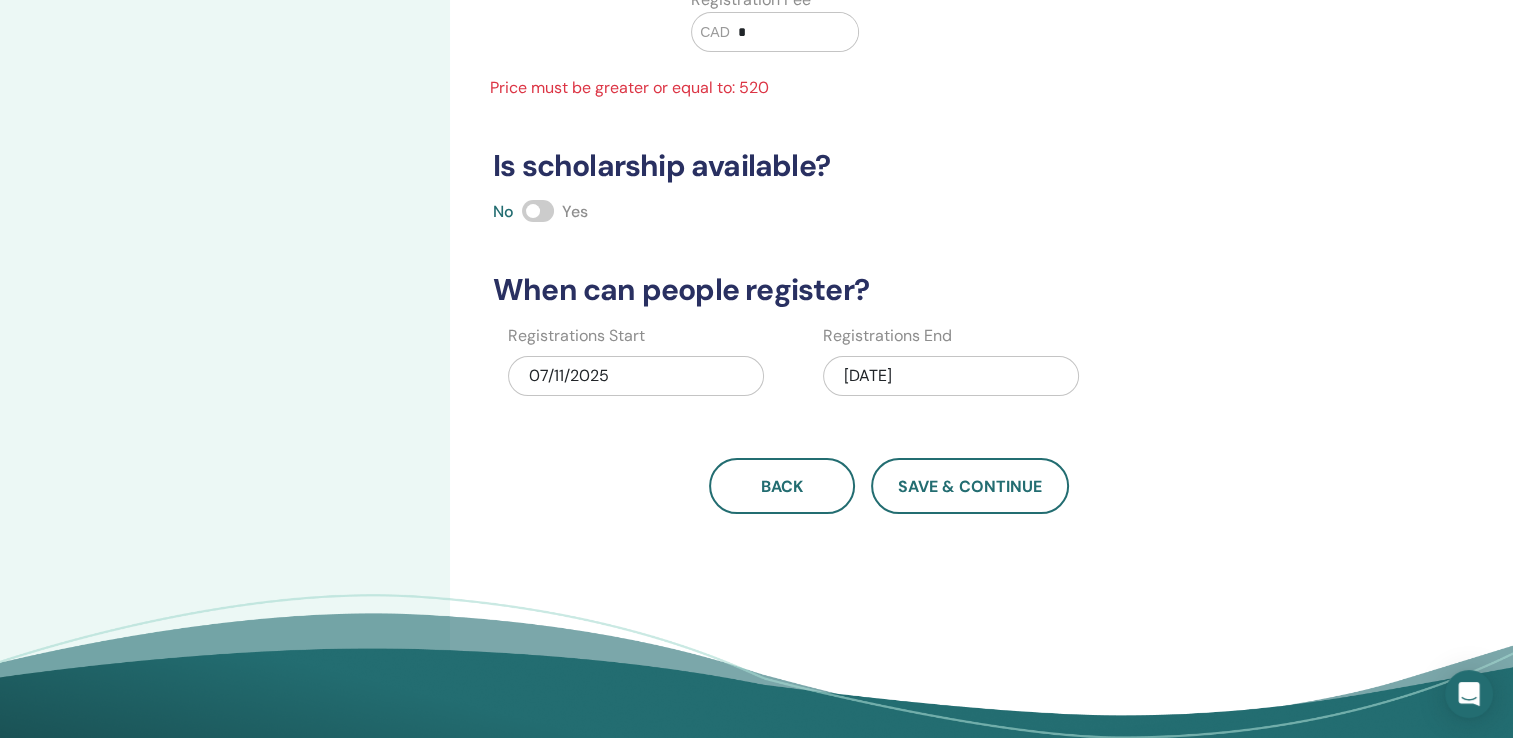 scroll, scrollTop: 407, scrollLeft: 0, axis: vertical 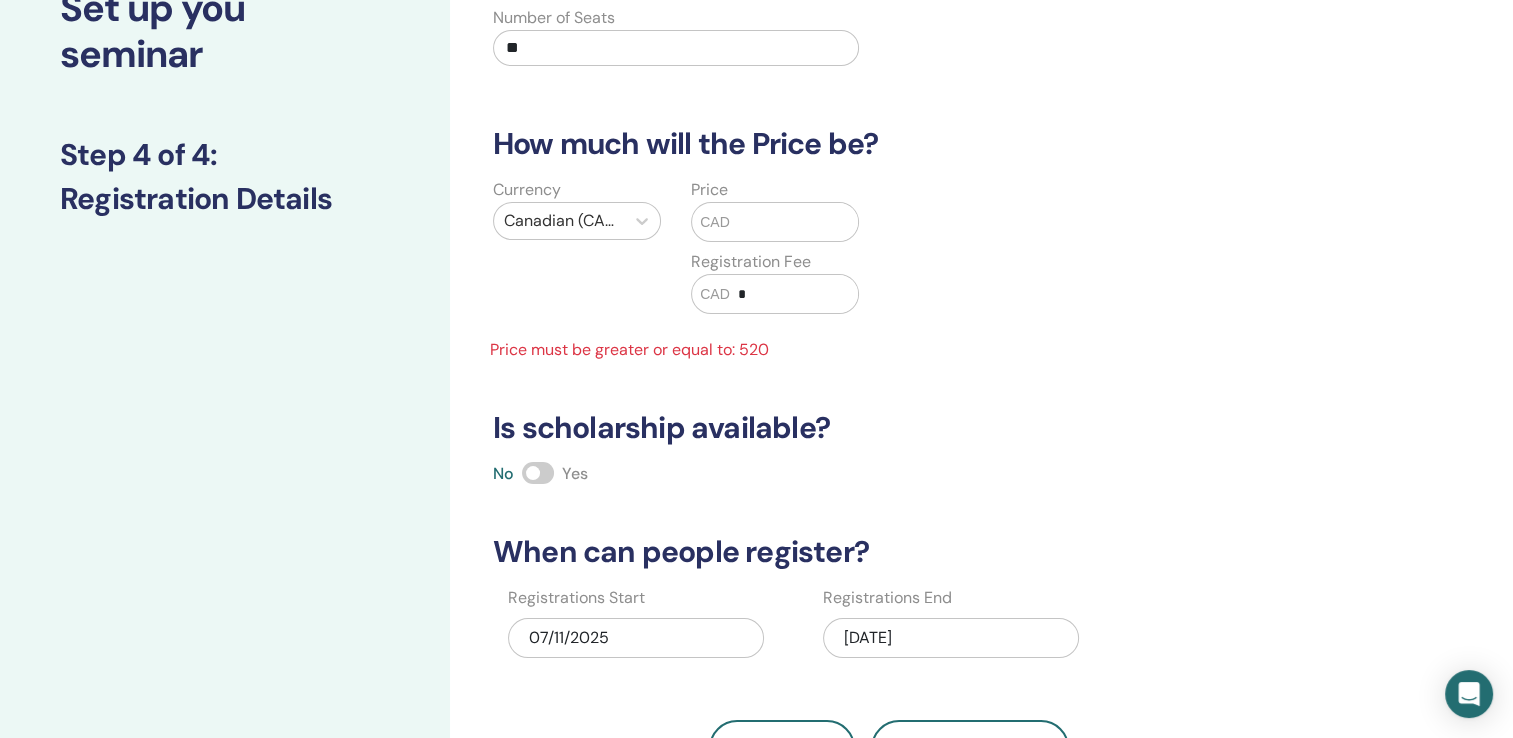 click on "CAD" at bounding box center (715, 222) 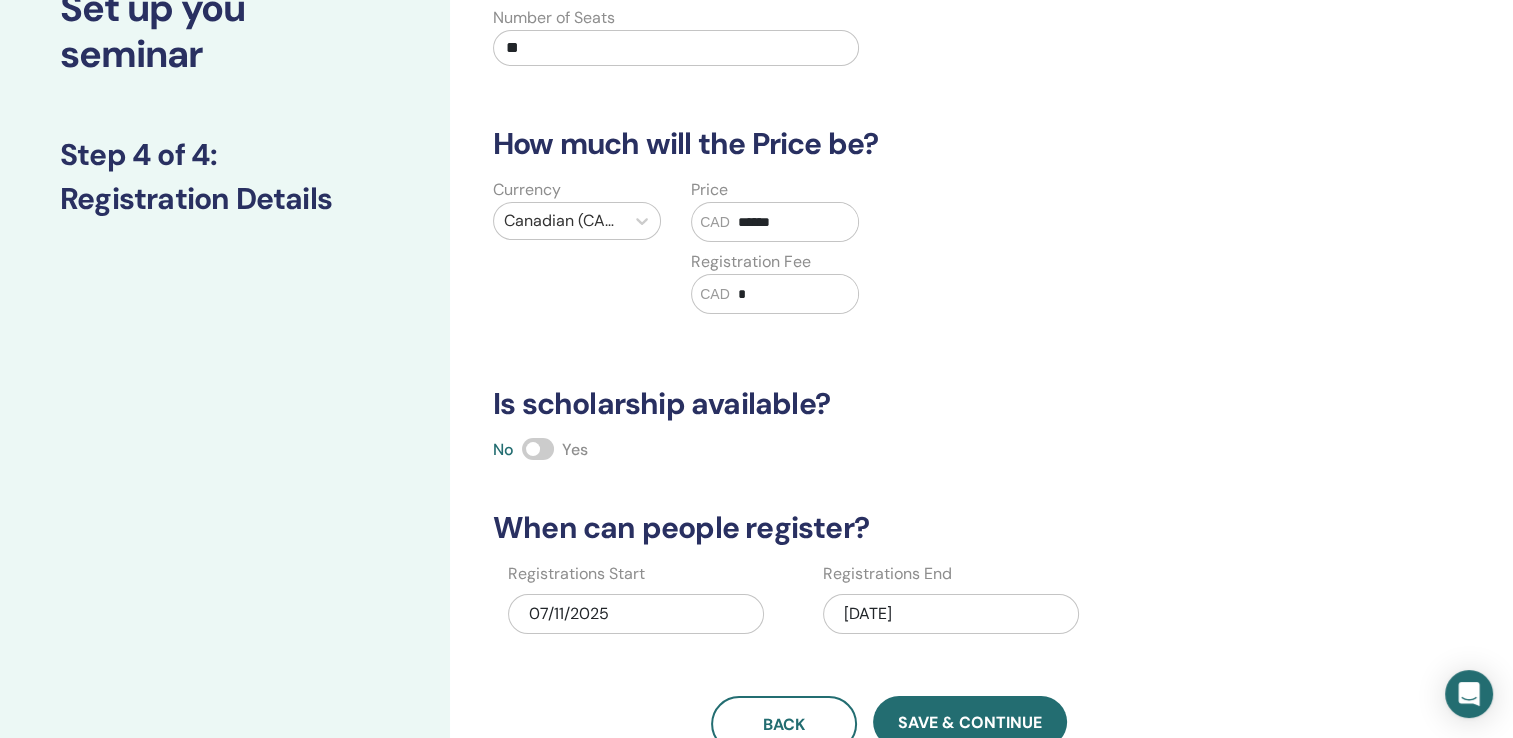 type on "******" 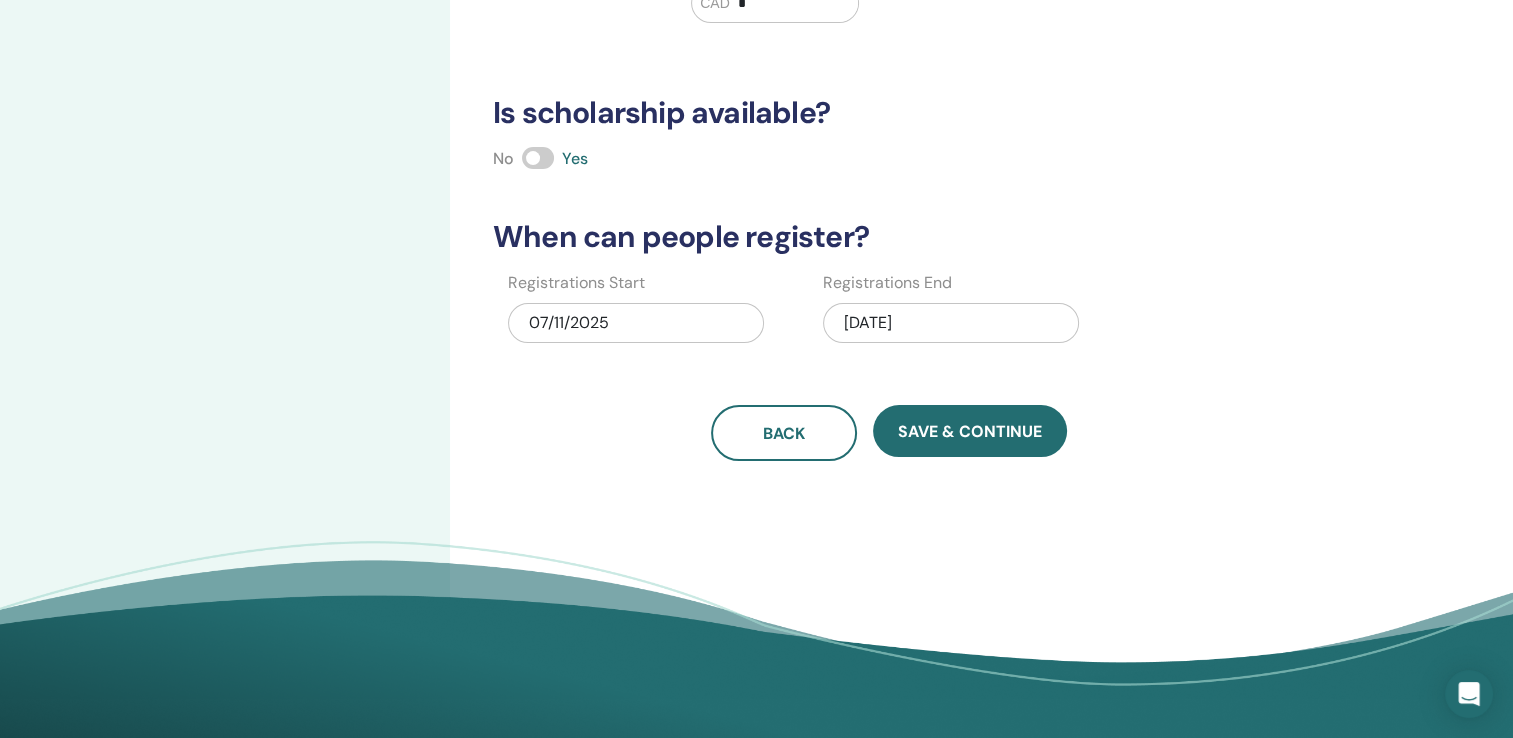 scroll, scrollTop: 451, scrollLeft: 0, axis: vertical 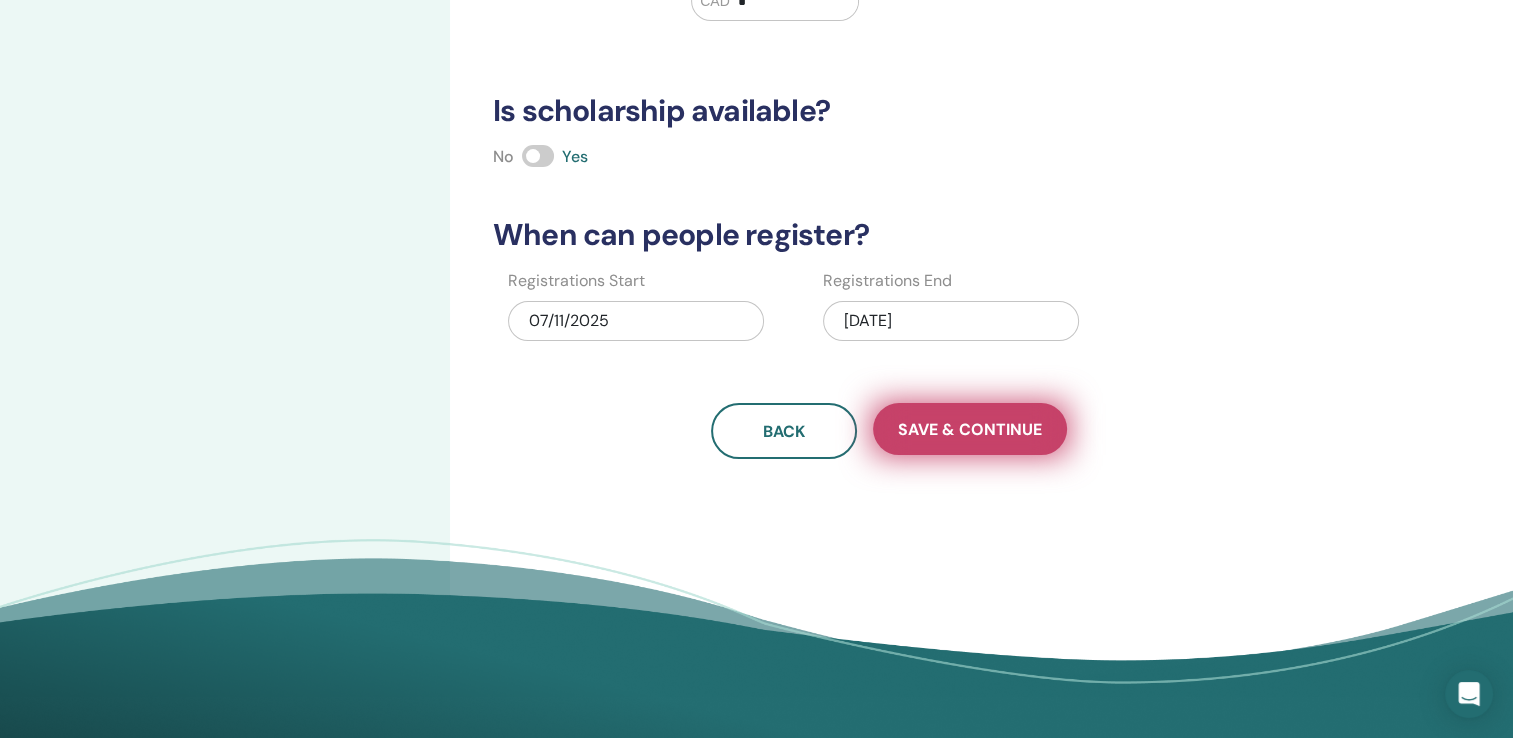 click on "Save & Continue" at bounding box center (970, 429) 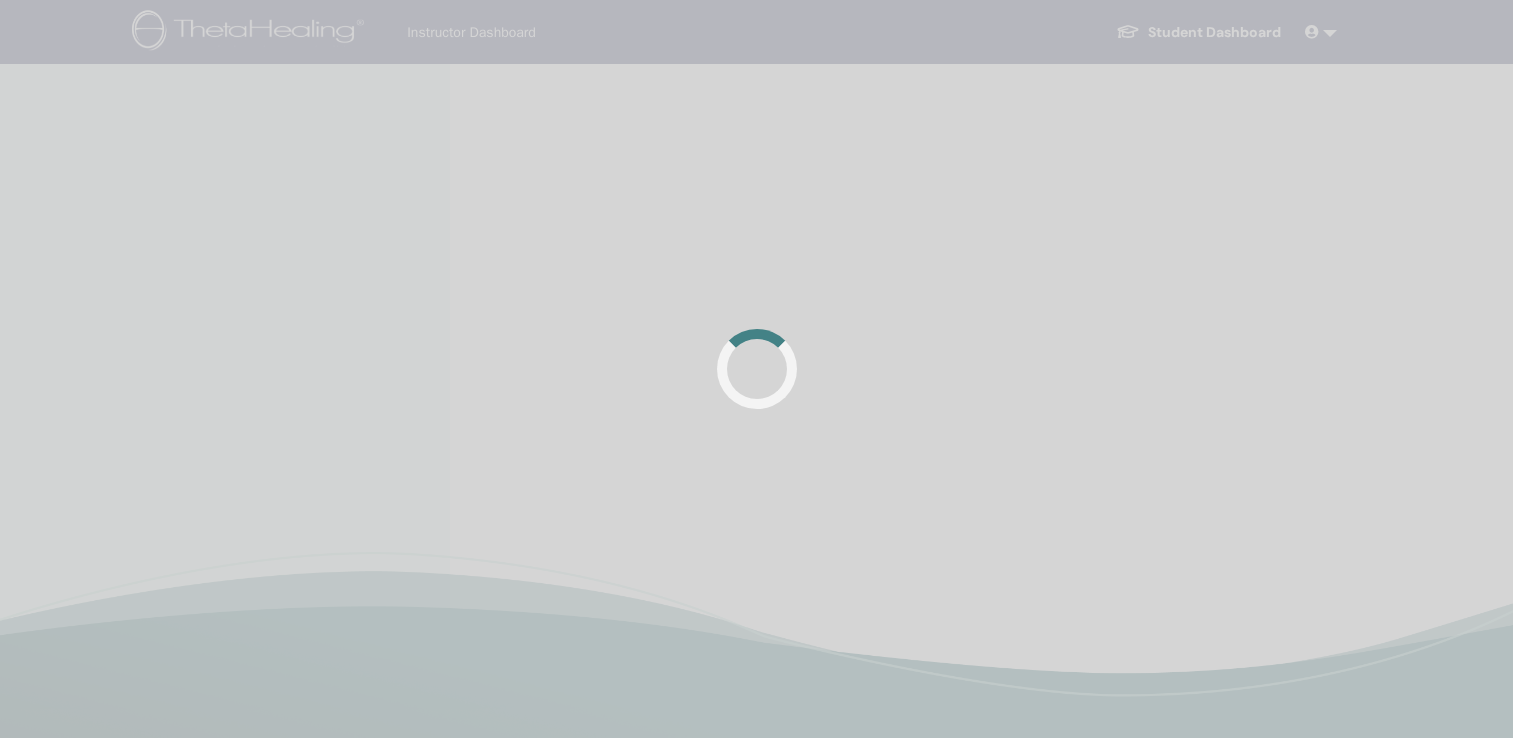 scroll, scrollTop: 0, scrollLeft: 0, axis: both 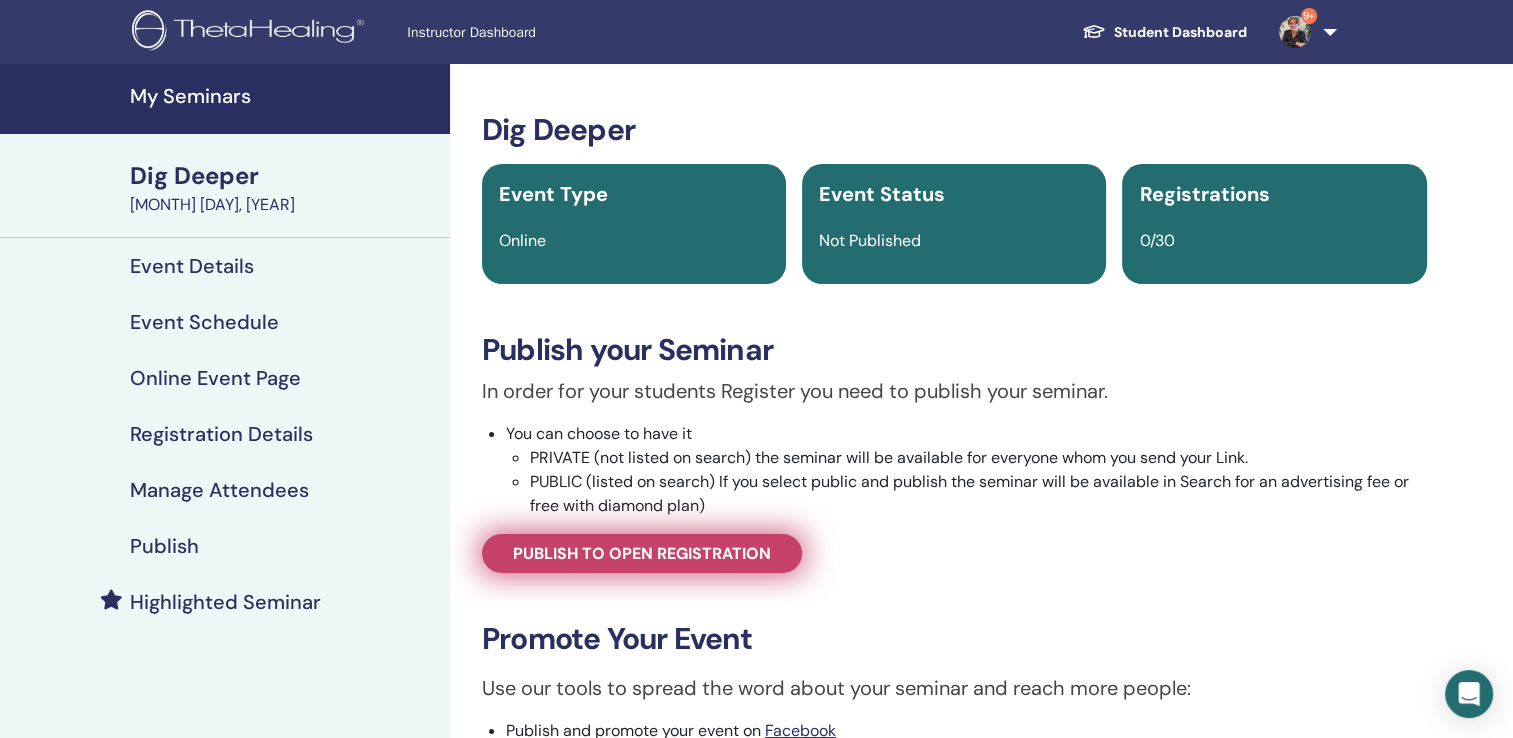click on "Publish to open registration" at bounding box center [642, 553] 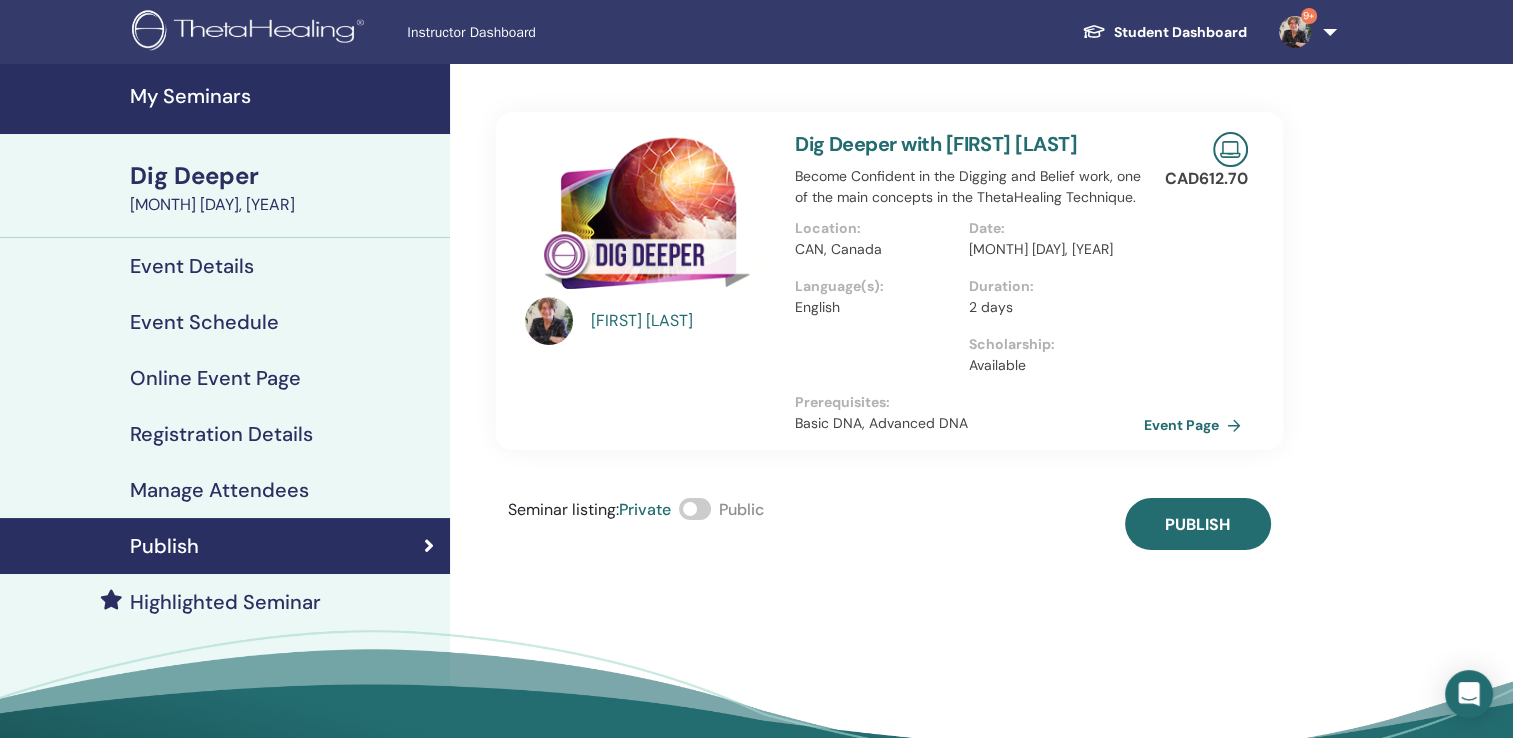 click at bounding box center (695, 509) 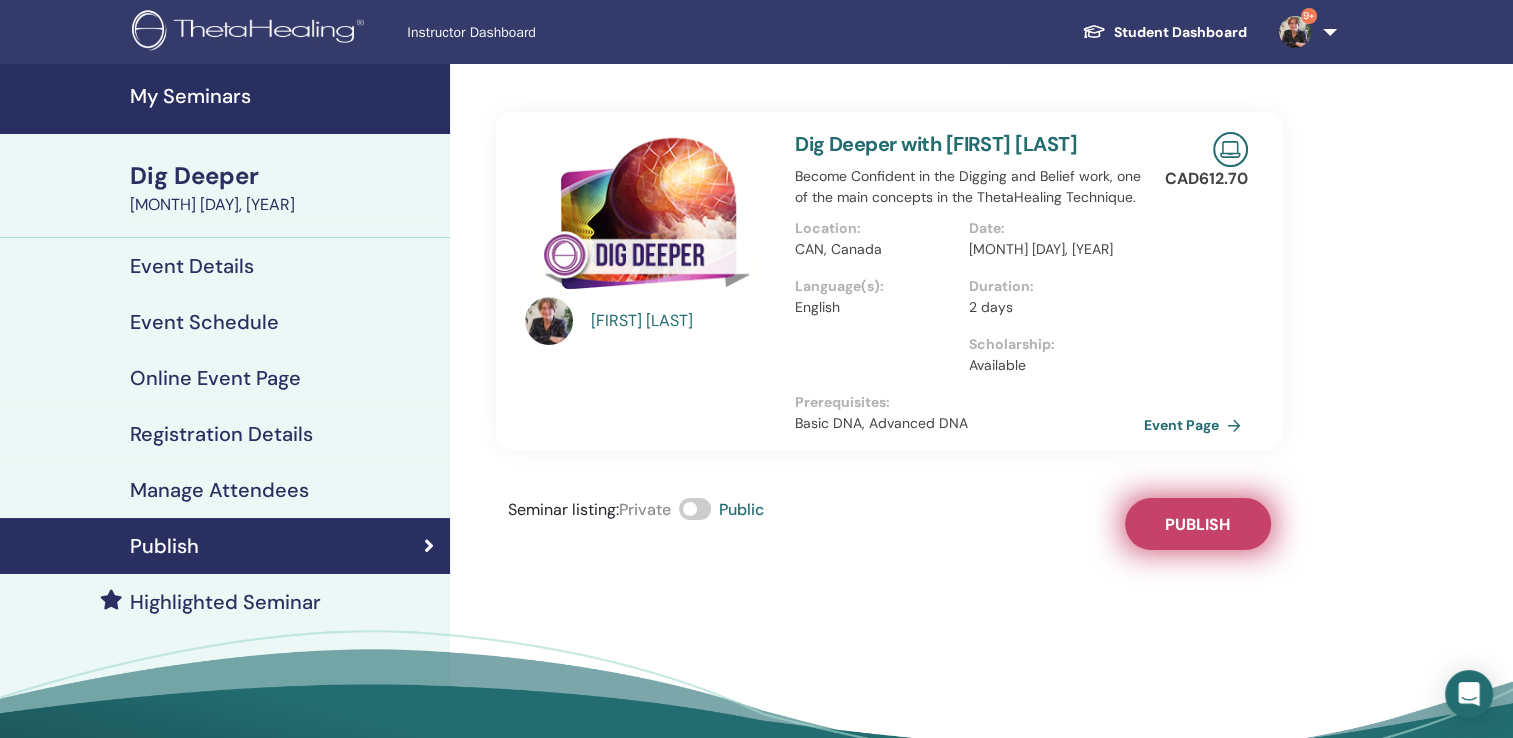 click on "Publish" at bounding box center [1197, 524] 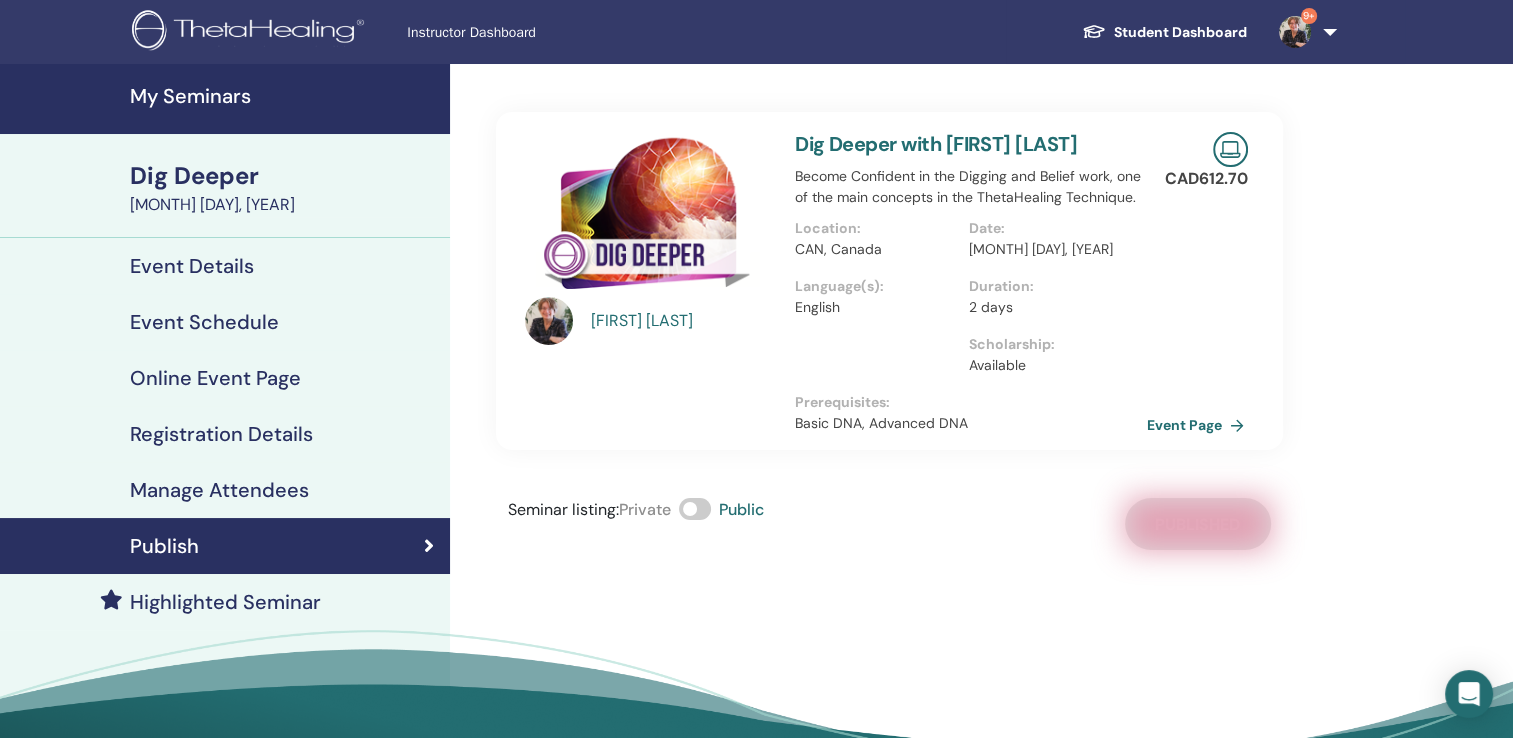 click on "Event Page" at bounding box center (1199, 425) 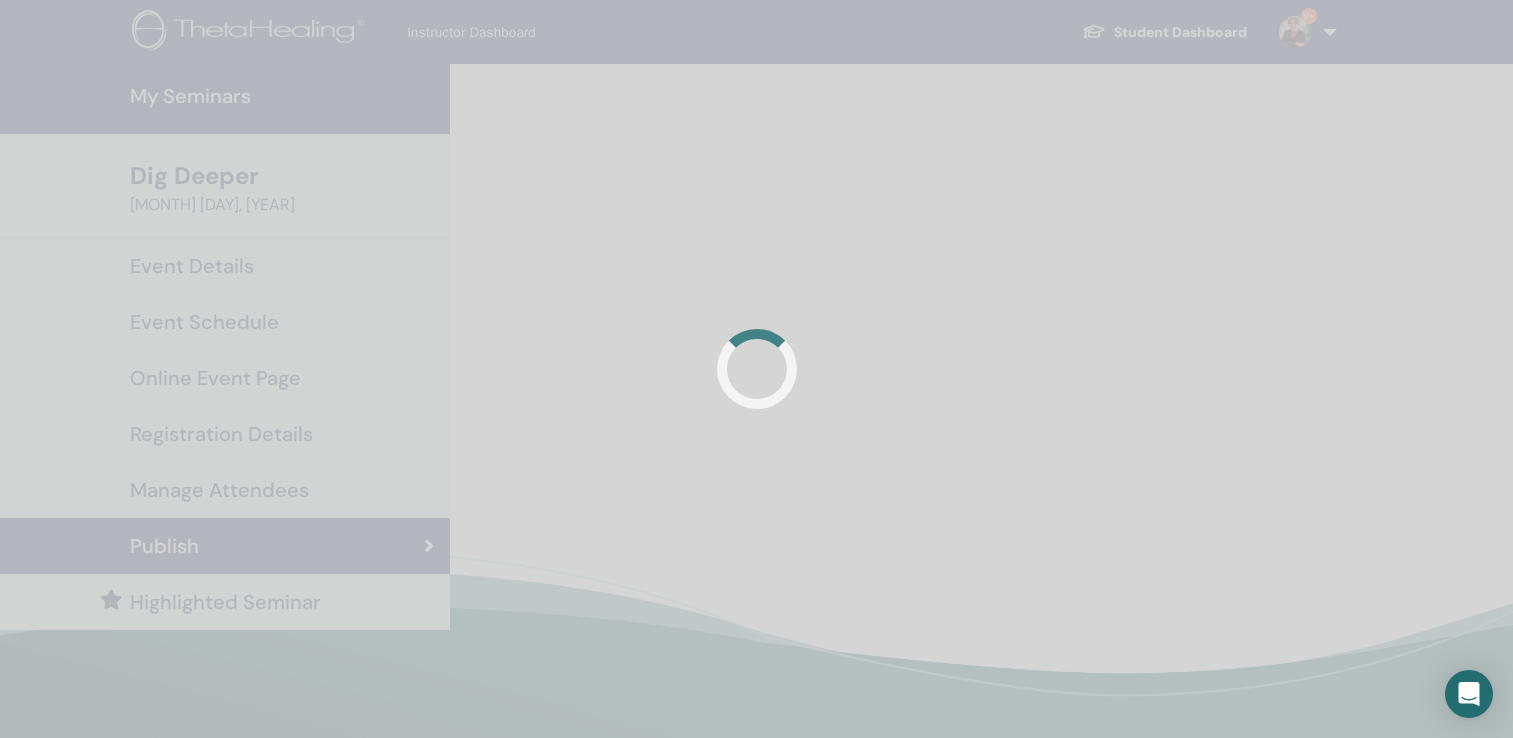 scroll, scrollTop: 0, scrollLeft: 0, axis: both 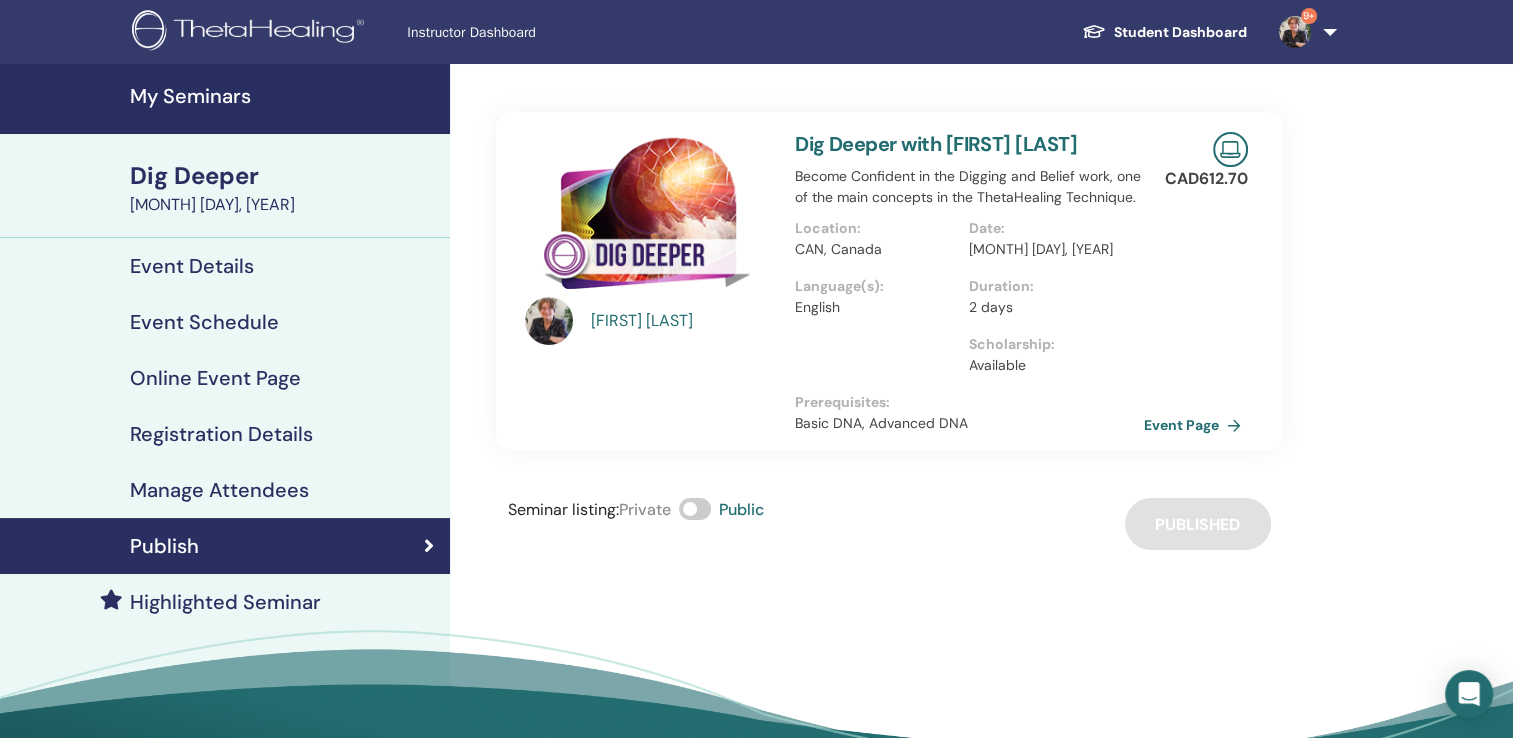 click on "Dig Deeper" at bounding box center (284, 176) 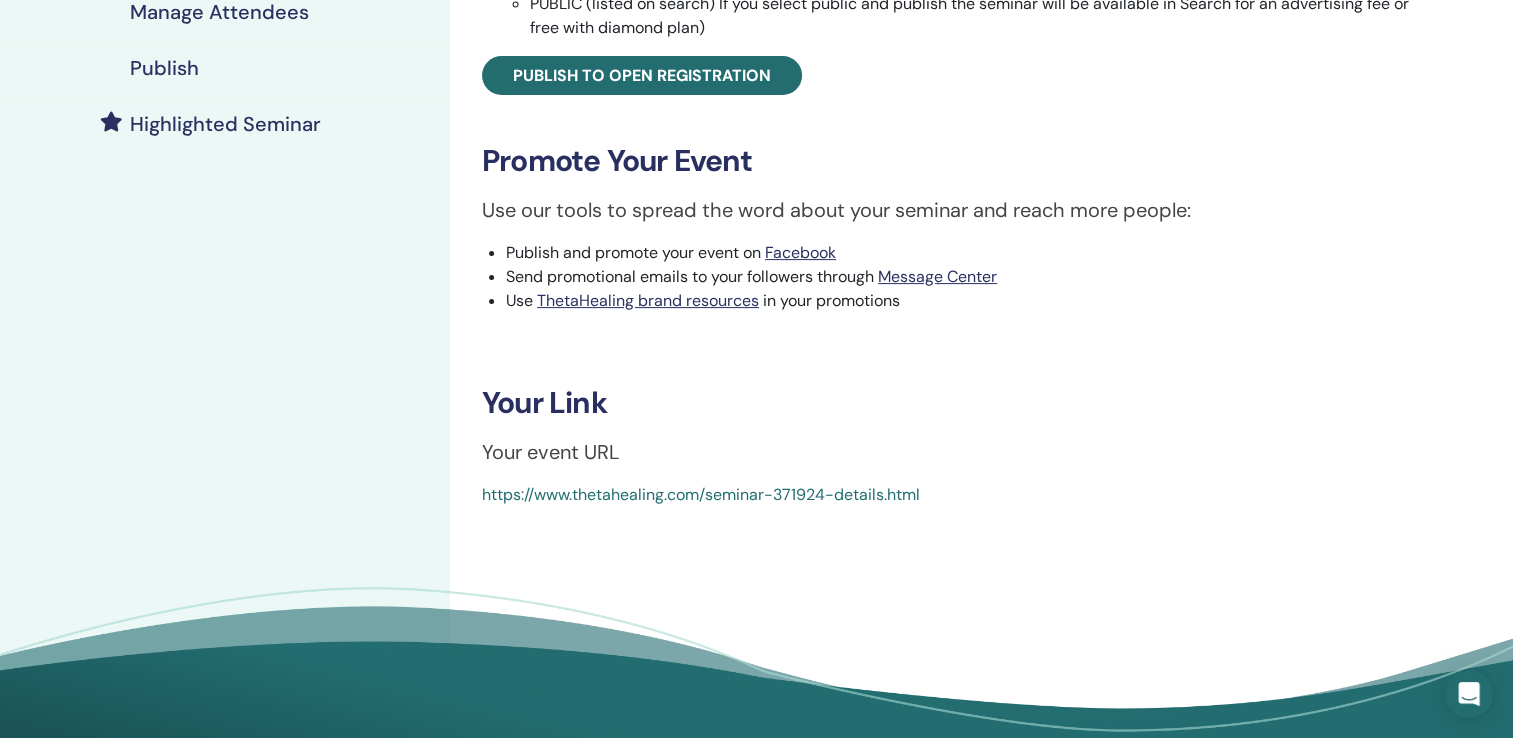 scroll, scrollTop: 484, scrollLeft: 0, axis: vertical 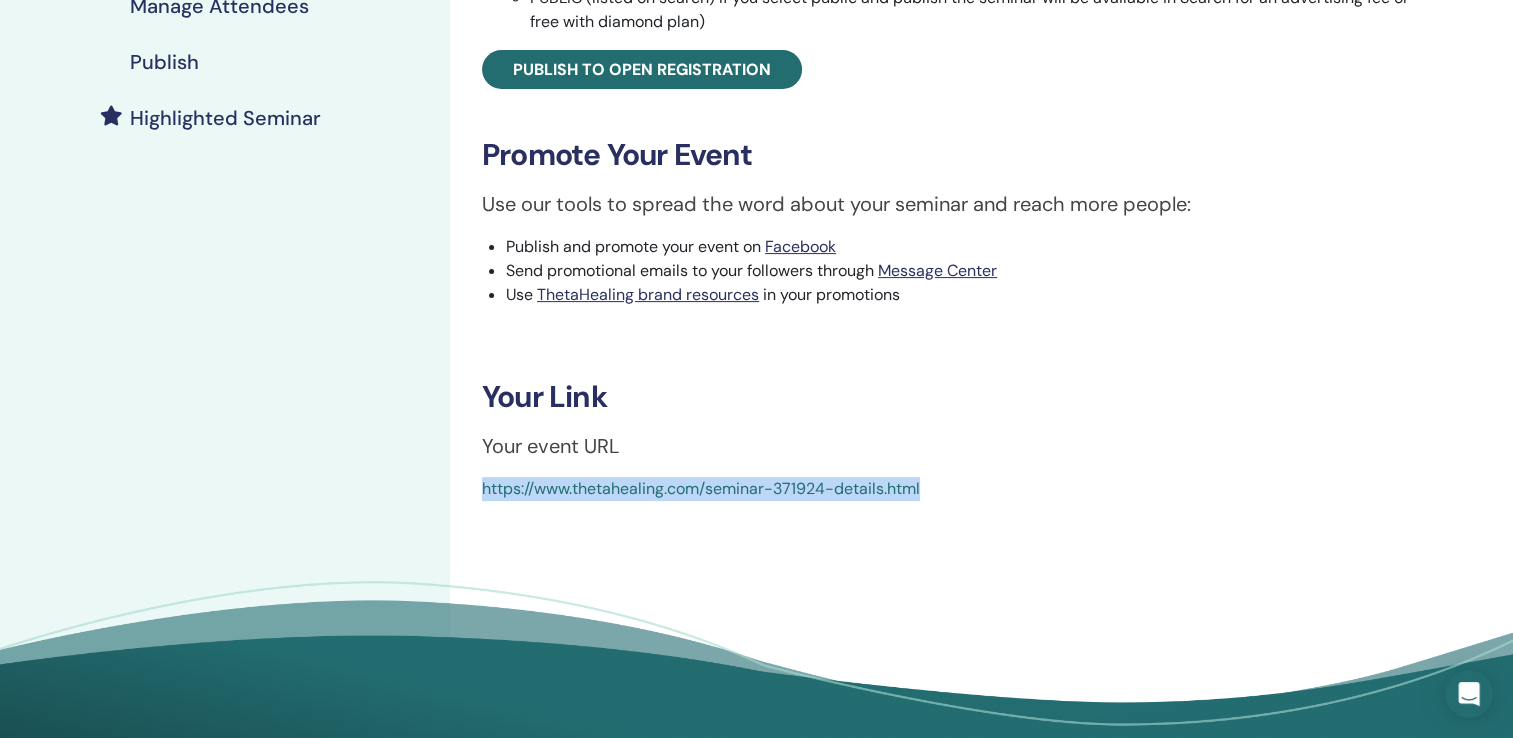 drag, startPoint x: 470, startPoint y: 490, endPoint x: 972, endPoint y: 493, distance: 502.00897 